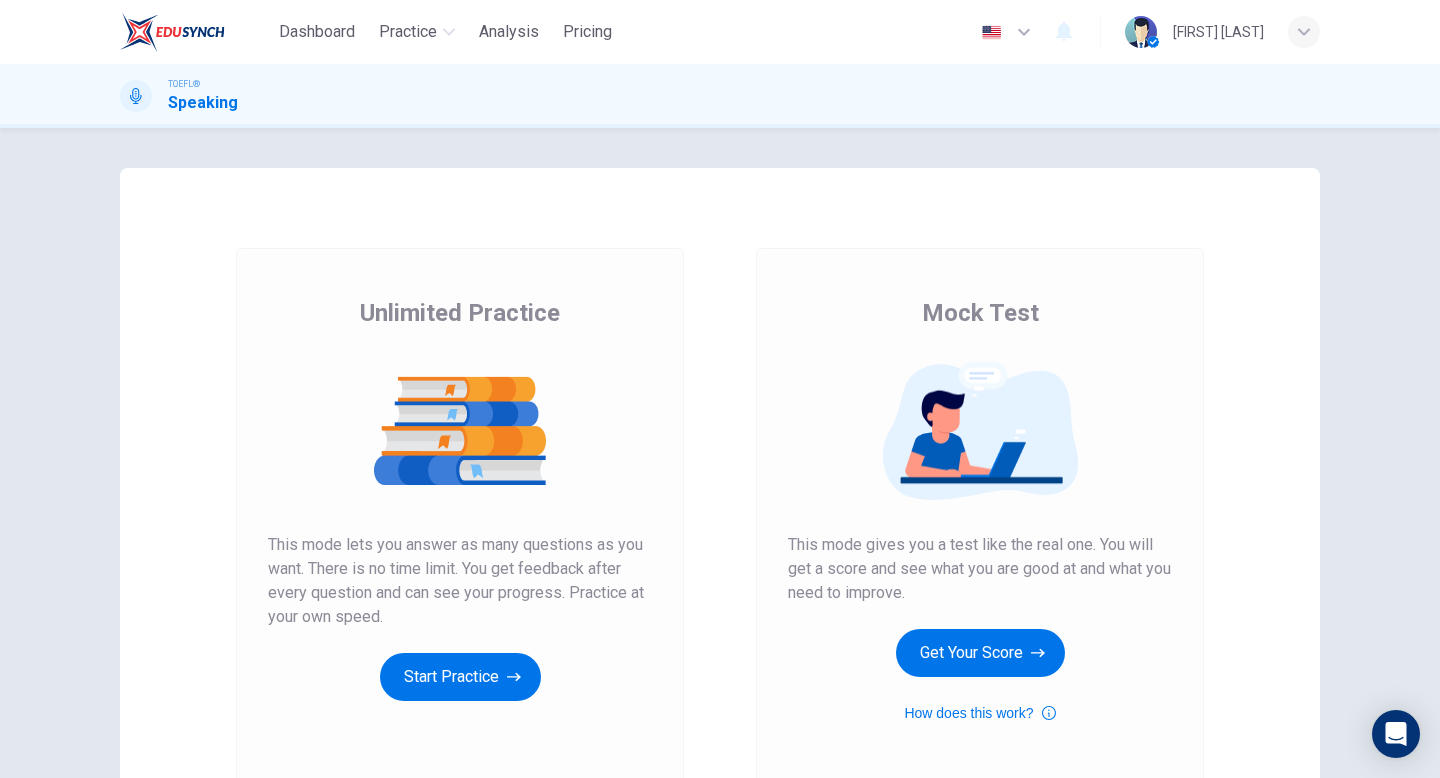 scroll, scrollTop: 0, scrollLeft: 0, axis: both 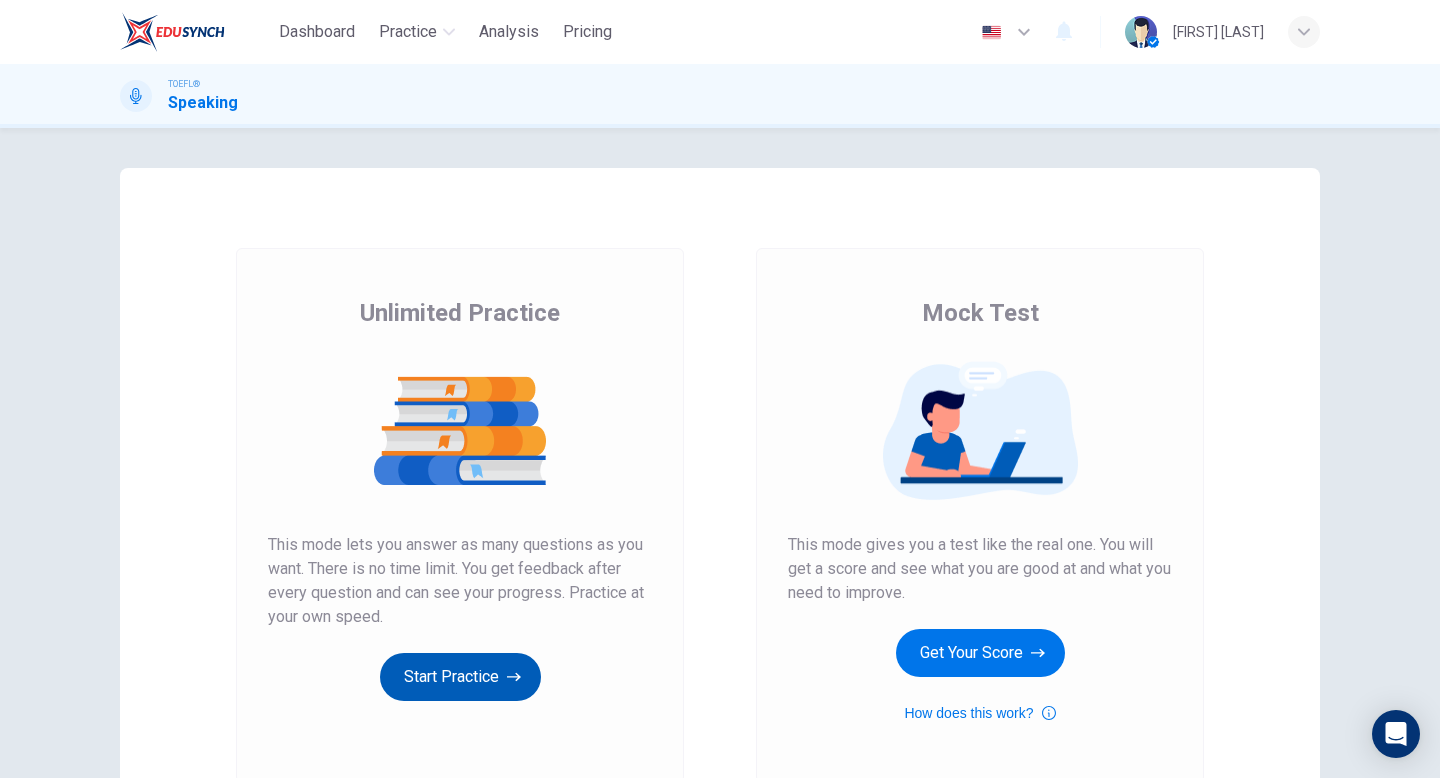 click on "Start Practice" at bounding box center (460, 677) 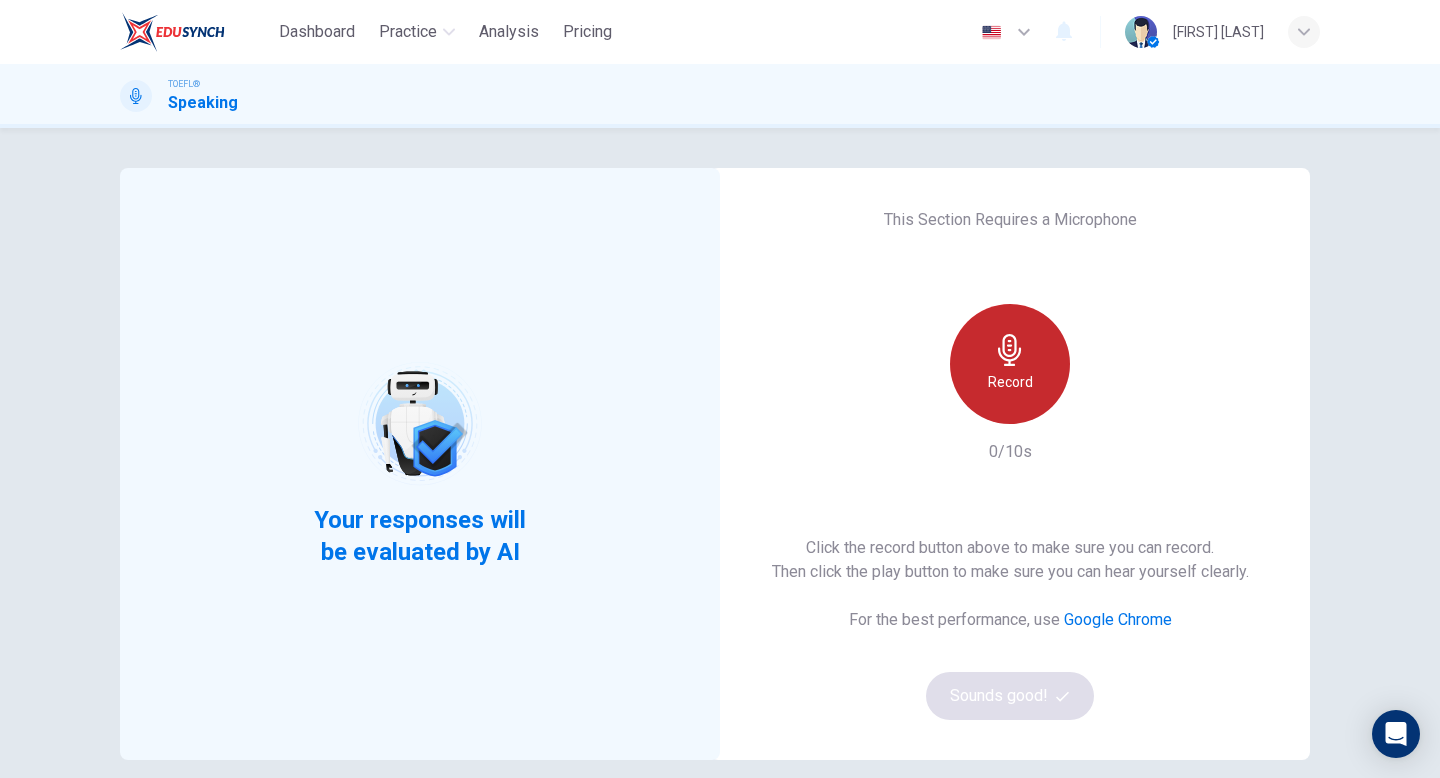 click on "Record" at bounding box center [1010, 364] 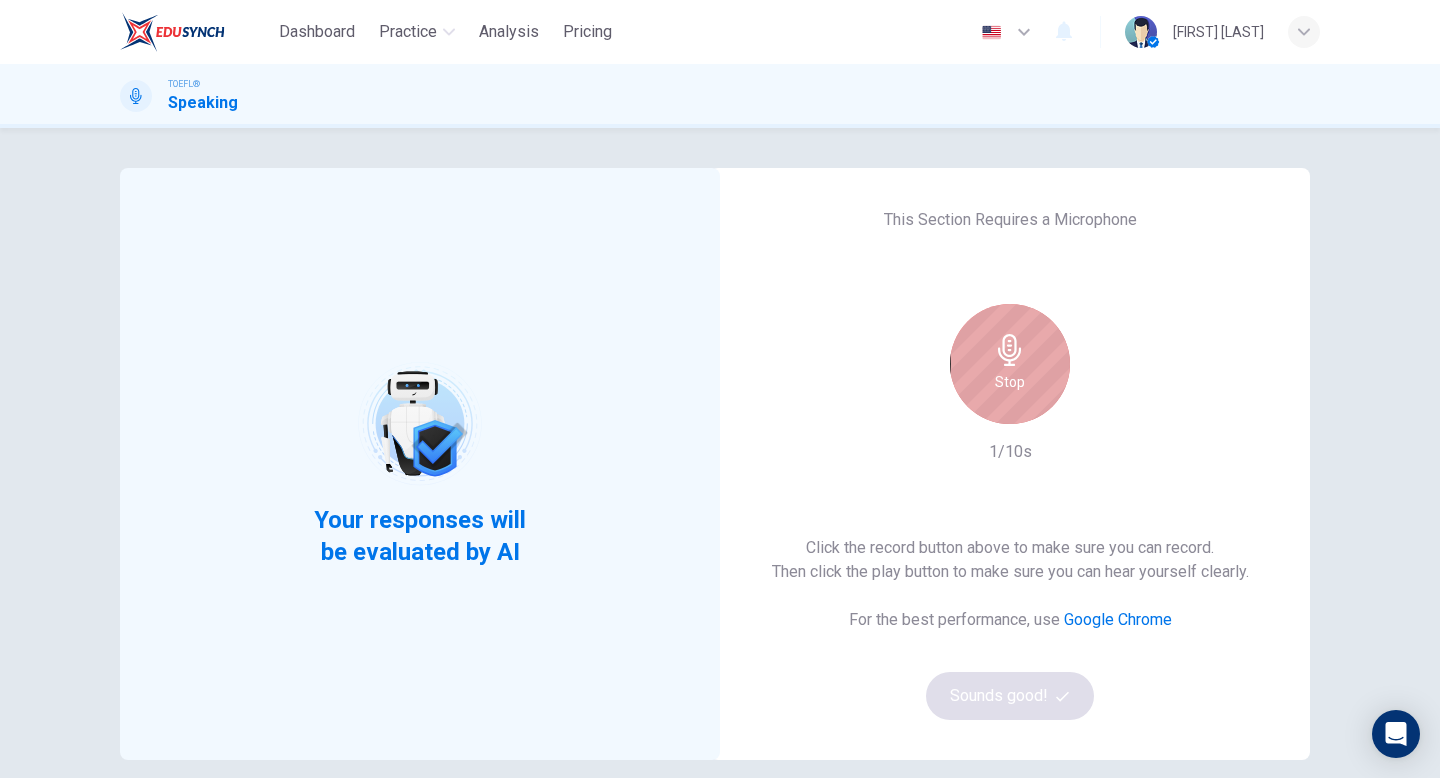 click on "Stop" at bounding box center [1010, 364] 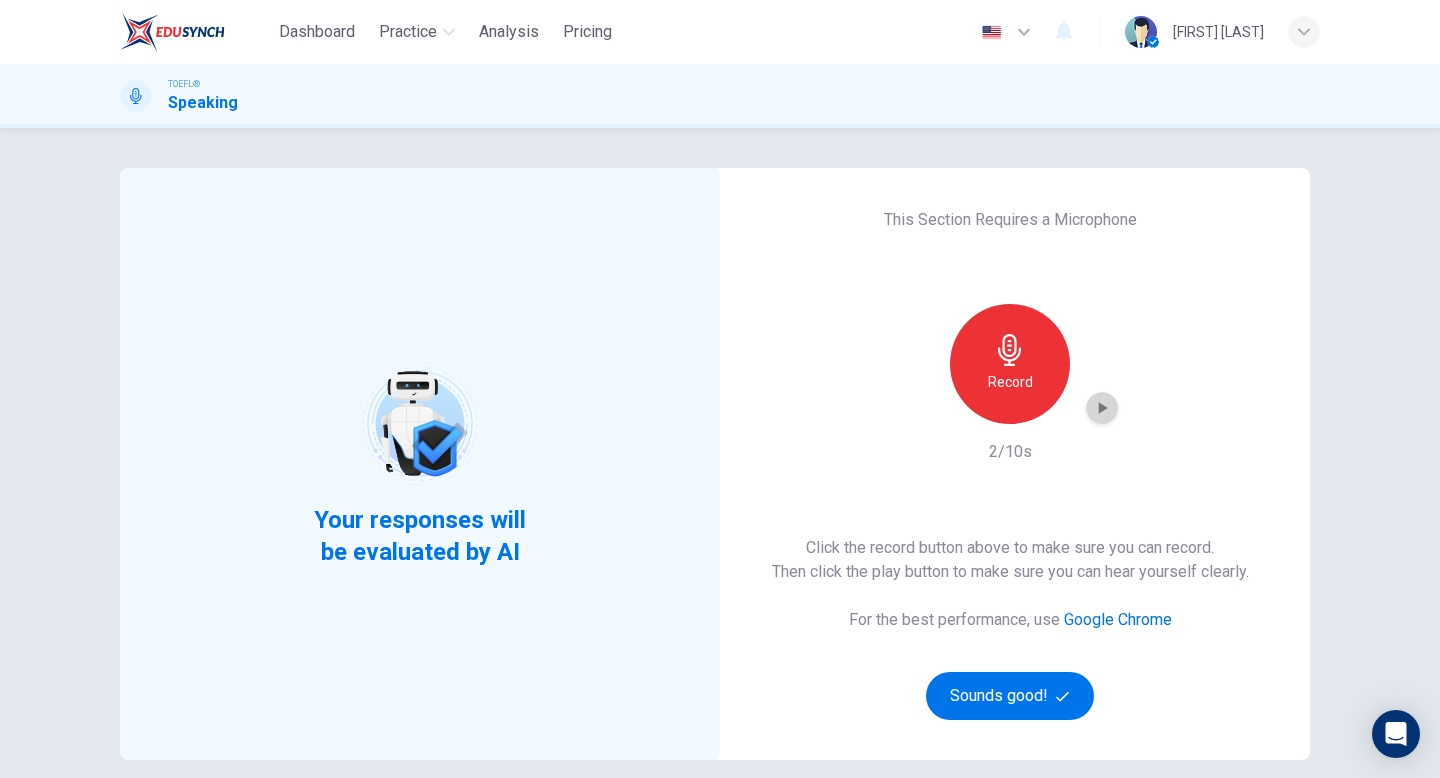 click at bounding box center (1103, 408) 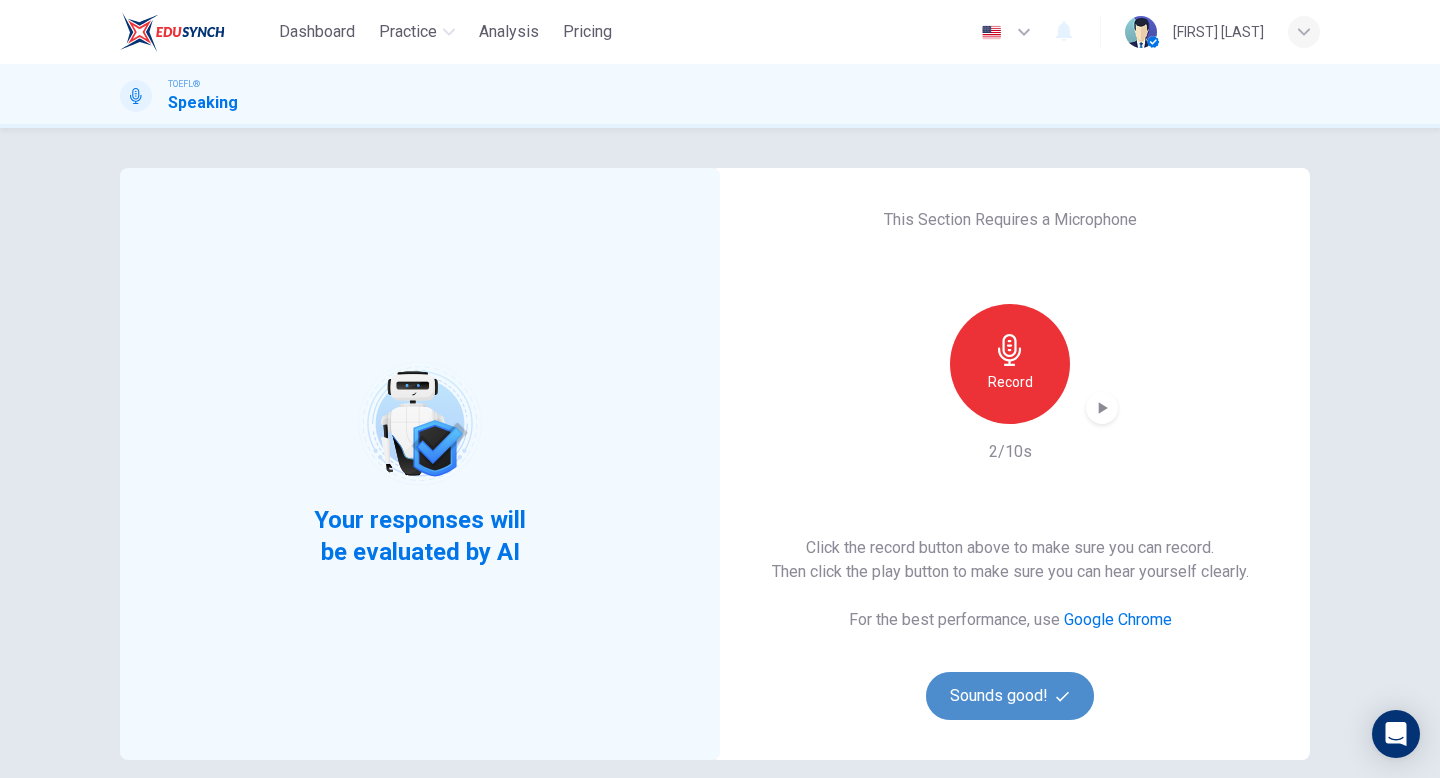 click on "Sounds good!" at bounding box center (1010, 696) 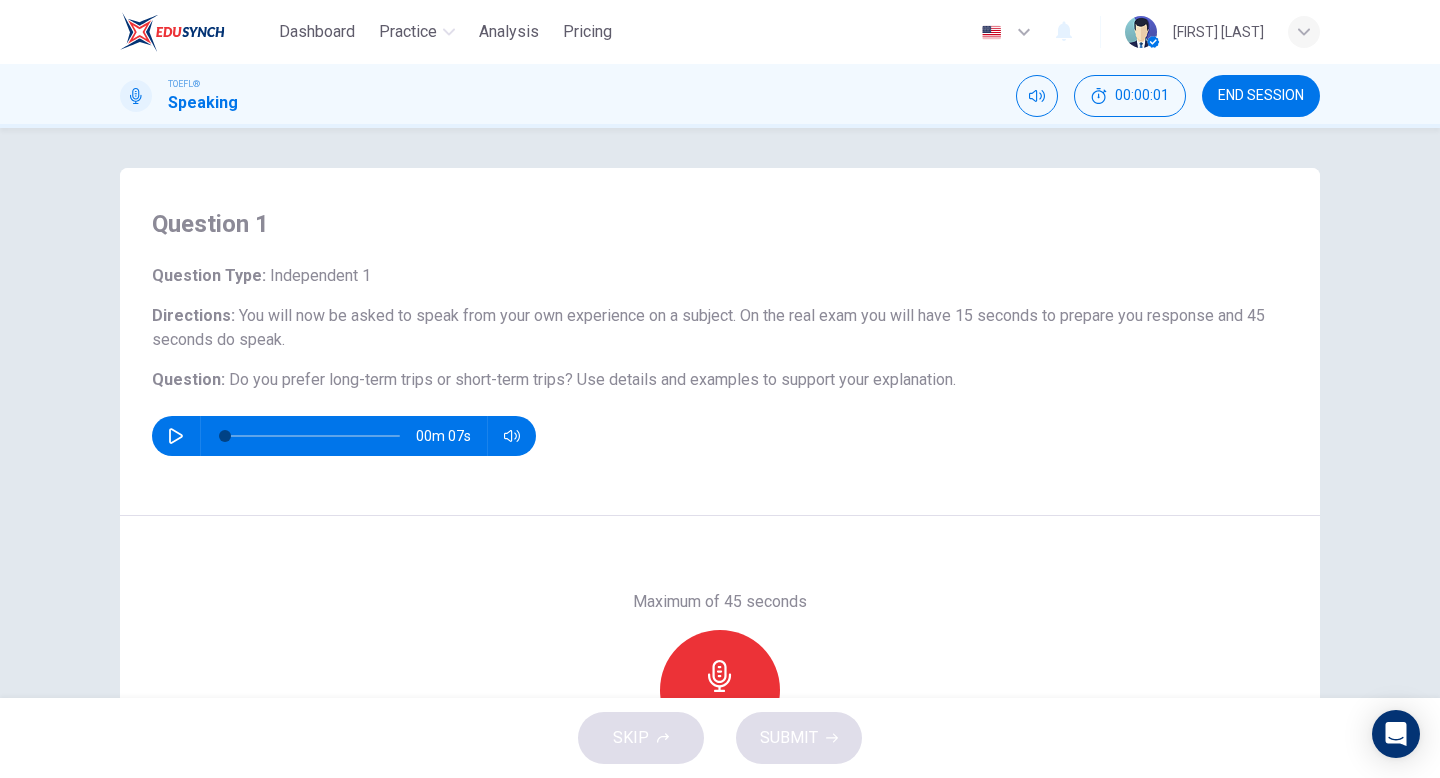 click at bounding box center (176, 436) 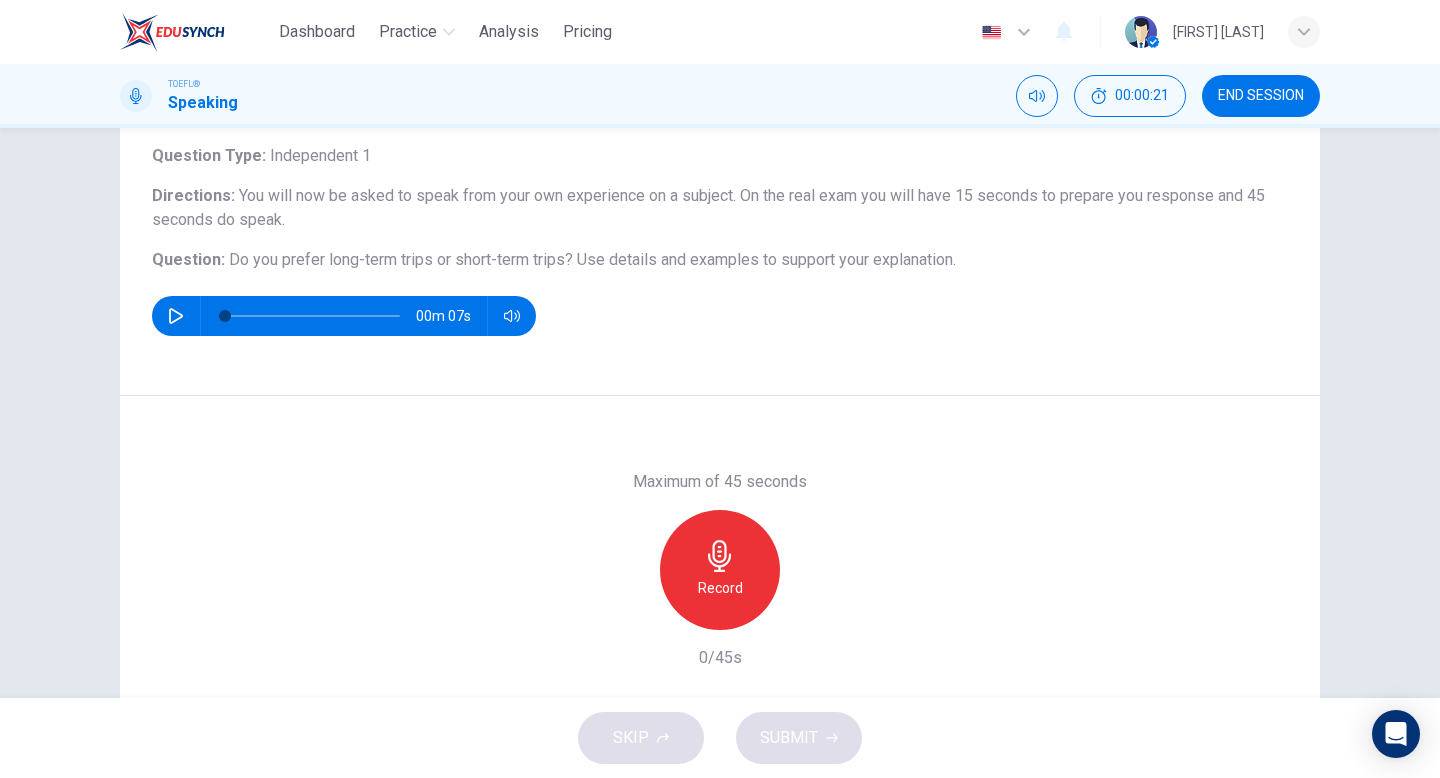 scroll, scrollTop: 135, scrollLeft: 0, axis: vertical 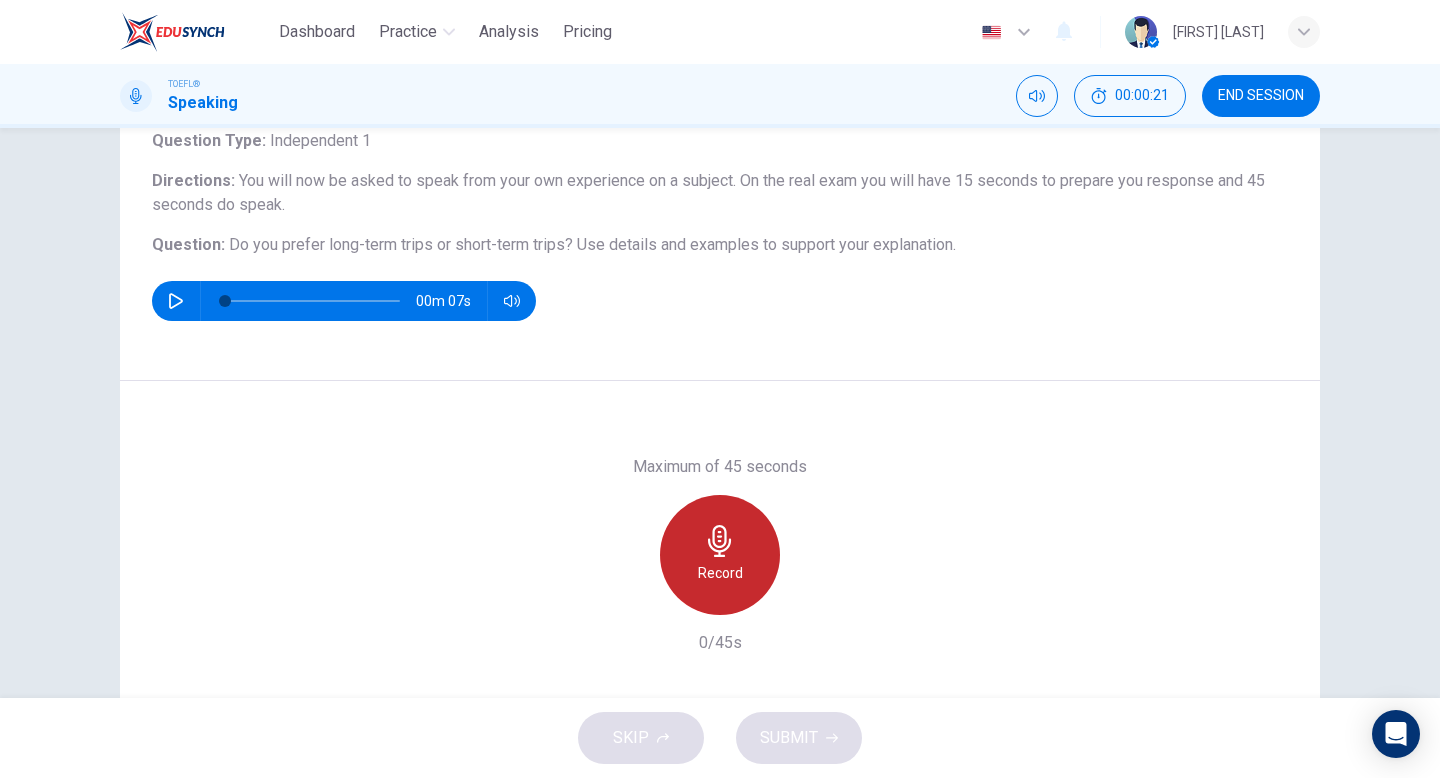 click on "Record" at bounding box center [720, 555] 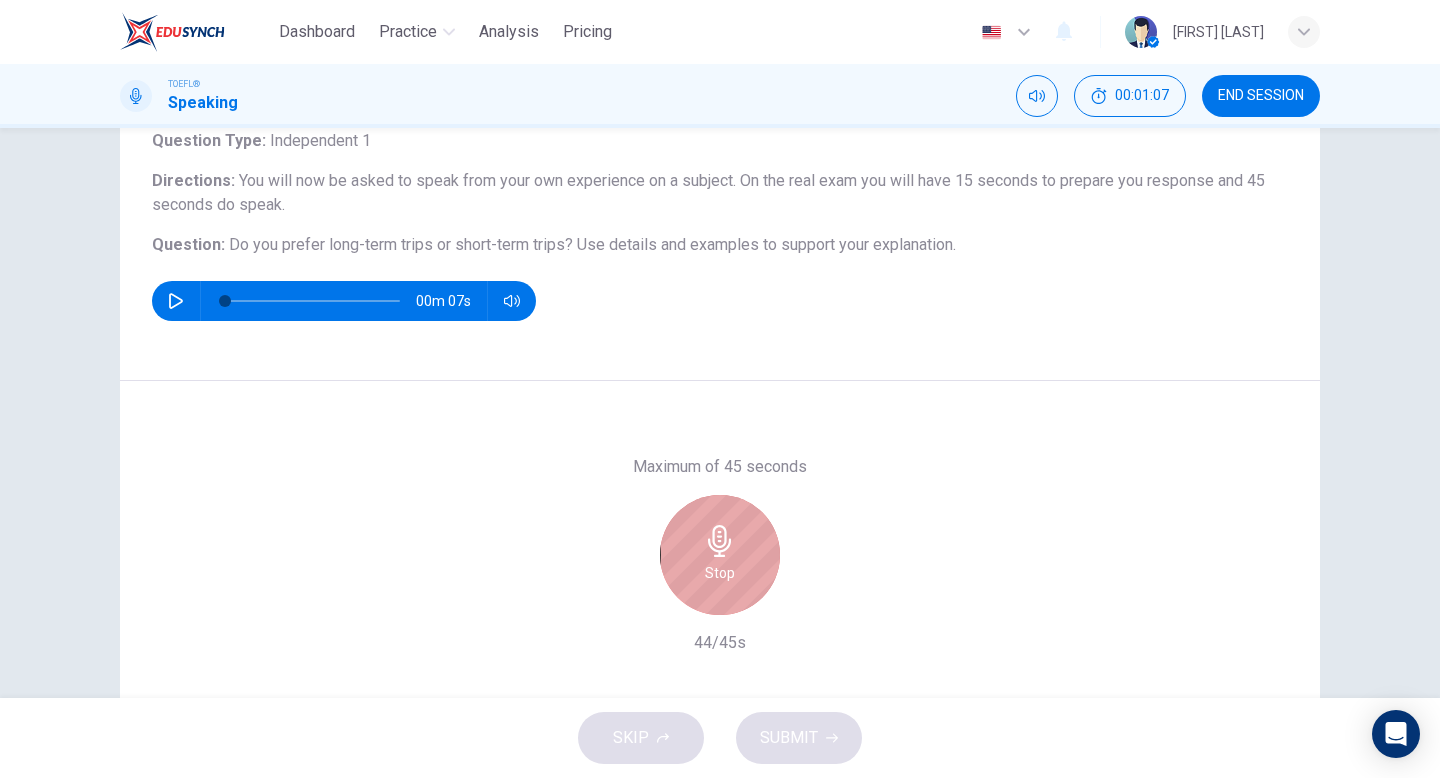 click on "Stop" at bounding box center (720, 555) 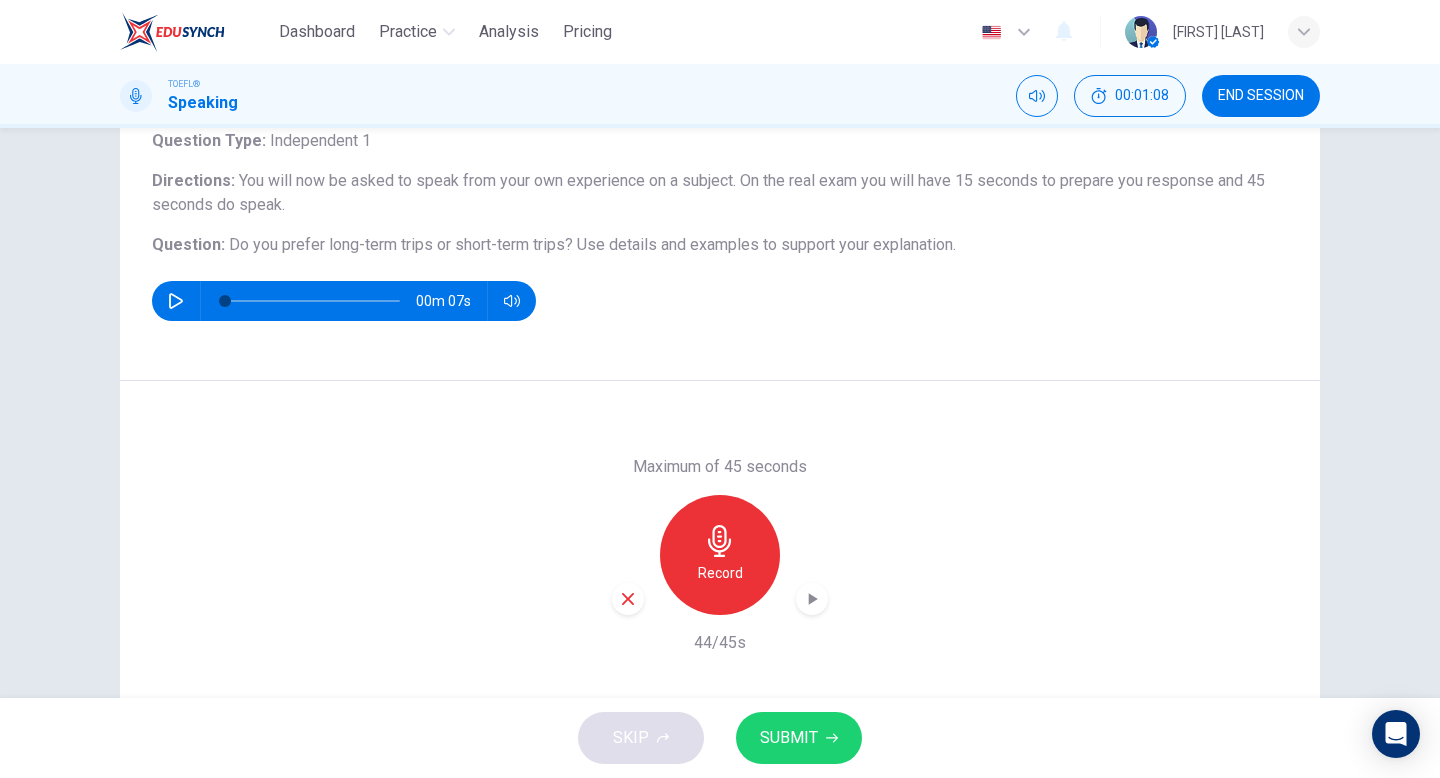 click on "SUBMIT" at bounding box center (799, 738) 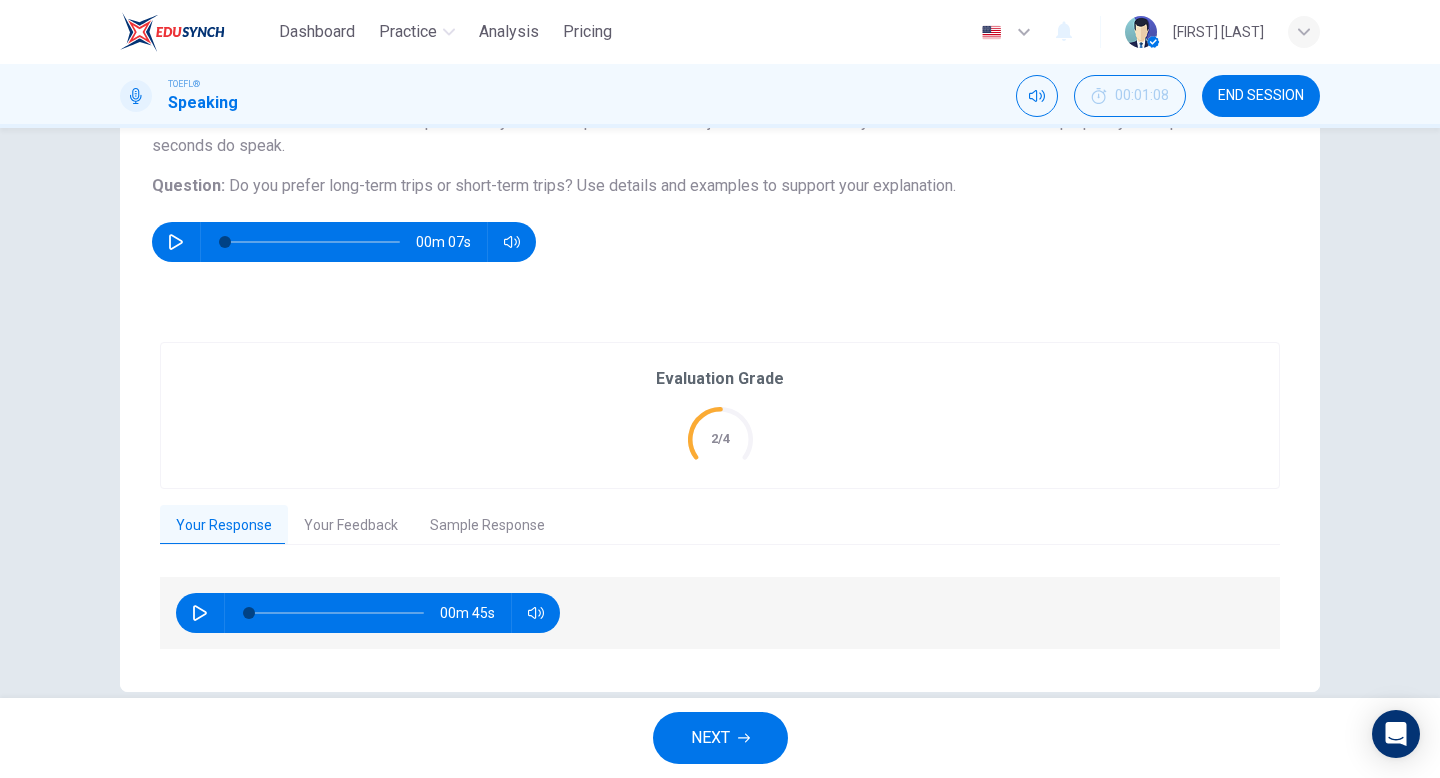 scroll, scrollTop: 227, scrollLeft: 0, axis: vertical 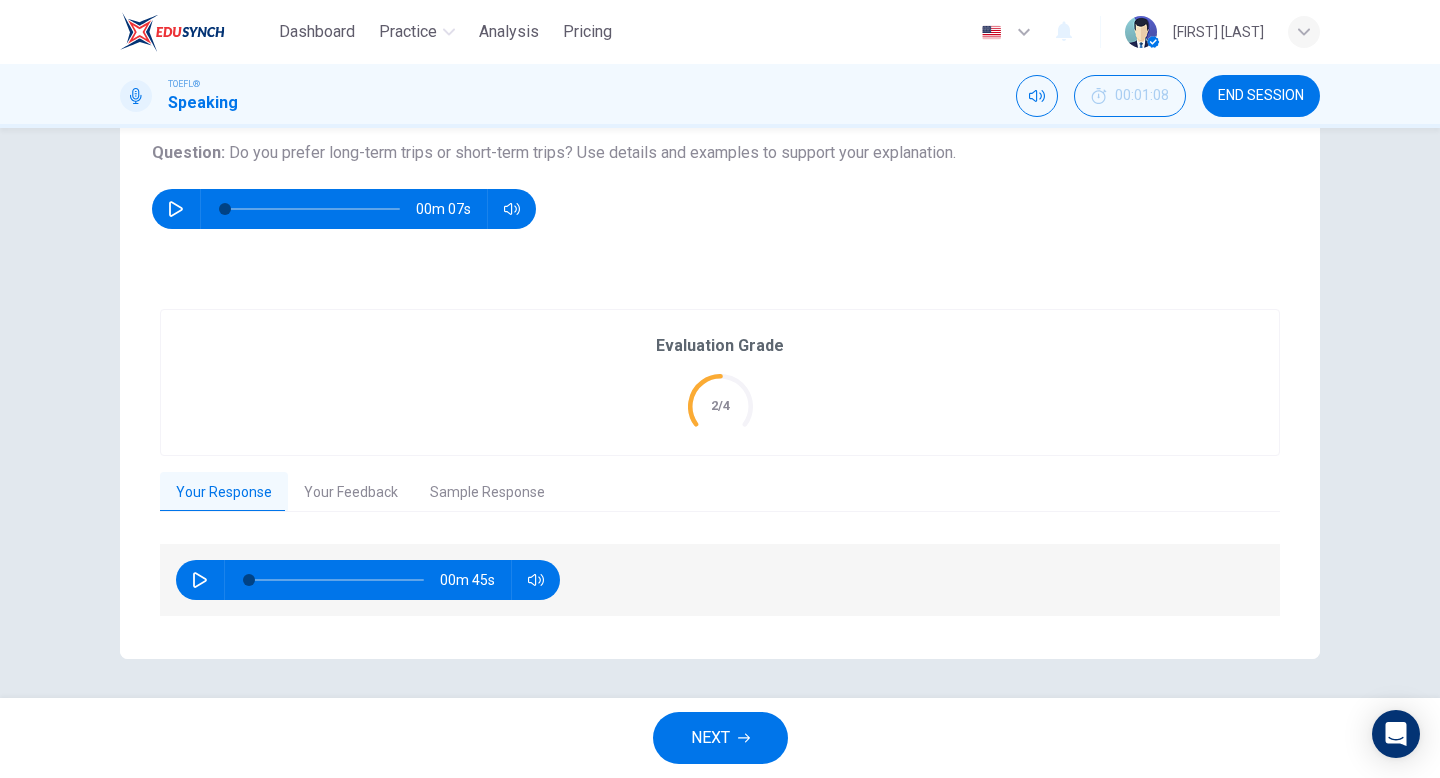 click at bounding box center [200, 580] 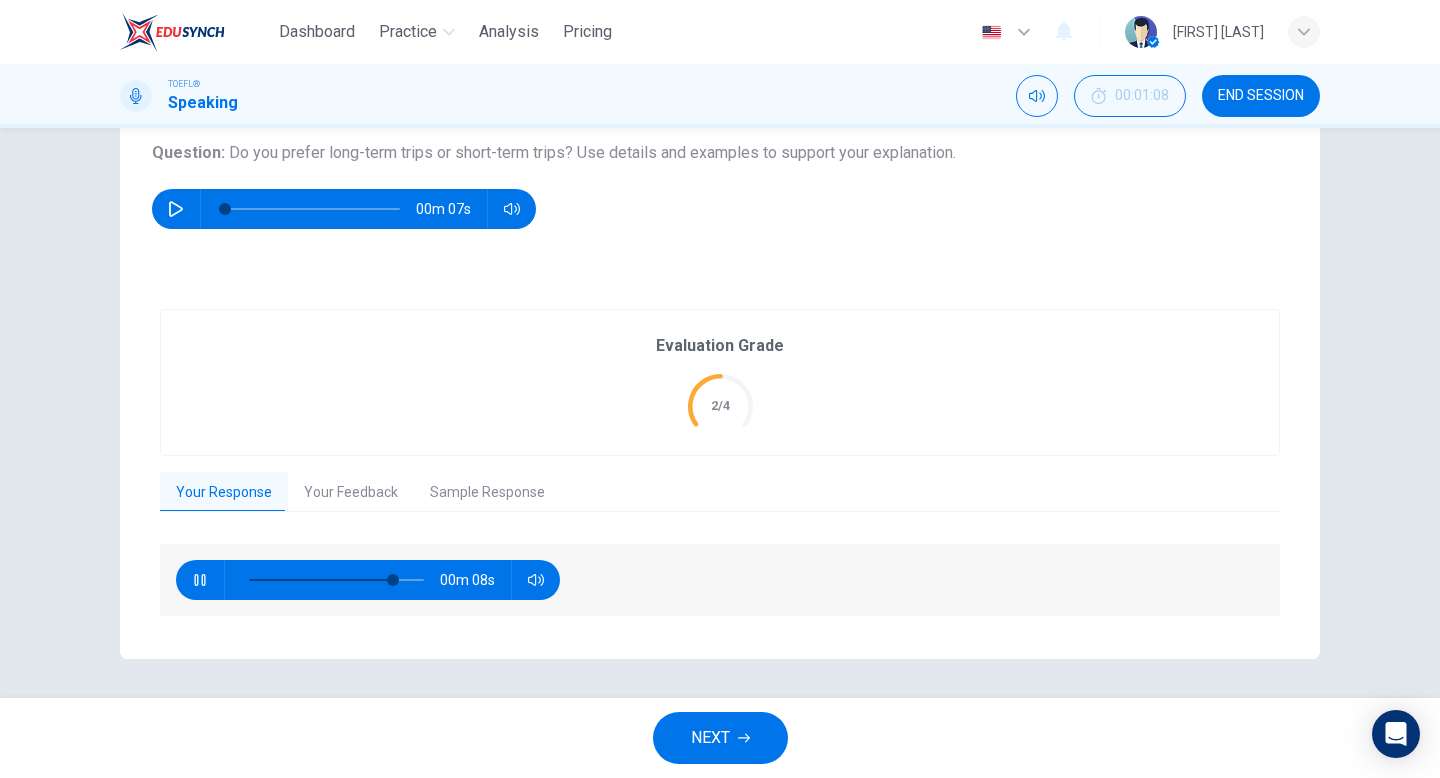 click at bounding box center (199, 580) 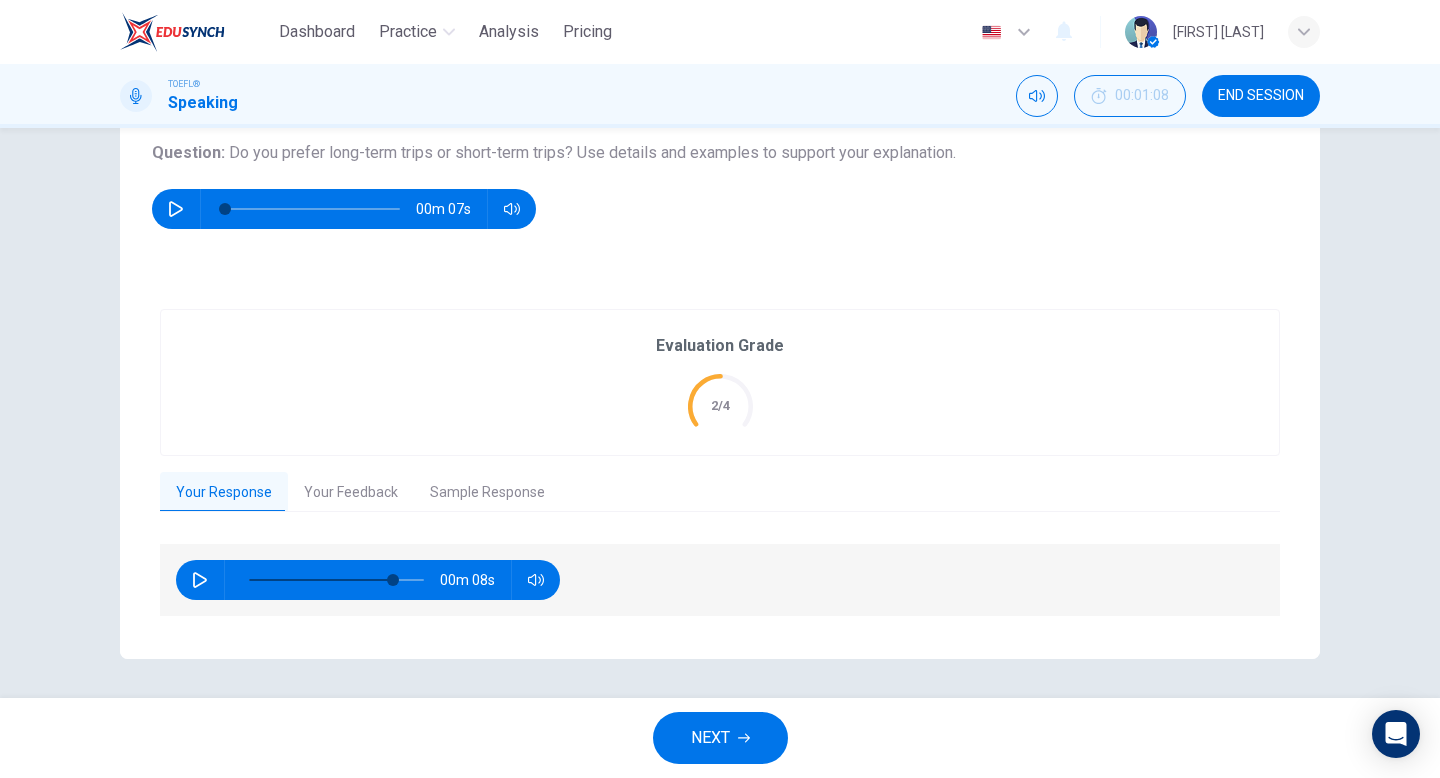 click on "Sample Response" at bounding box center (487, 493) 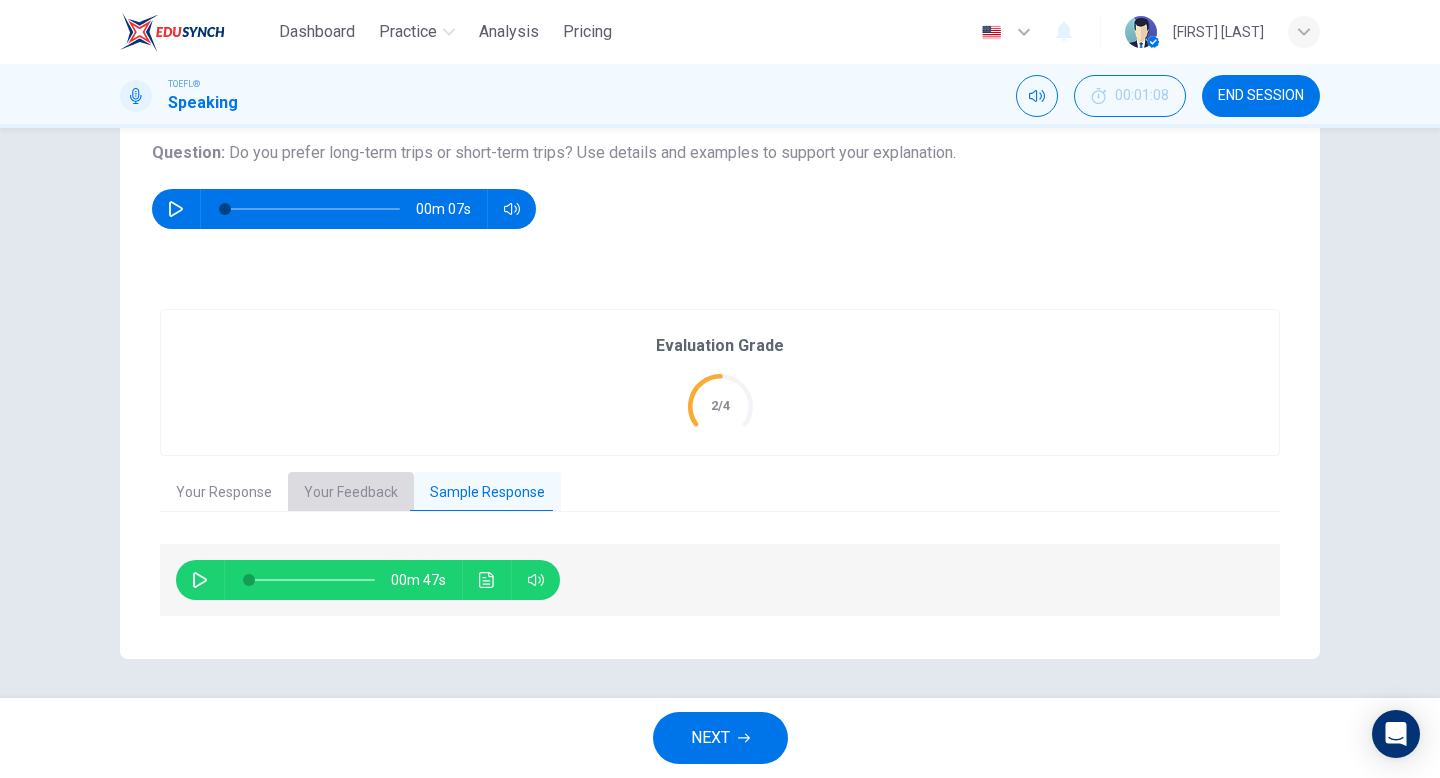 click on "Your Feedback" at bounding box center [351, 493] 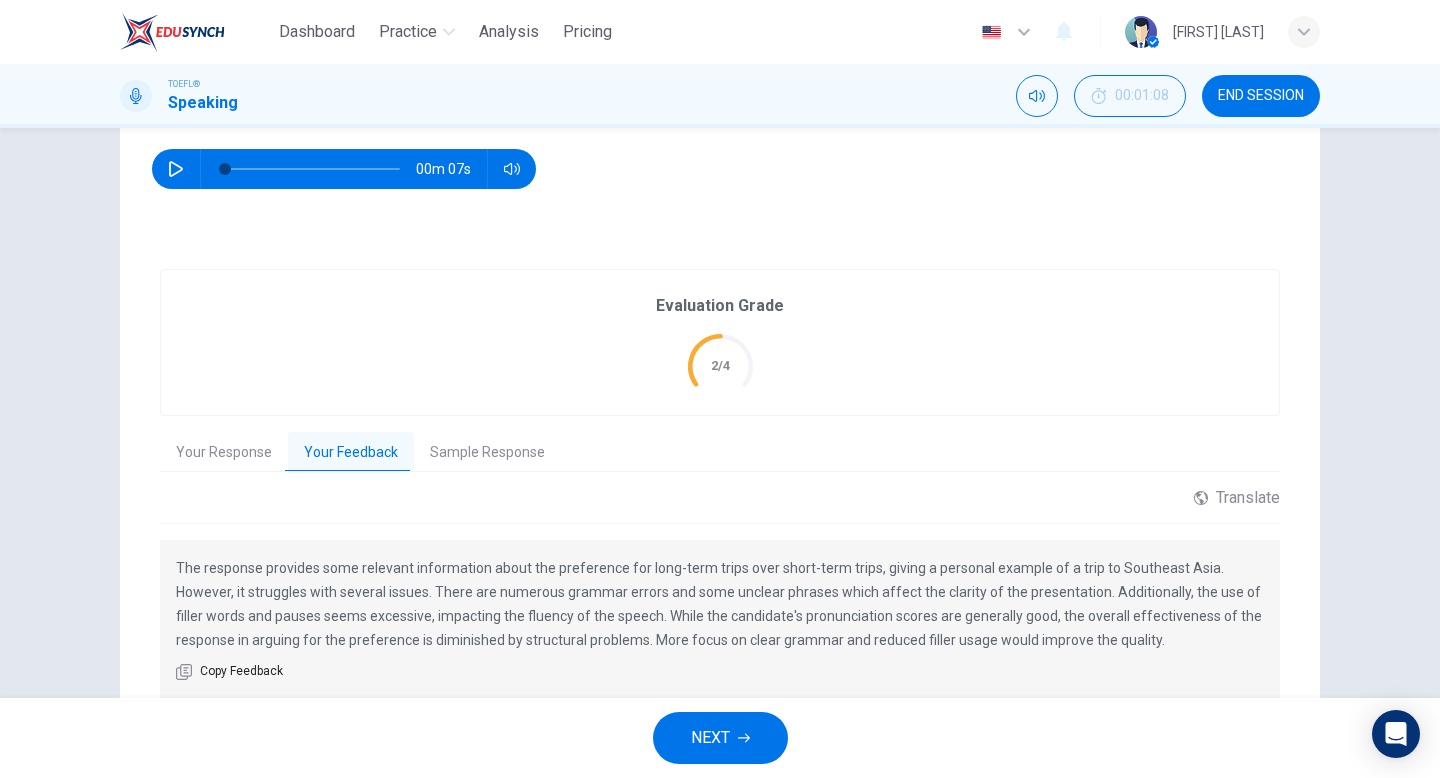 scroll, scrollTop: 349, scrollLeft: 0, axis: vertical 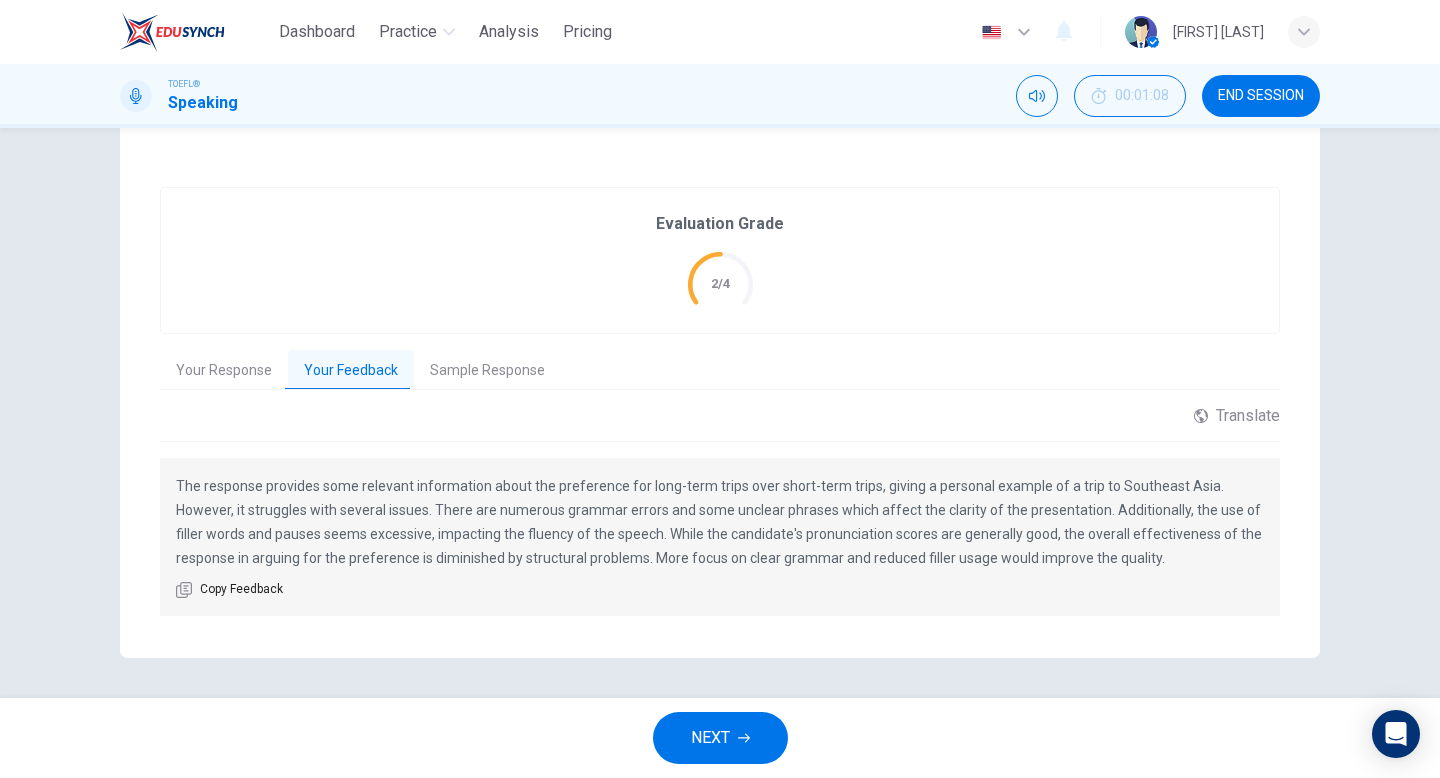 click on "NEXT" at bounding box center [720, 738] 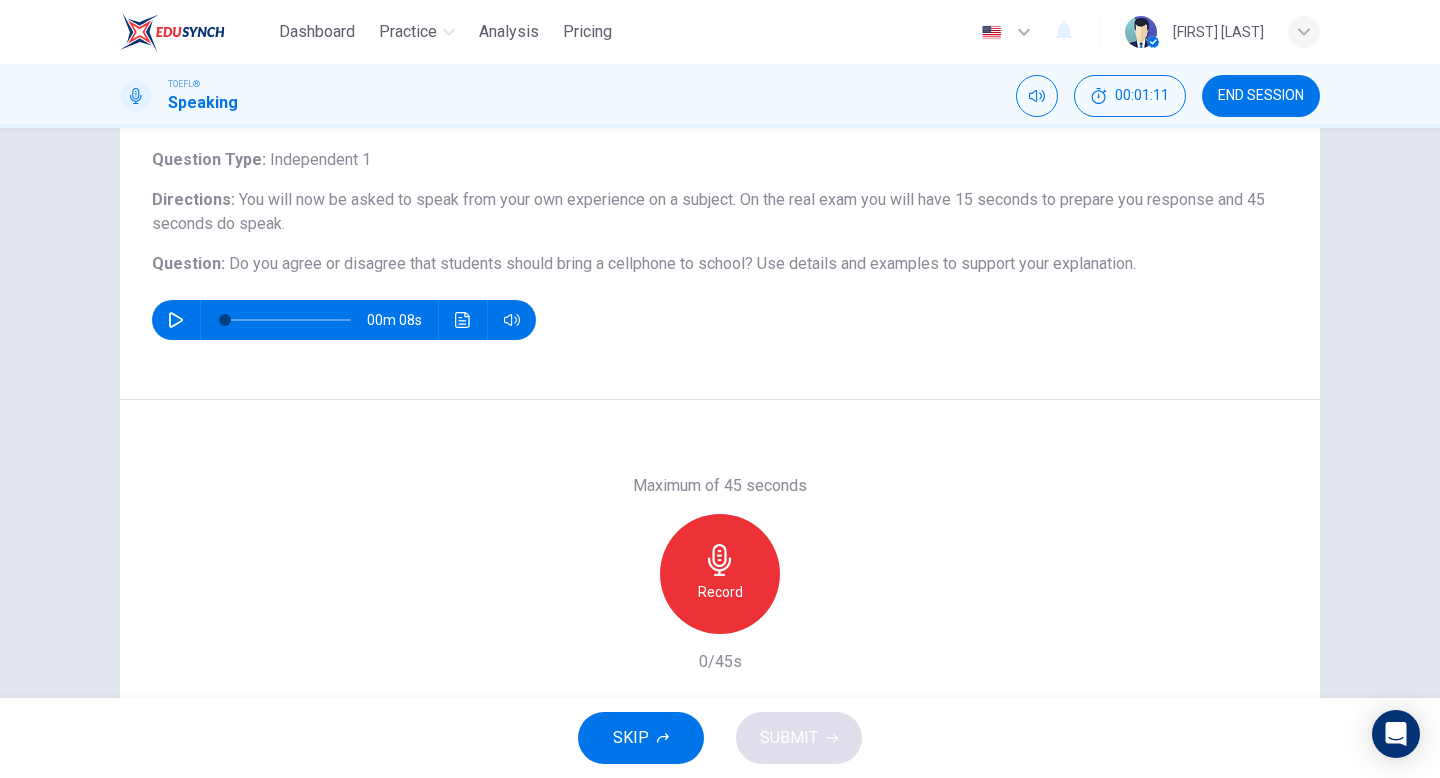 scroll, scrollTop: 162, scrollLeft: 0, axis: vertical 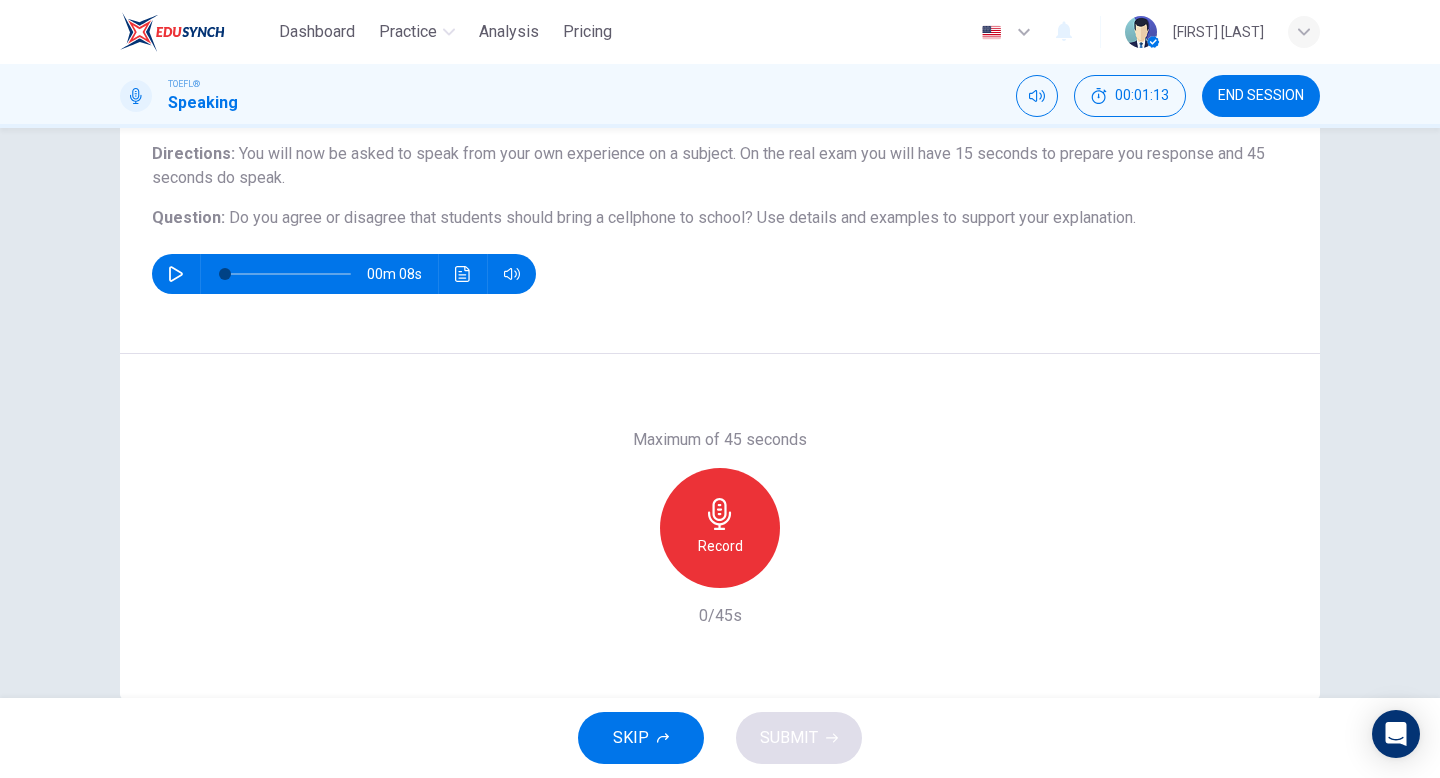 click at bounding box center (176, 274) 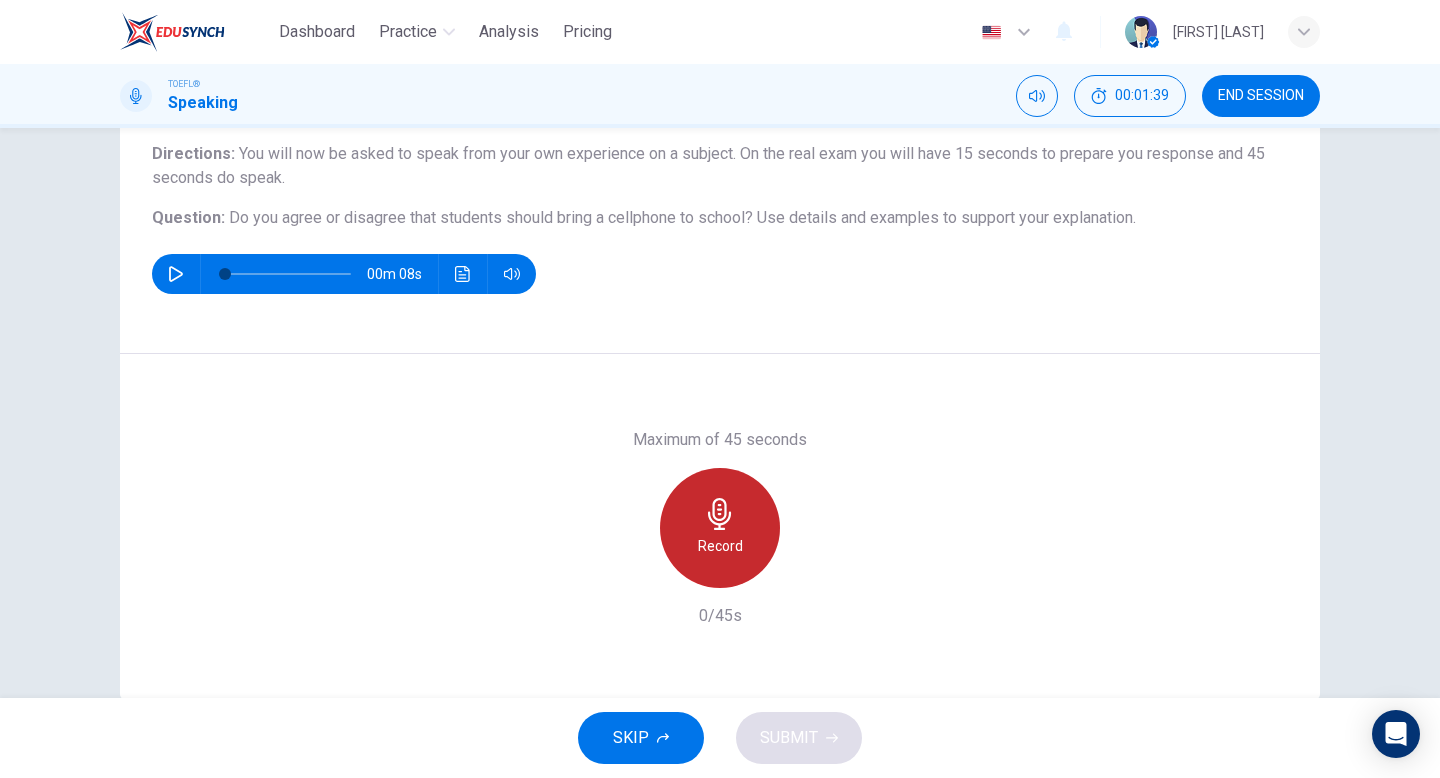 click on "Record" at bounding box center [720, 528] 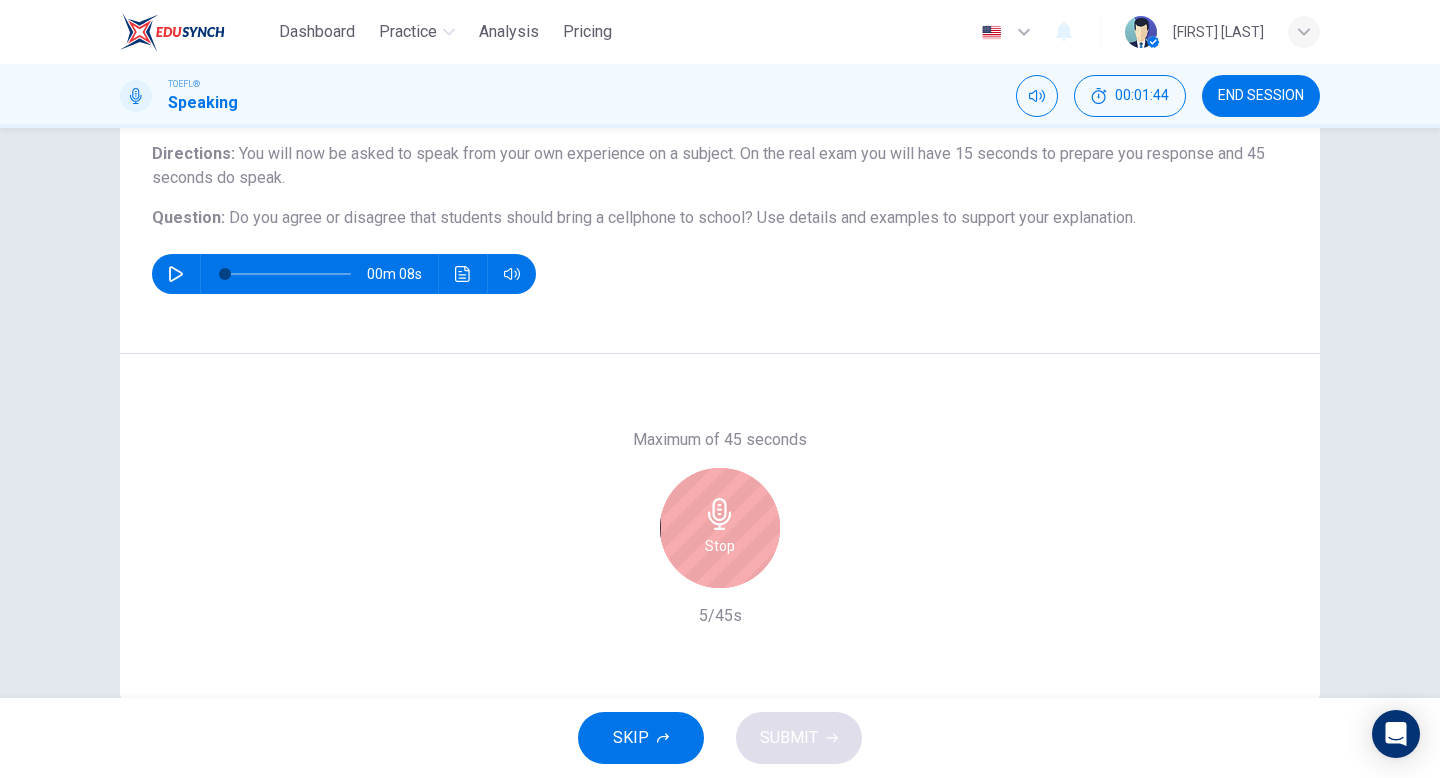 click on "Stop" at bounding box center [720, 528] 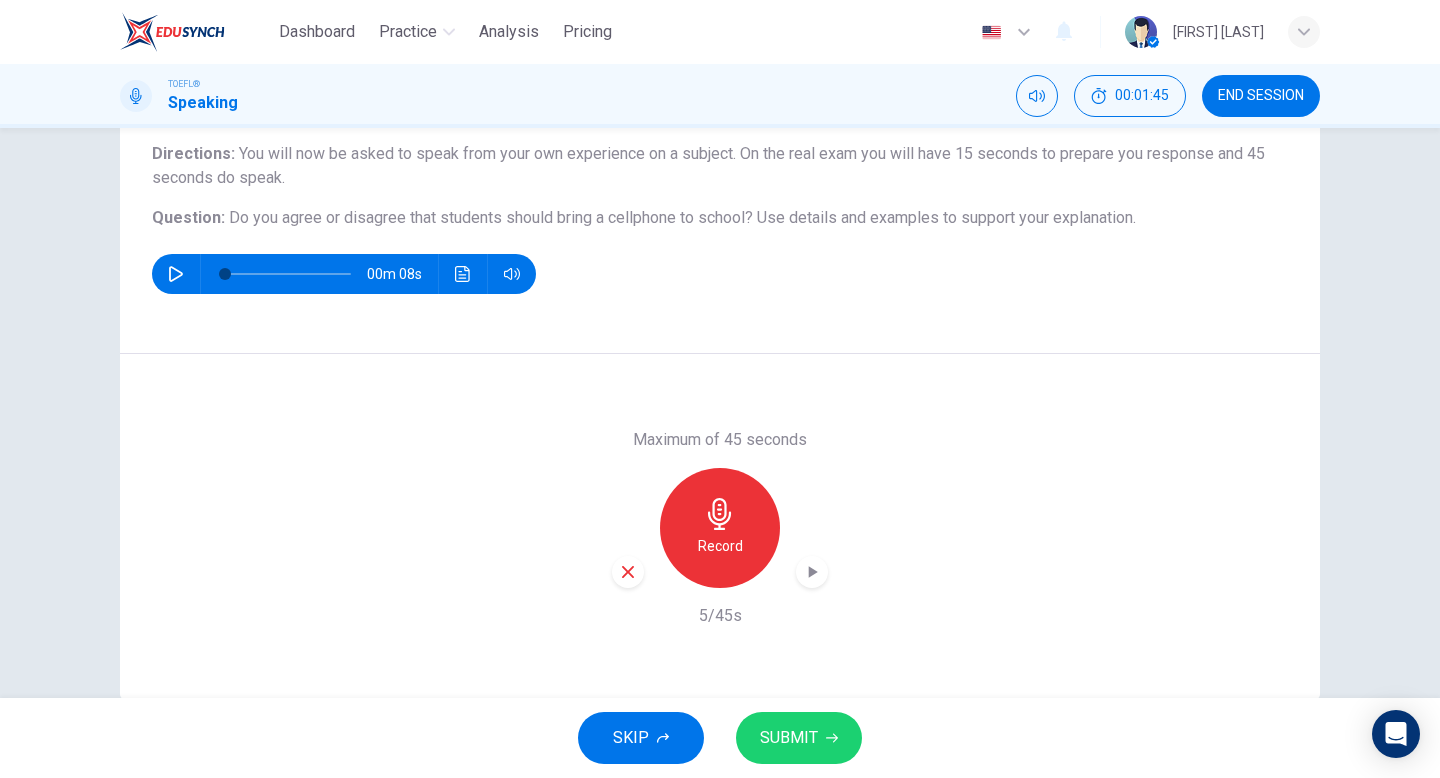 click at bounding box center [628, 572] 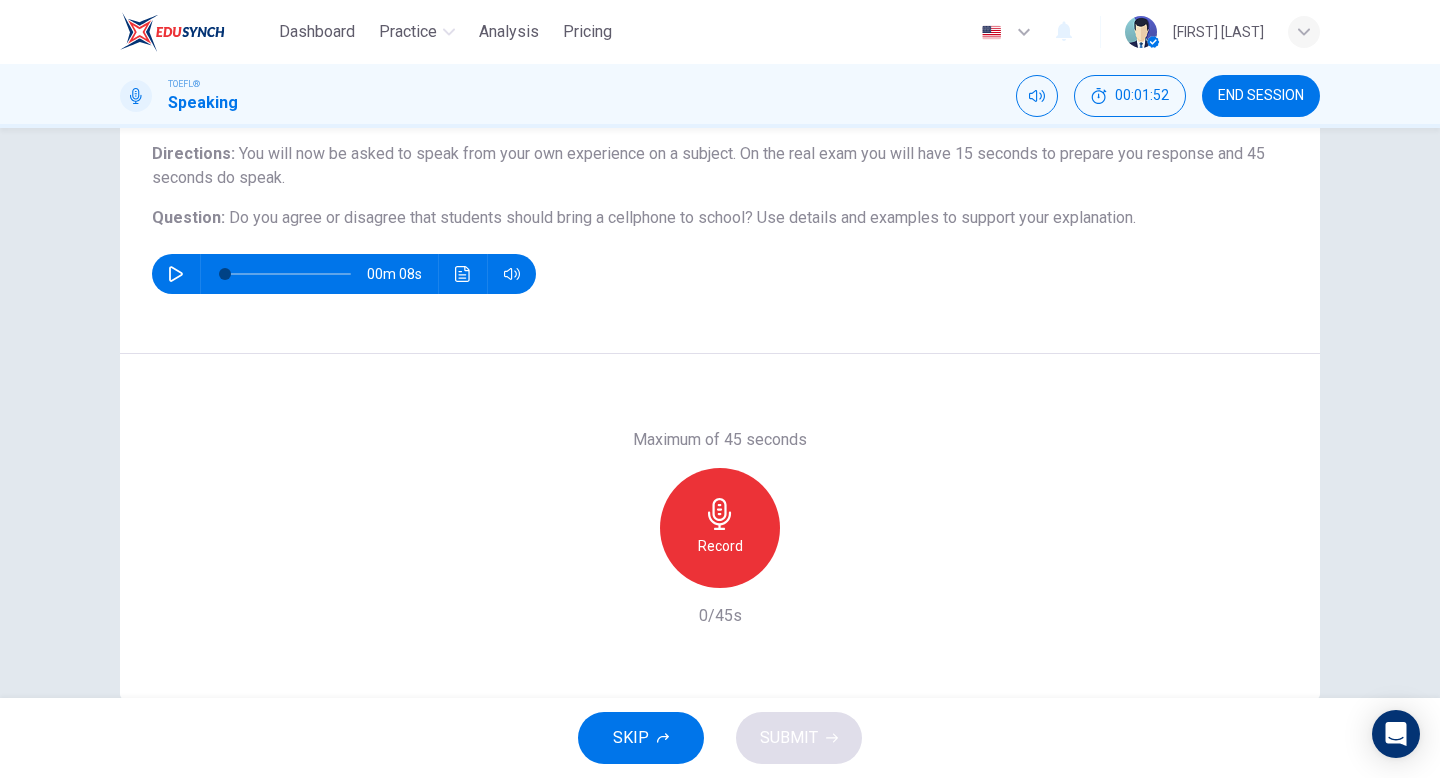 click at bounding box center (720, 514) 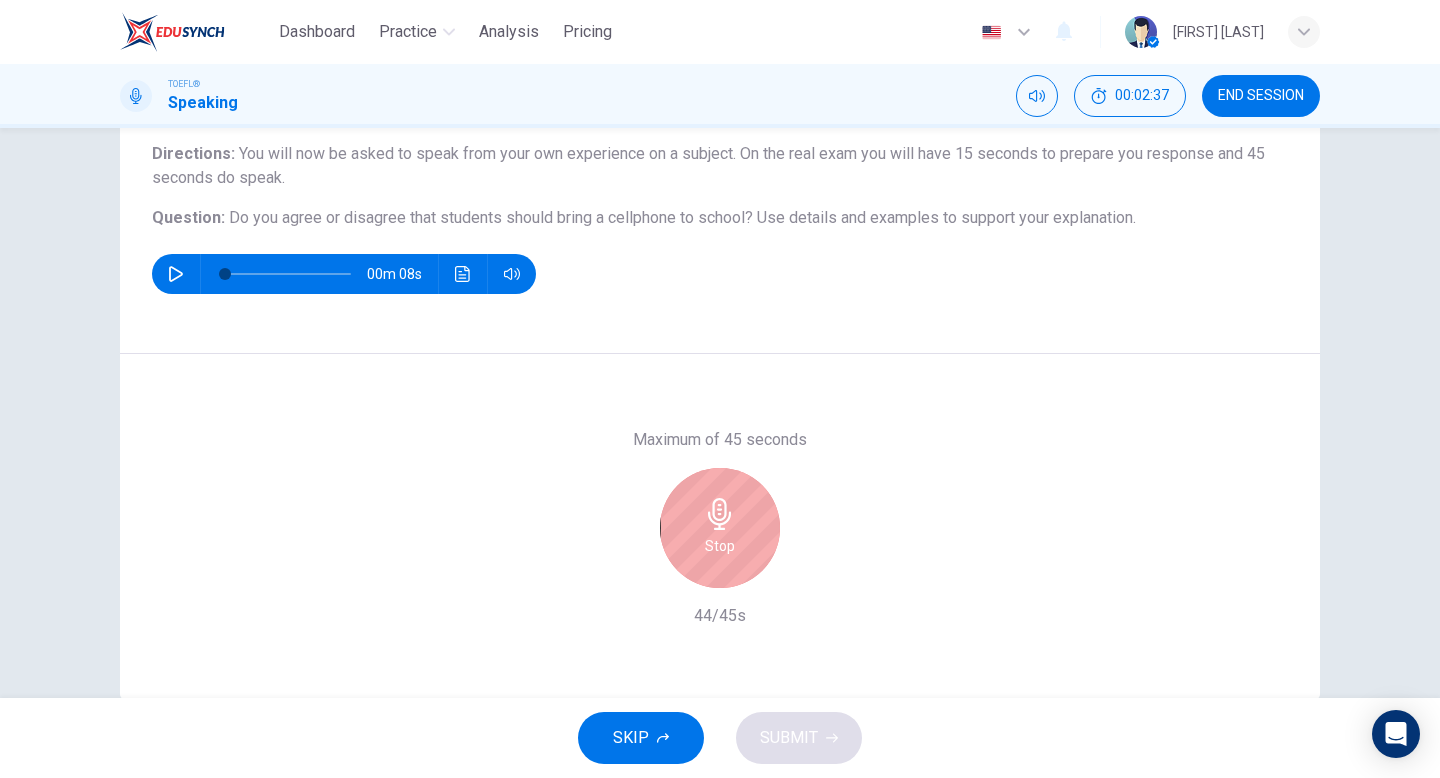 click at bounding box center [720, 514] 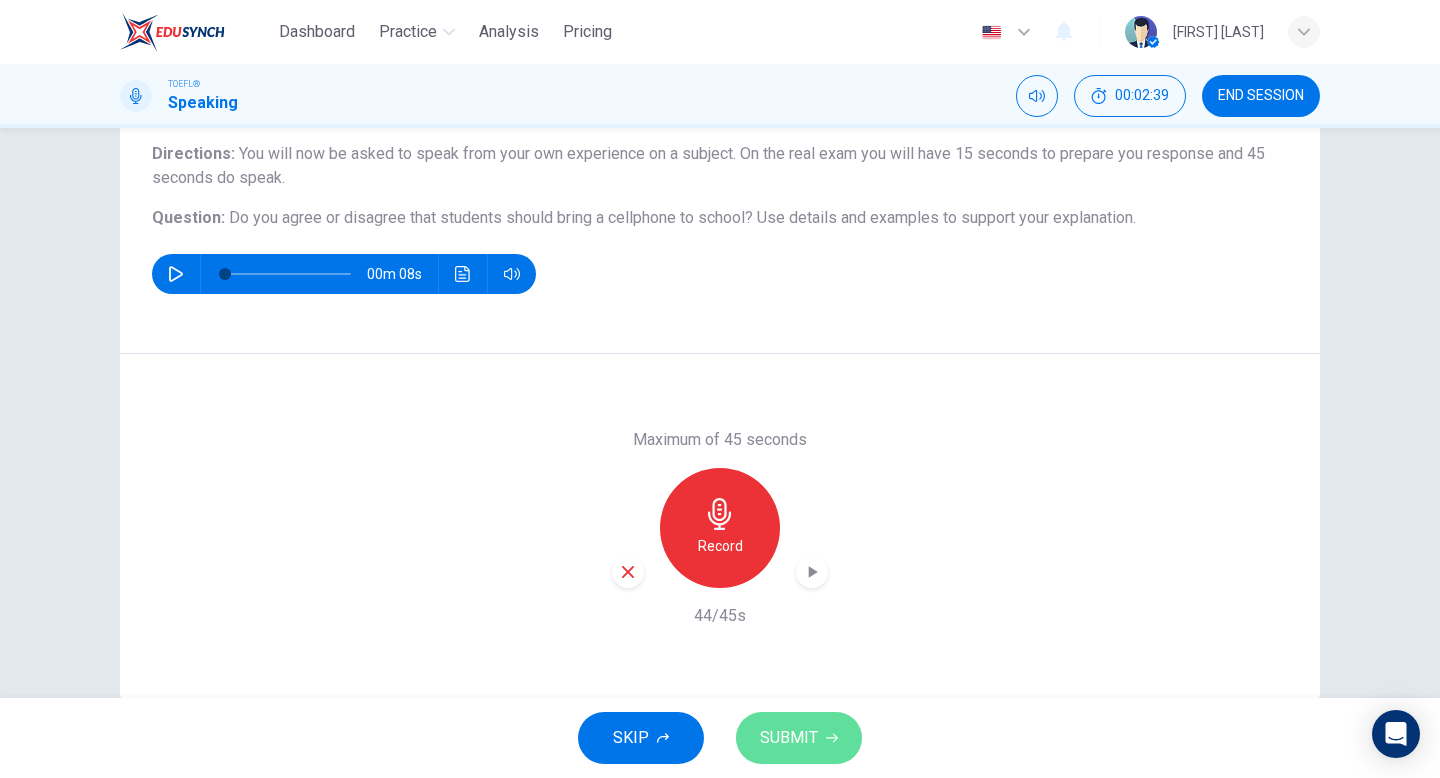 click on "SUBMIT" at bounding box center [799, 738] 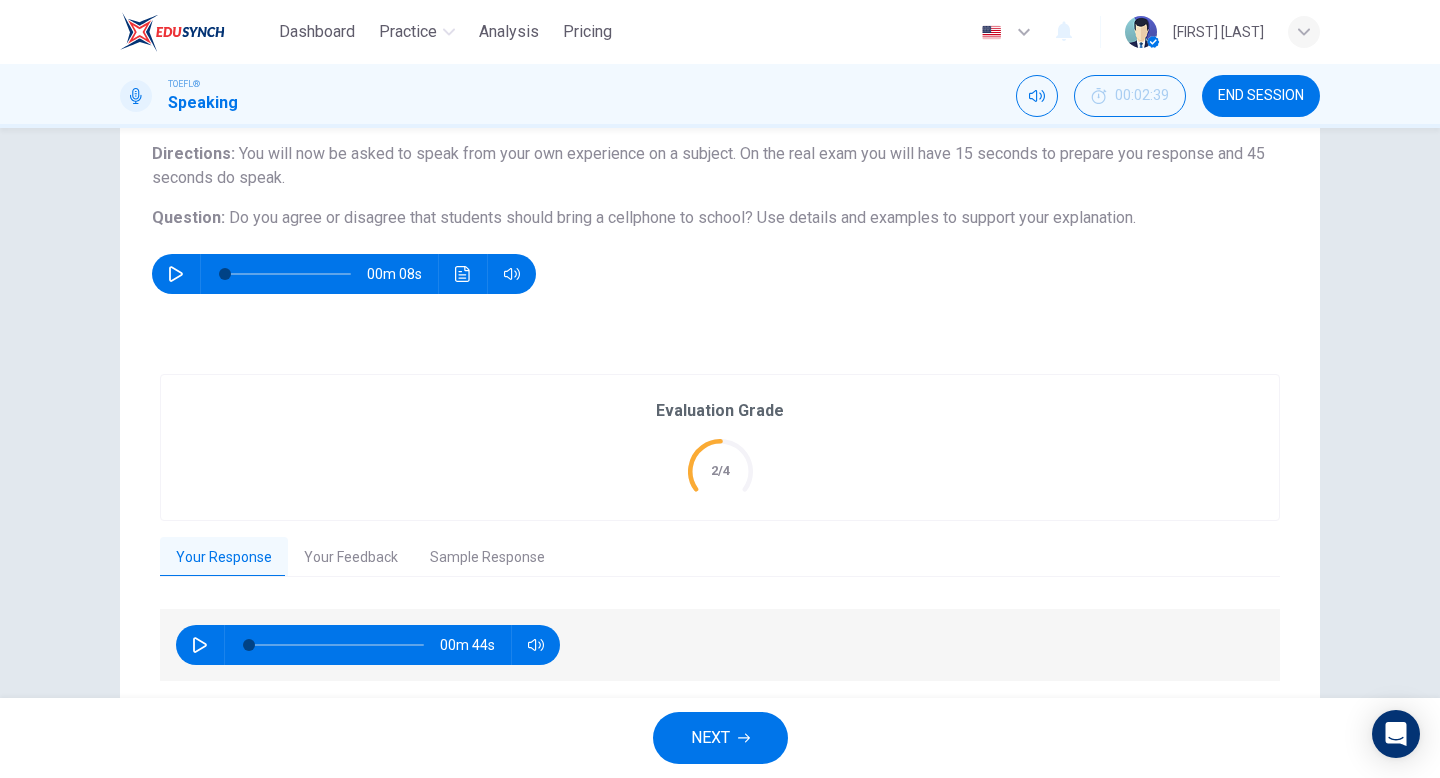scroll, scrollTop: 227, scrollLeft: 0, axis: vertical 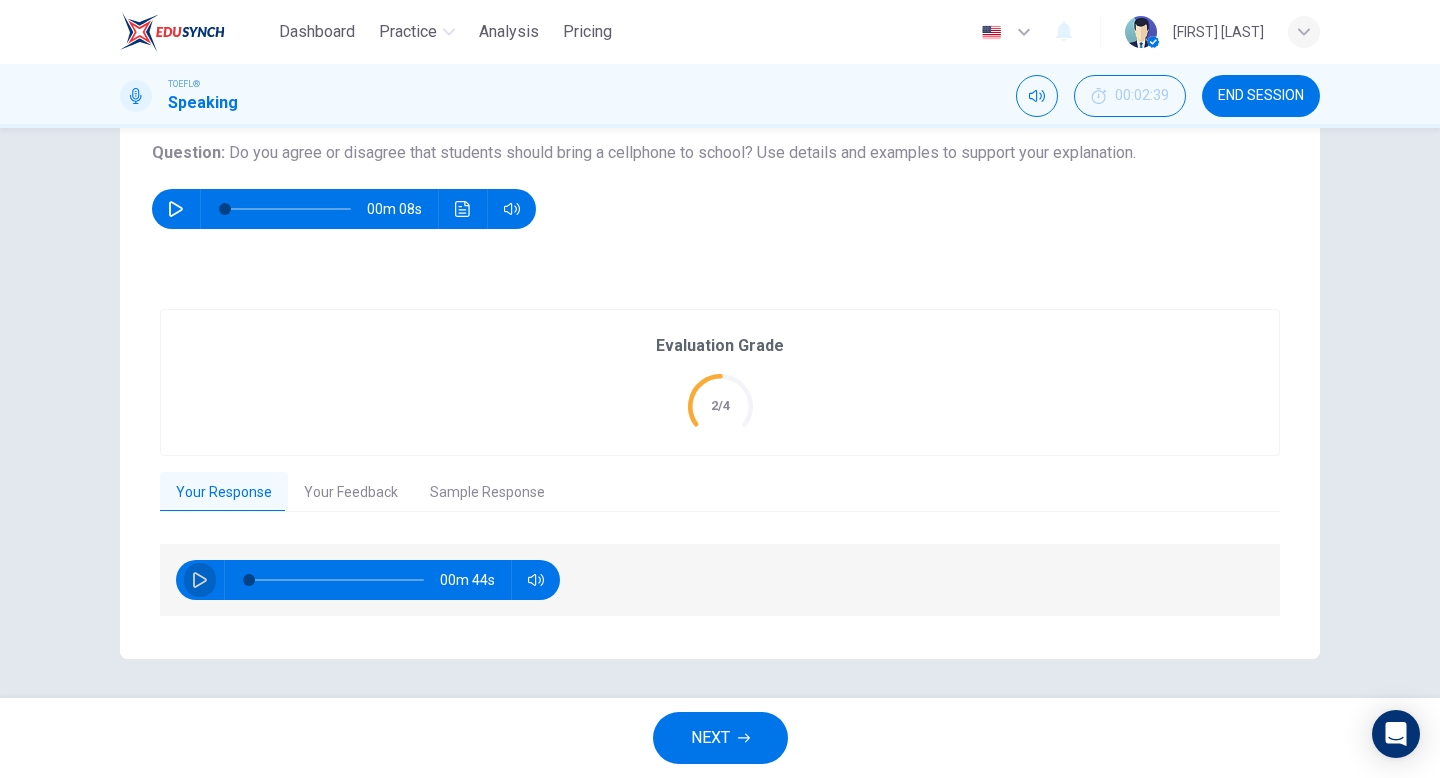 click at bounding box center [200, 580] 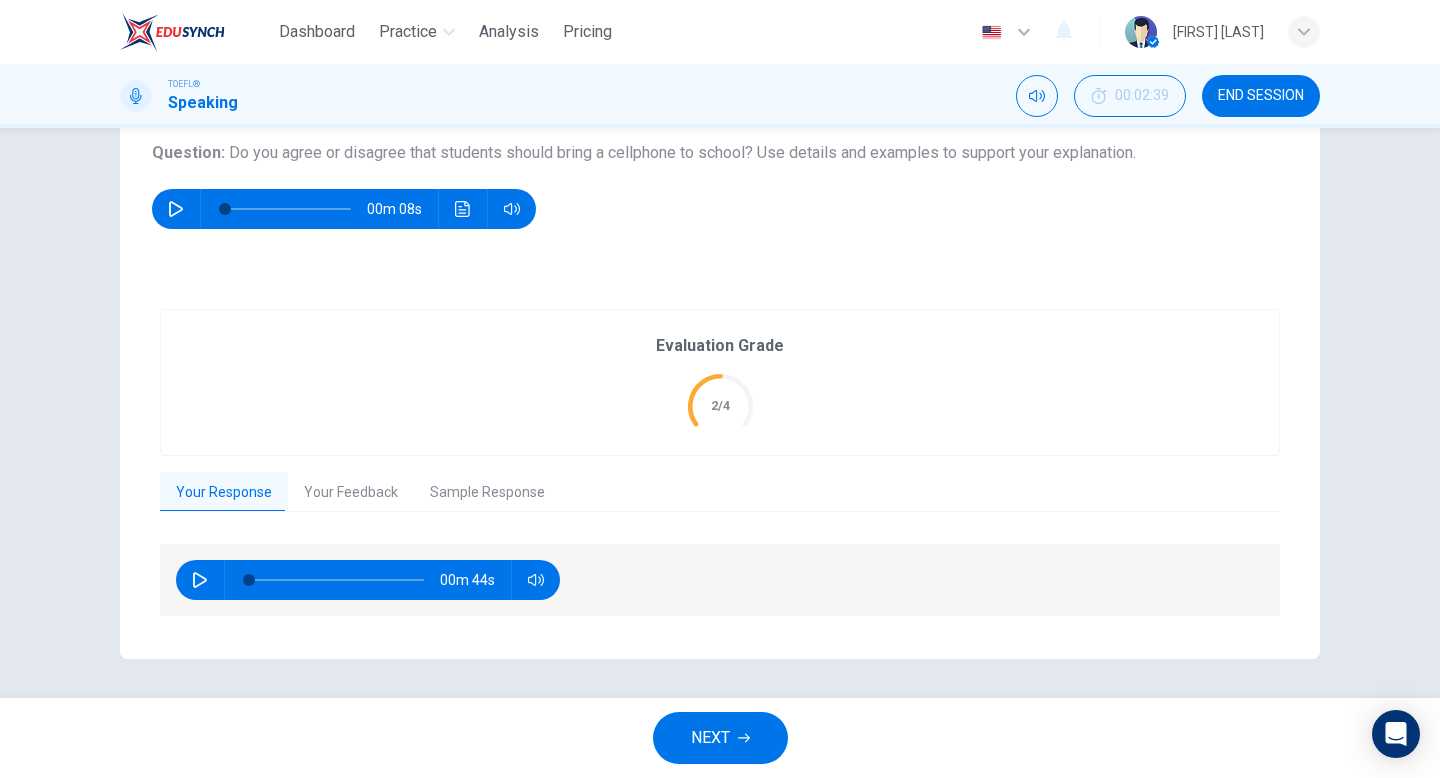 click on "Your Feedback" at bounding box center [351, 493] 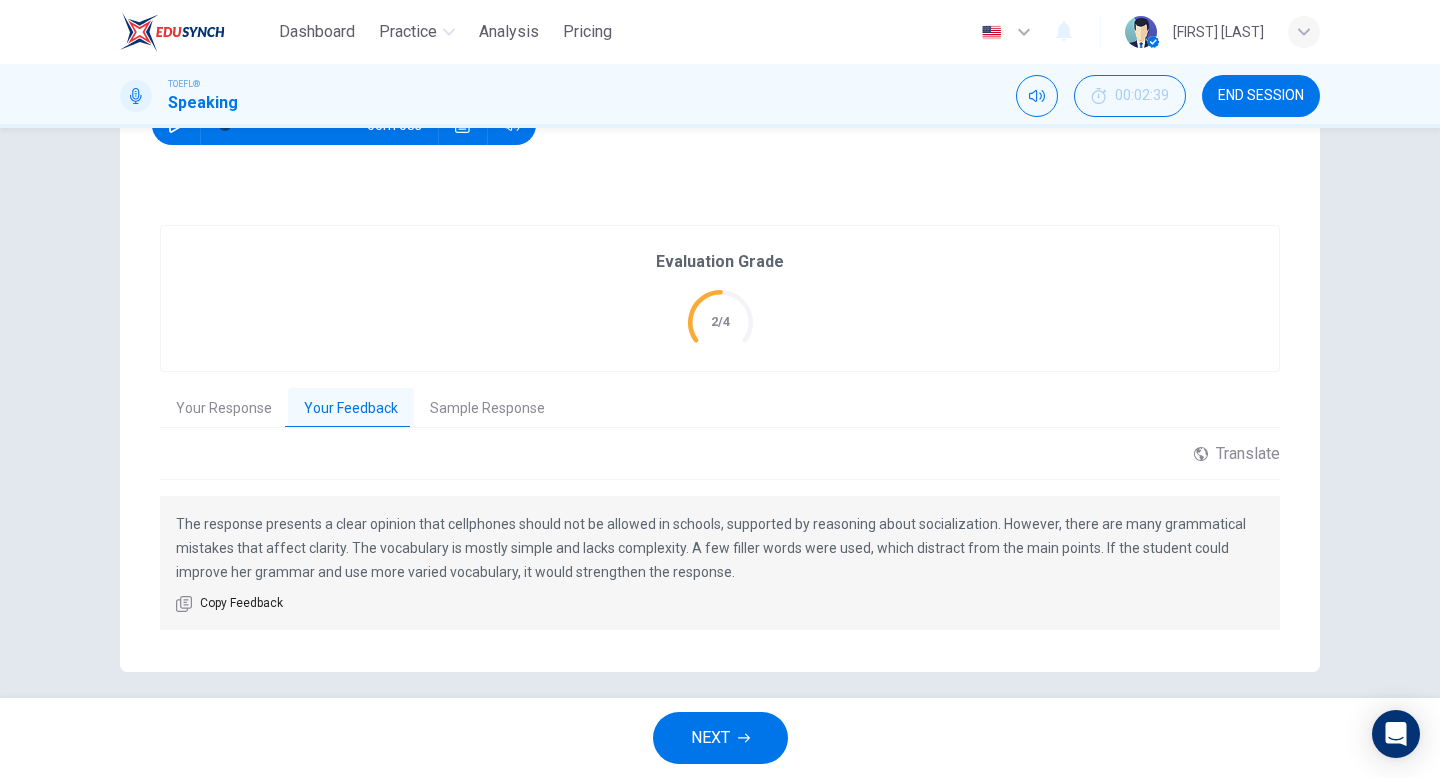 scroll, scrollTop: 325, scrollLeft: 0, axis: vertical 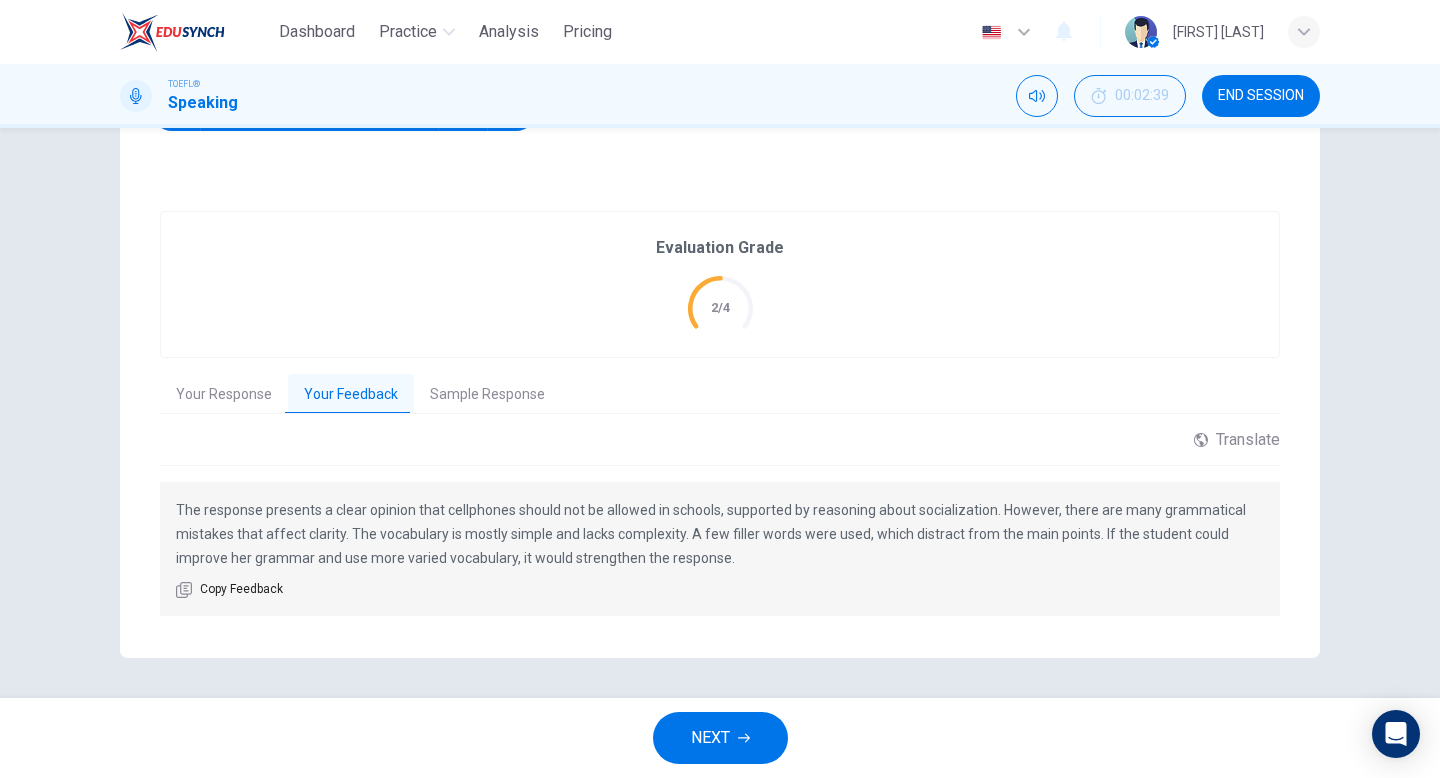 click on "NEXT" at bounding box center [720, 738] 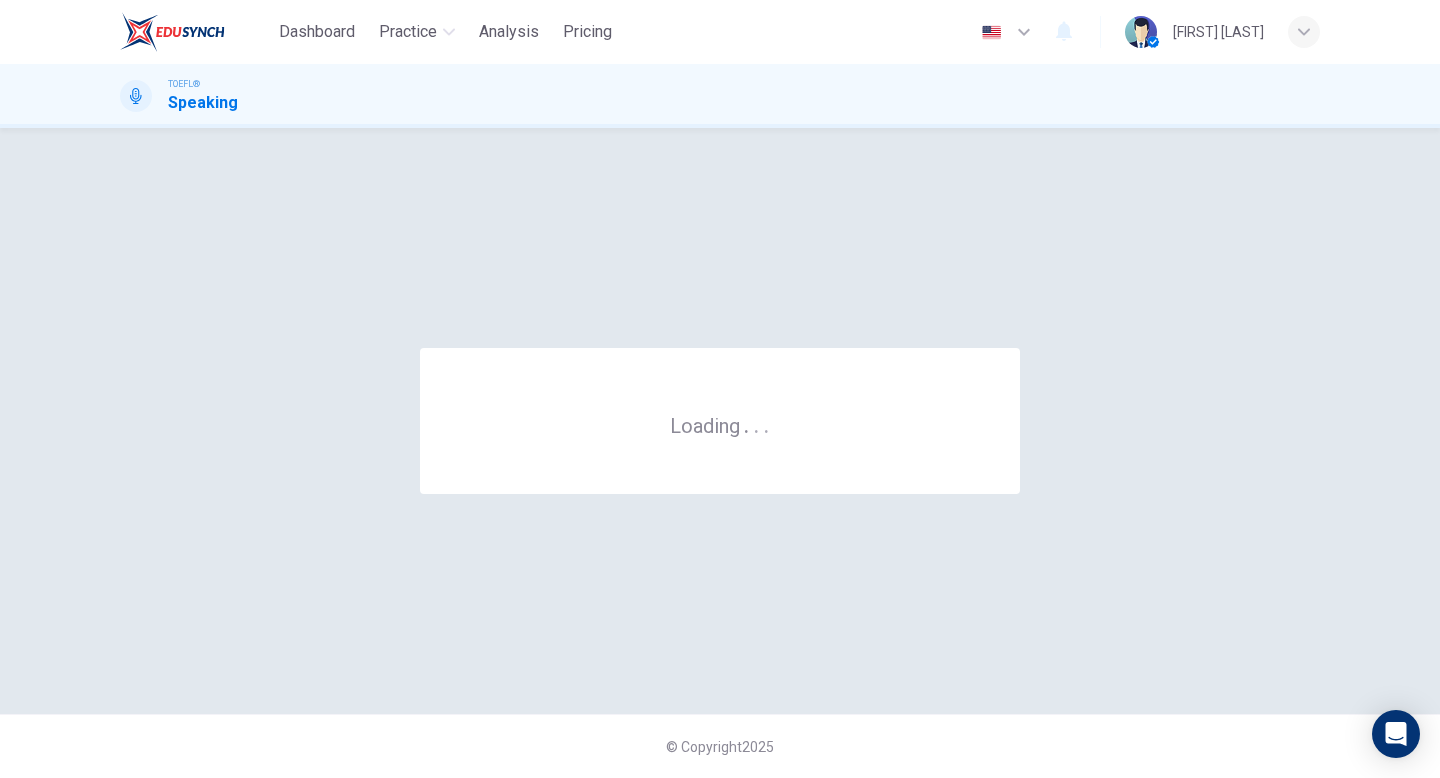 scroll, scrollTop: 0, scrollLeft: 0, axis: both 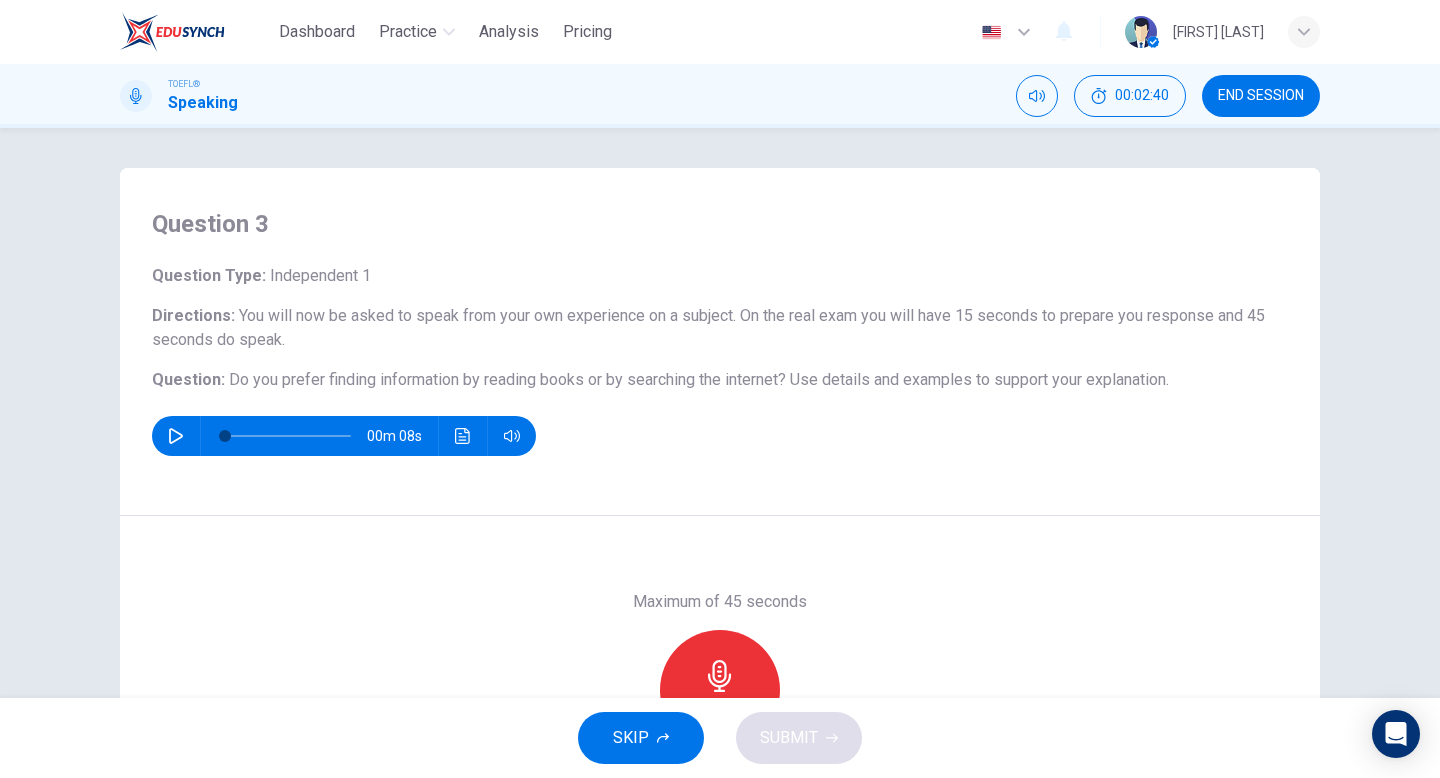 click at bounding box center [176, 436] 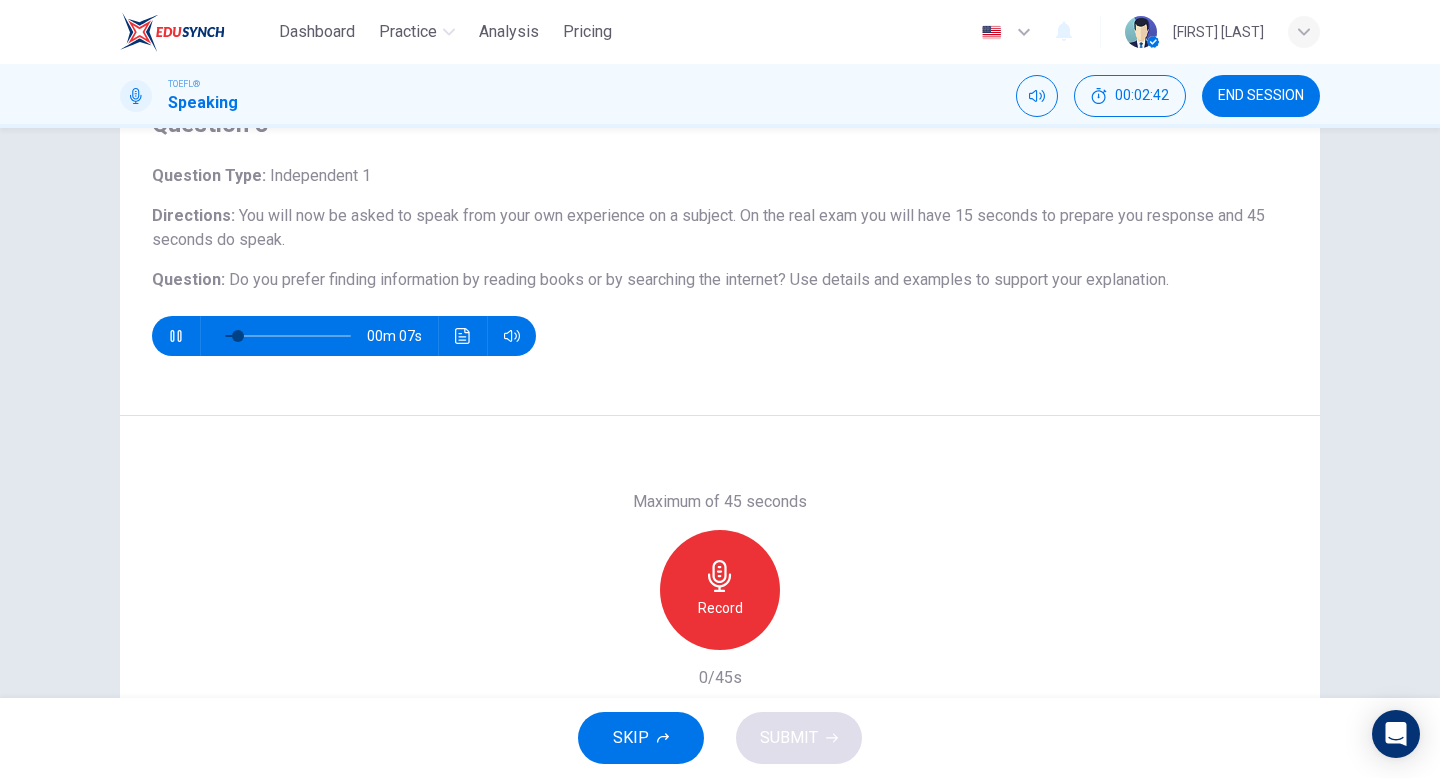 scroll, scrollTop: 102, scrollLeft: 0, axis: vertical 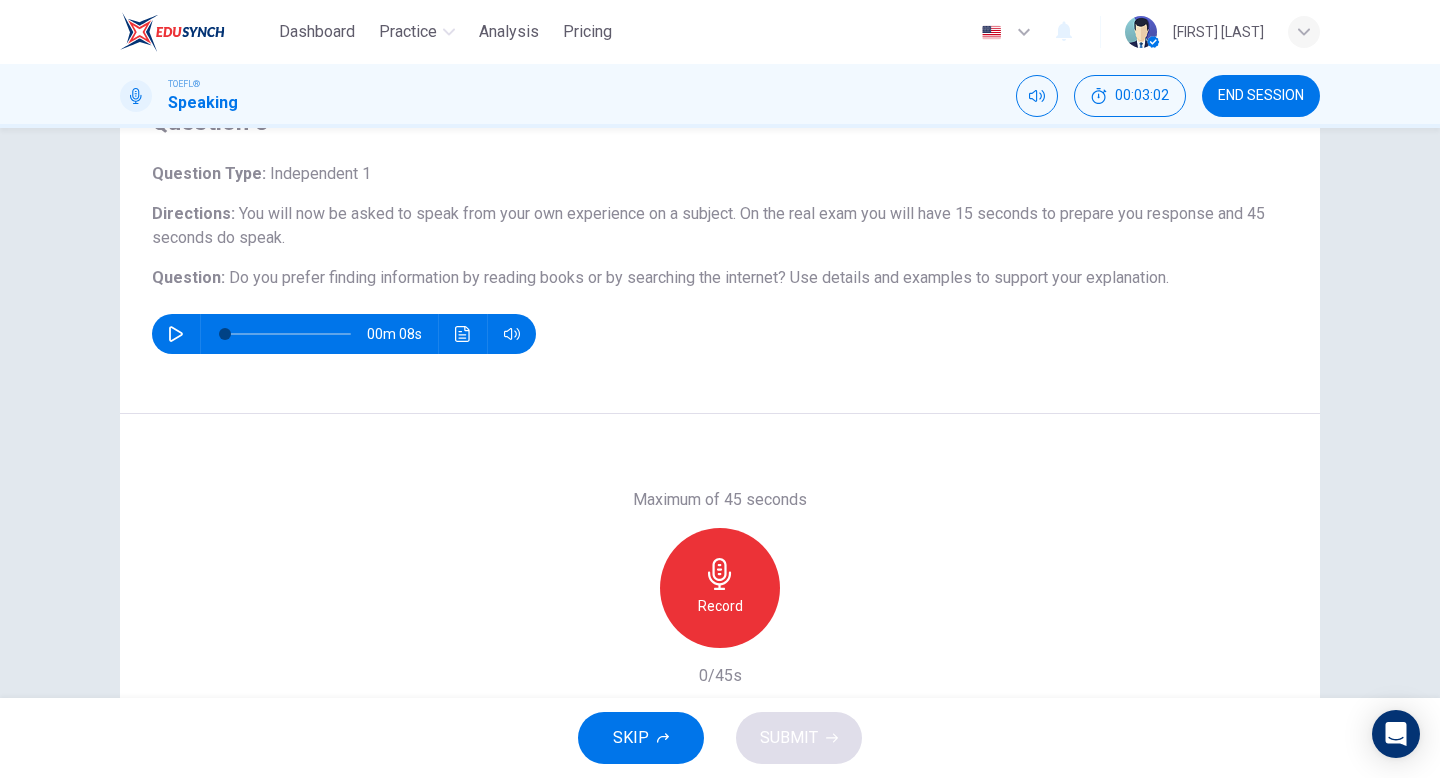 click on "Record" at bounding box center (720, 606) 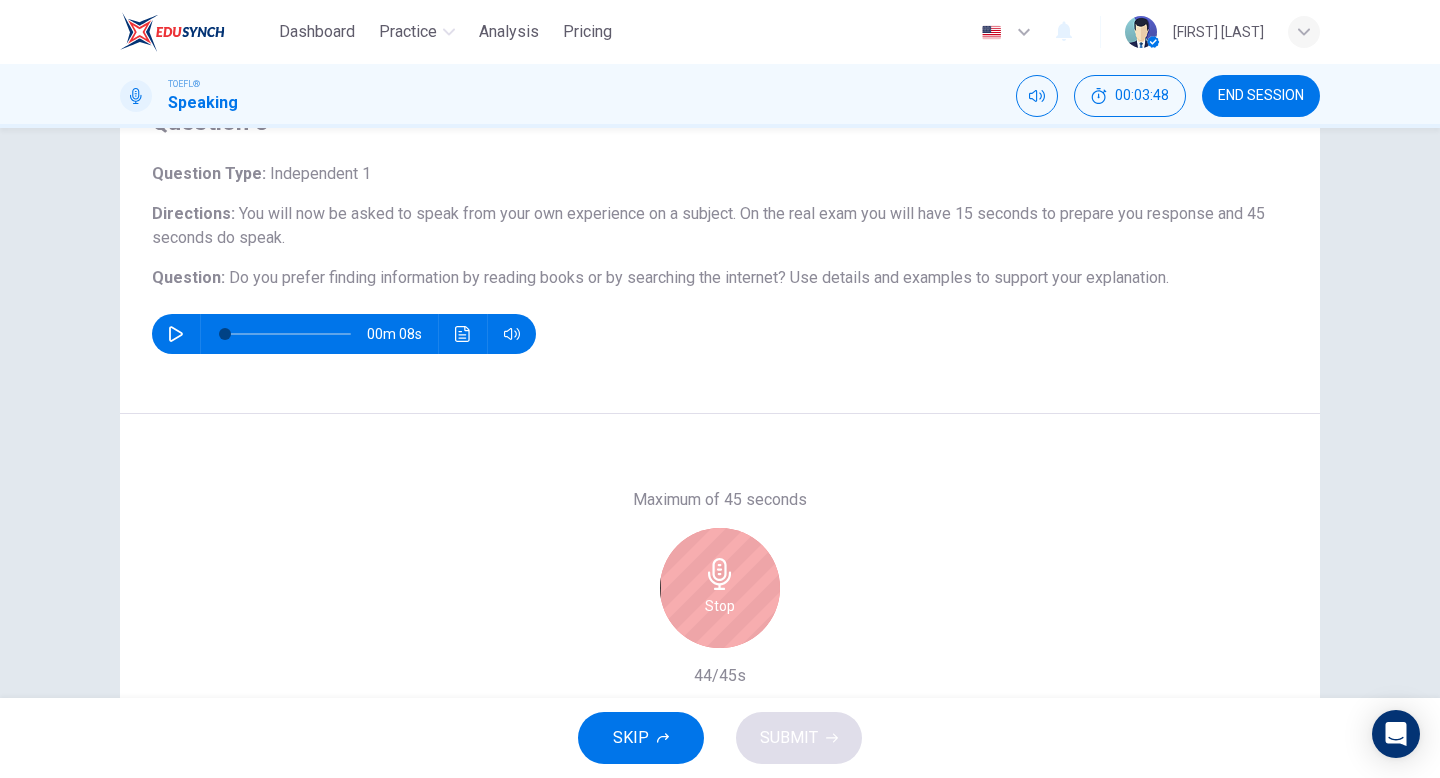 click on "Stop" at bounding box center (720, 606) 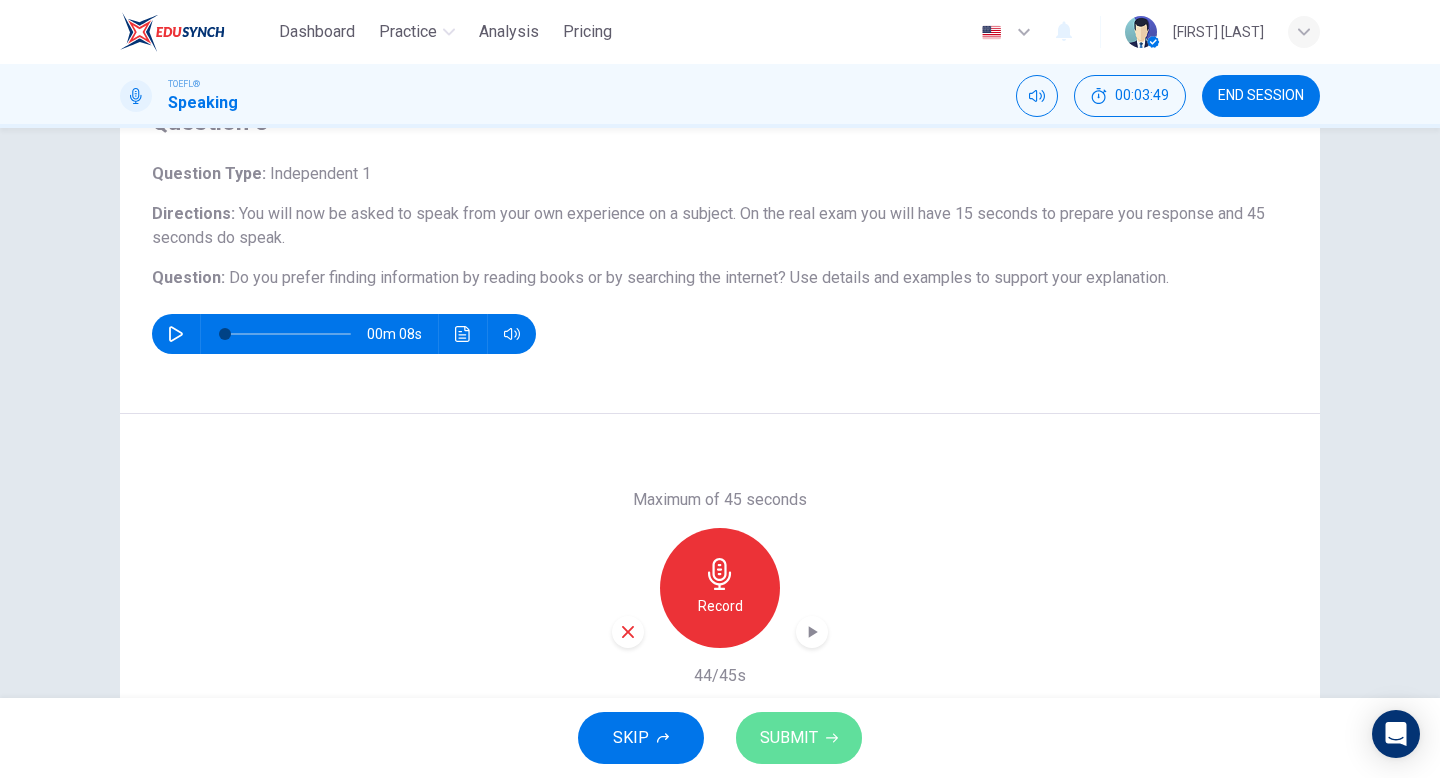 click on "SUBMIT" at bounding box center (789, 738) 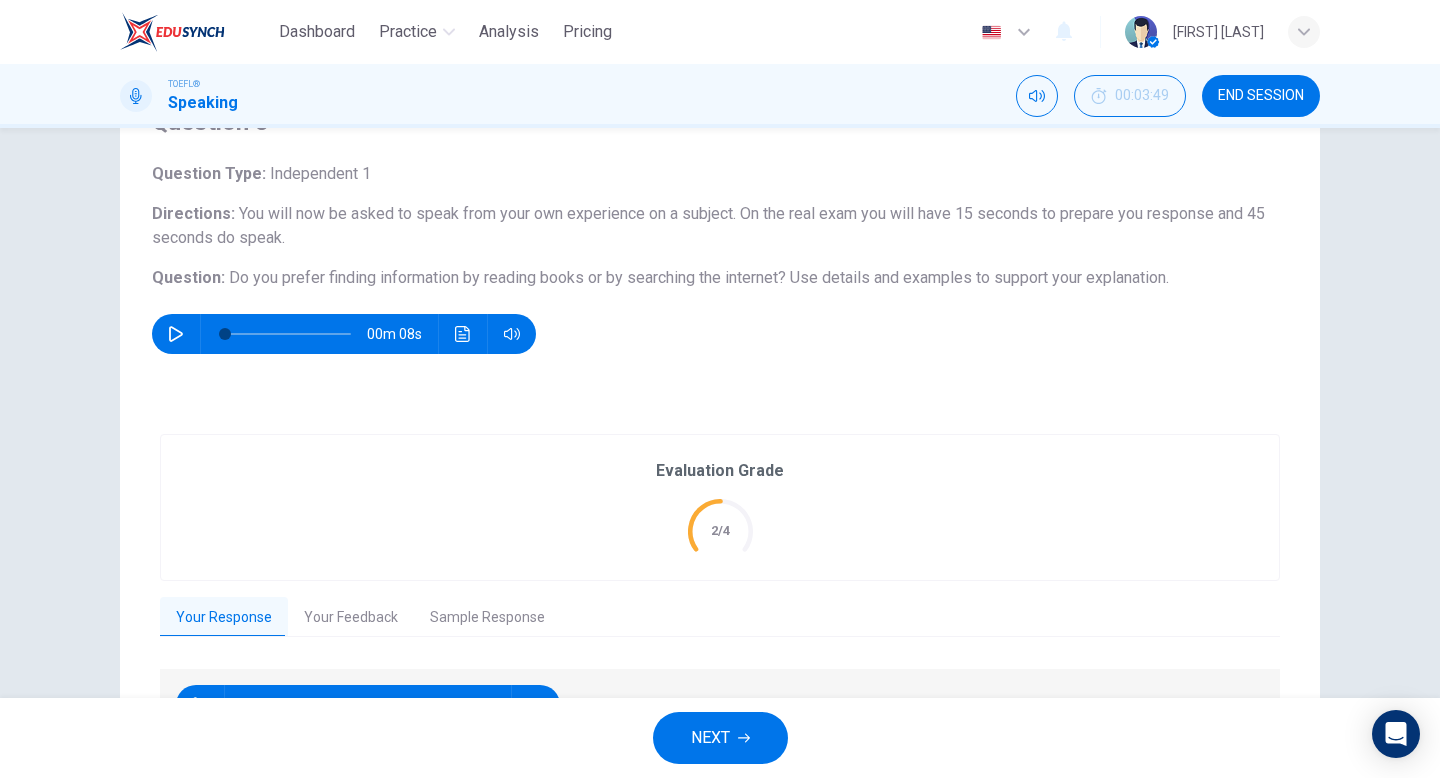 scroll, scrollTop: 227, scrollLeft: 0, axis: vertical 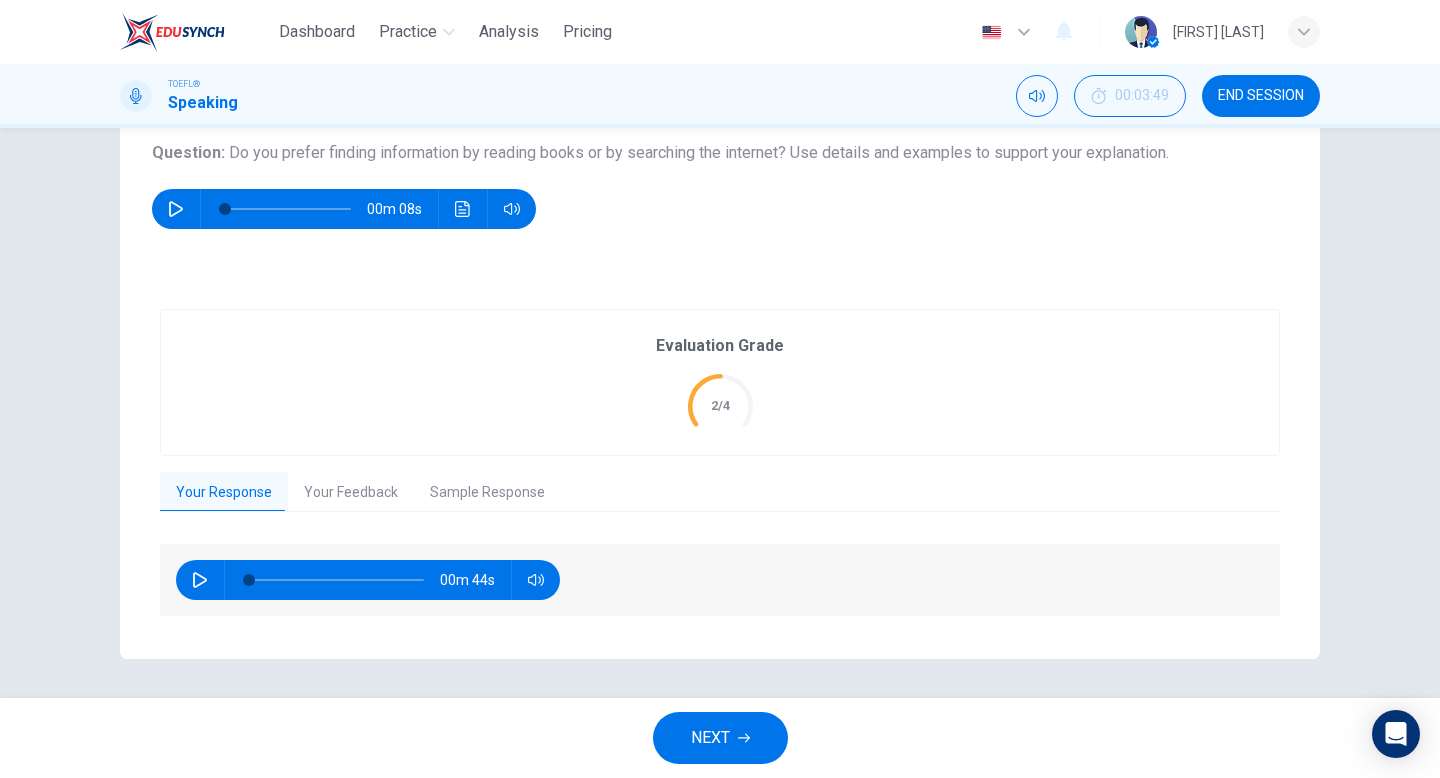 click on "00m 44s" at bounding box center (368, 580) 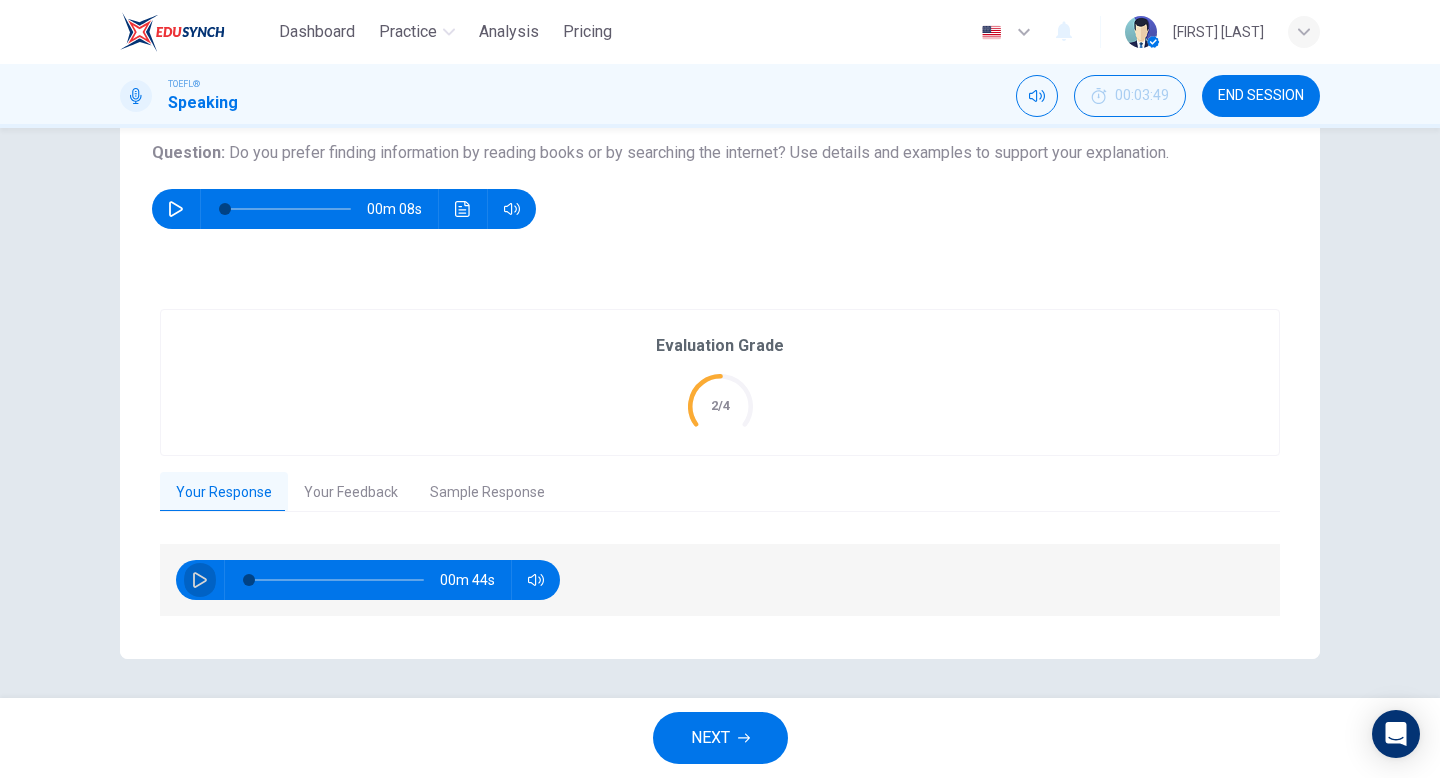 click at bounding box center (200, 580) 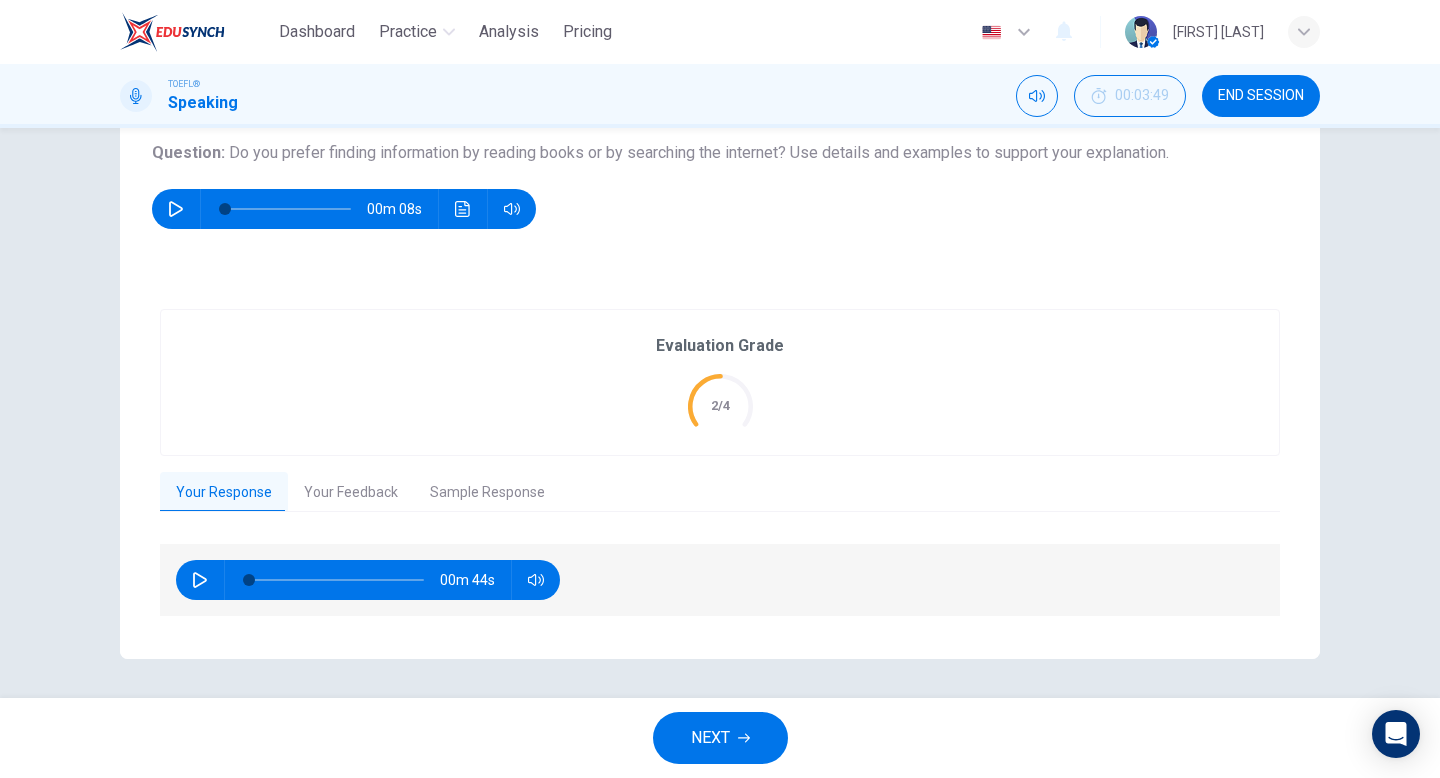 click on "NEXT" at bounding box center [720, 738] 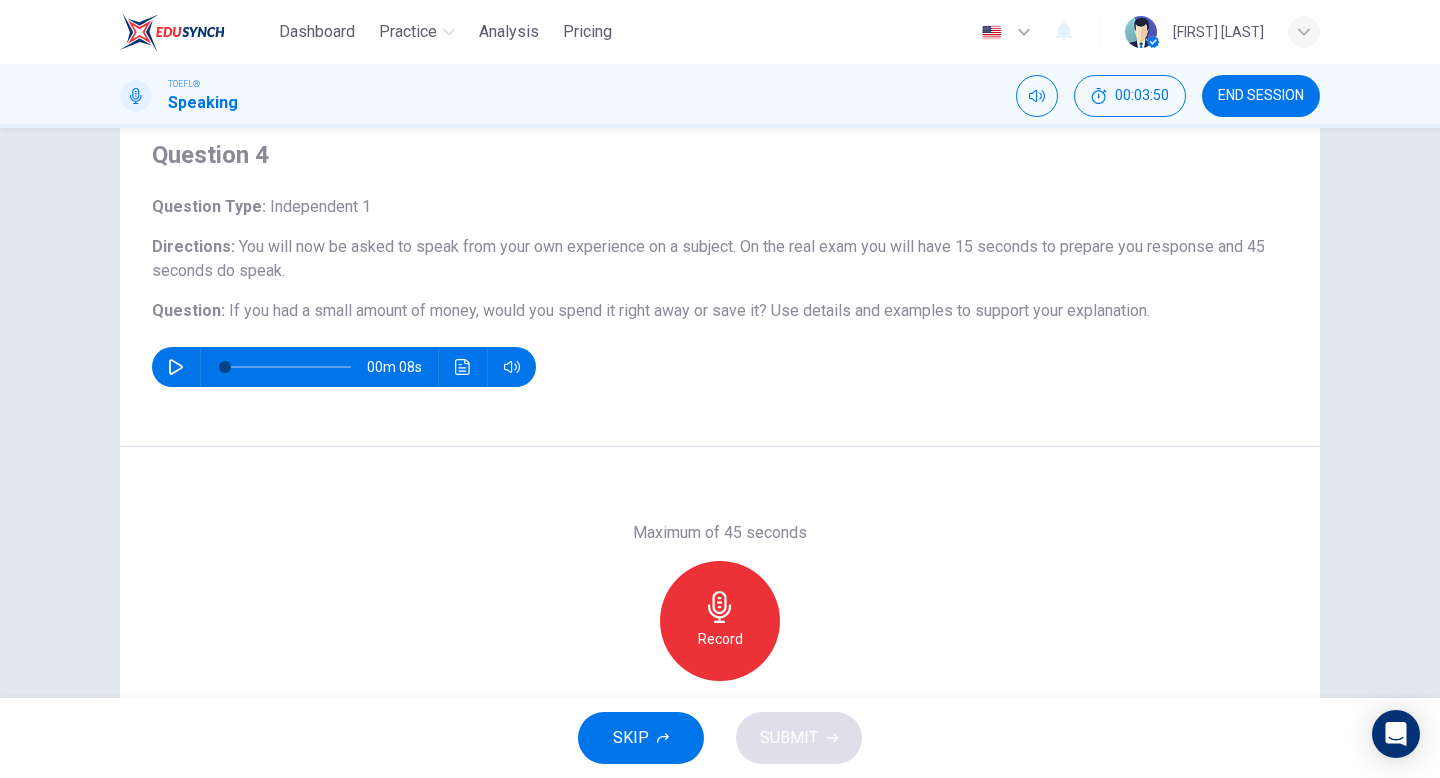 scroll, scrollTop: 97, scrollLeft: 0, axis: vertical 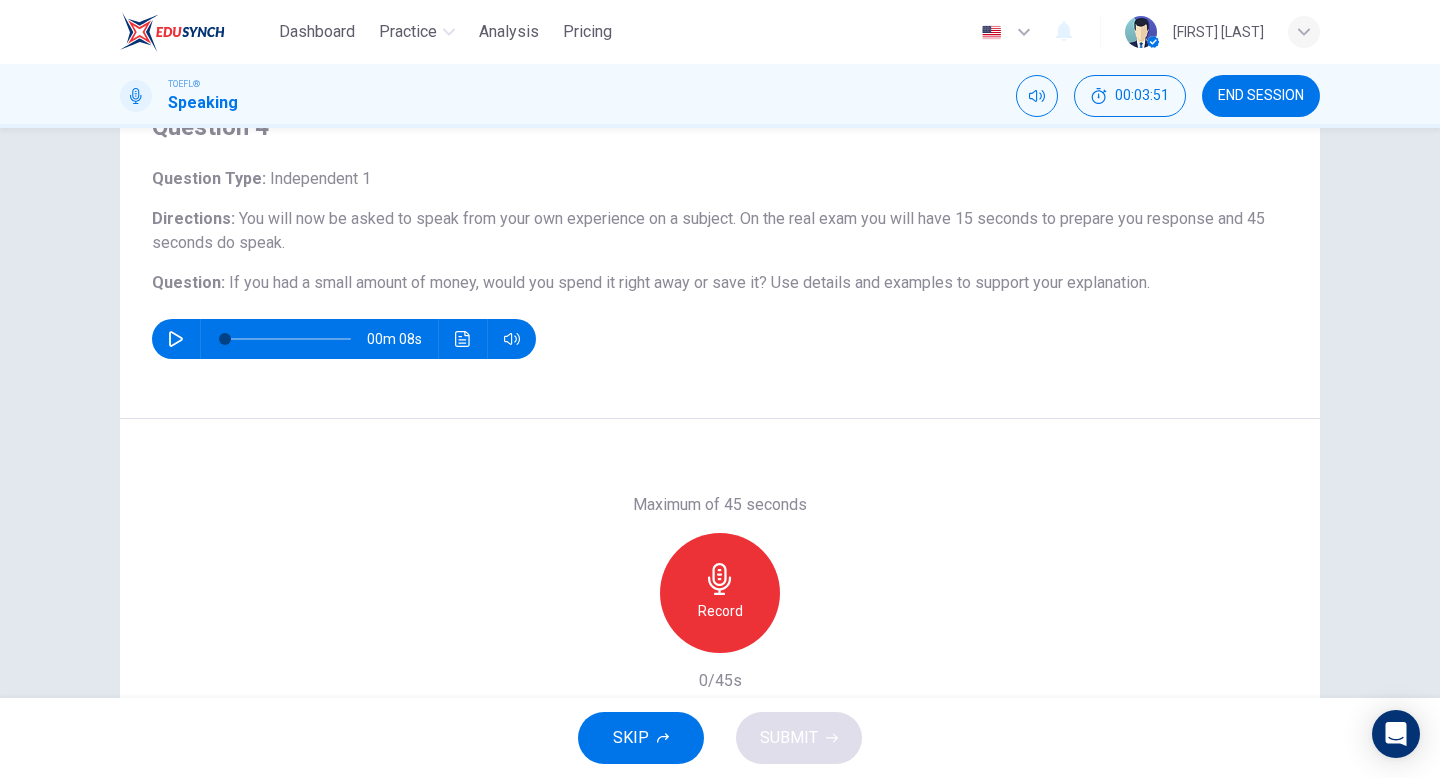click at bounding box center (176, 339) 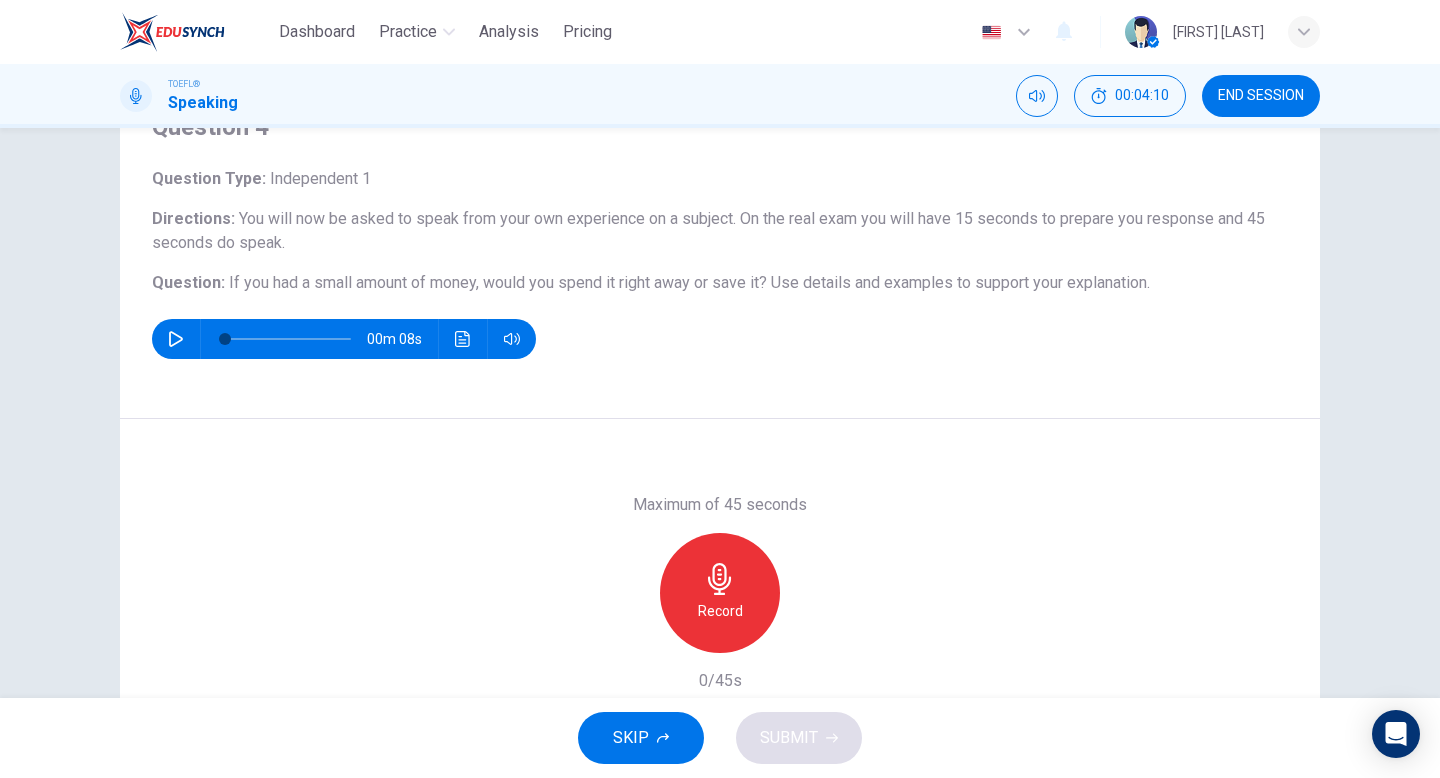 click on "Record" at bounding box center (720, 593) 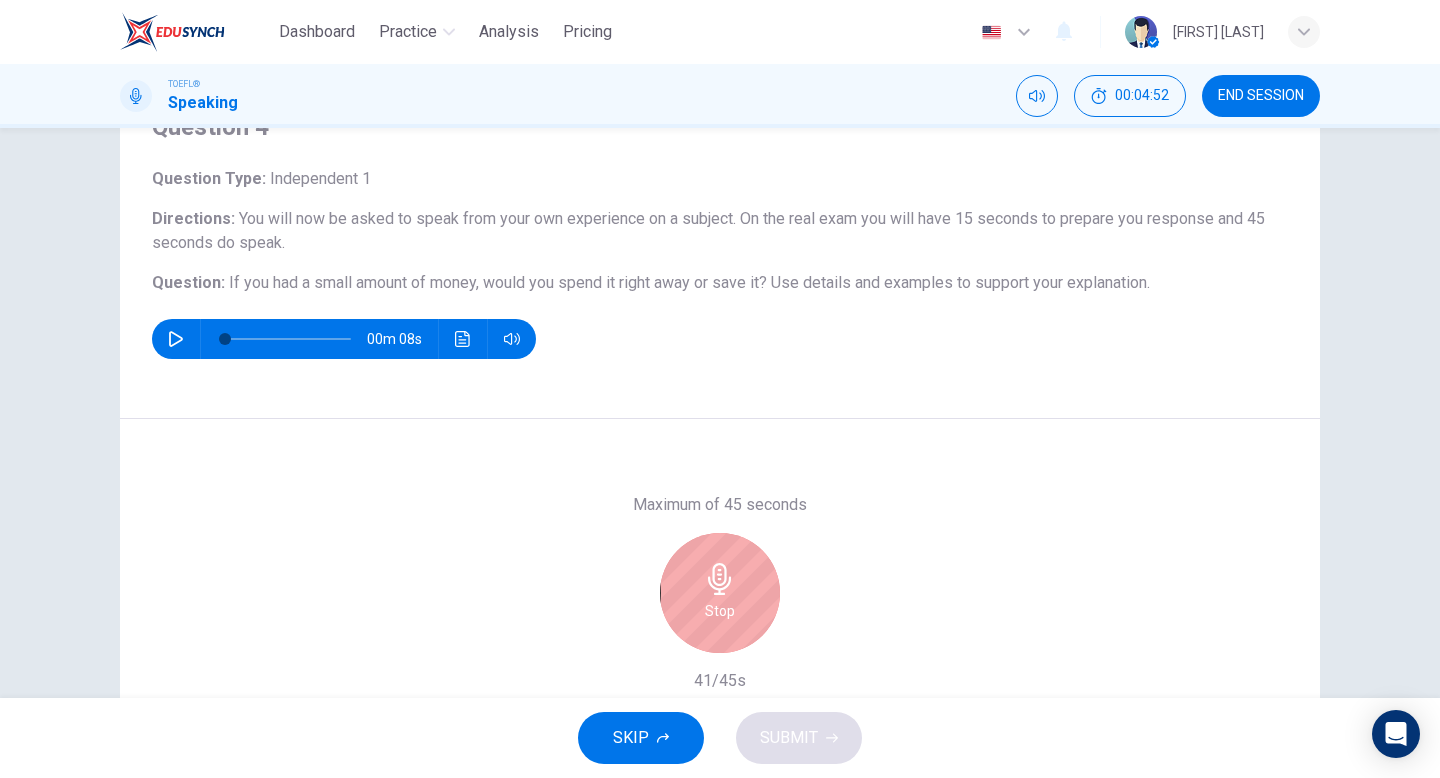 click on "Stop" at bounding box center [720, 593] 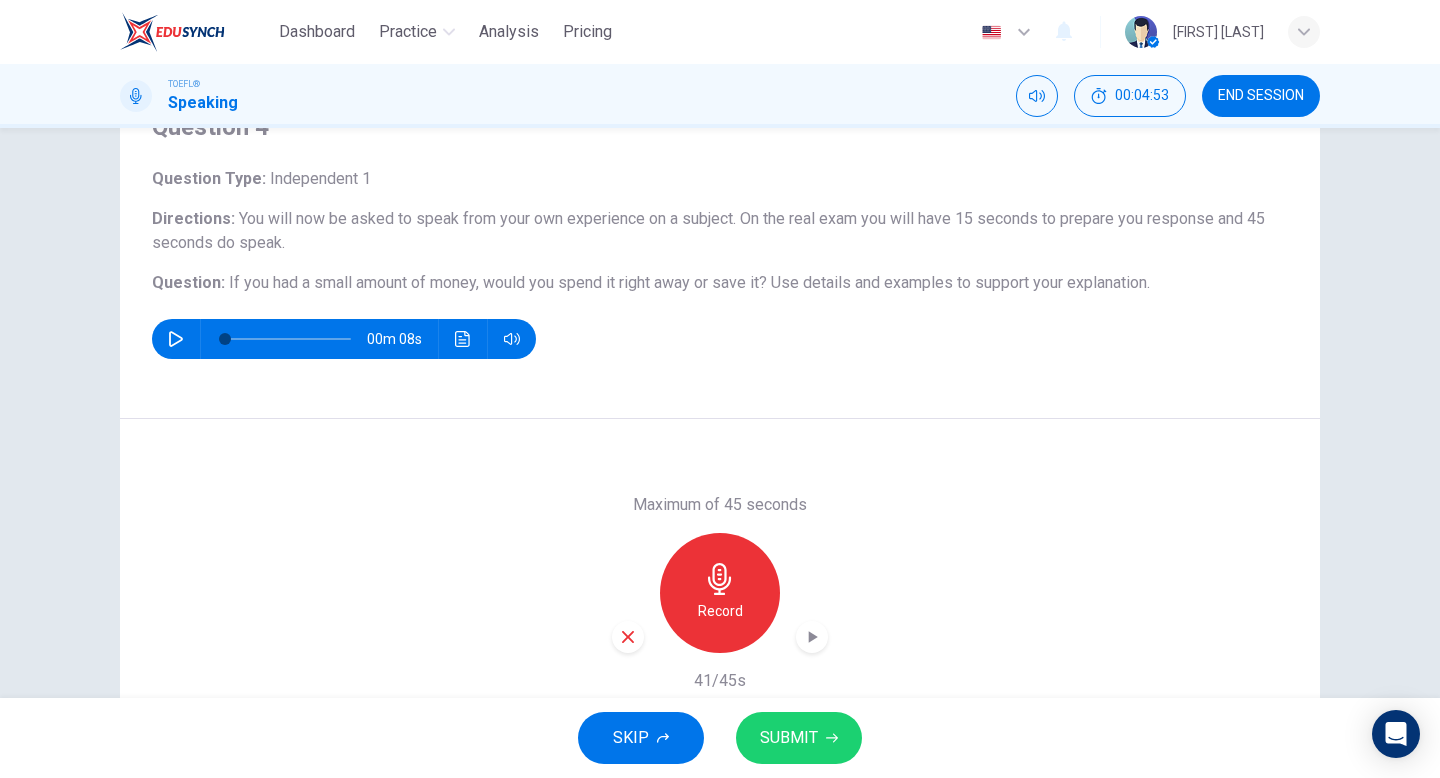 click on "SUBMIT" at bounding box center [789, 738] 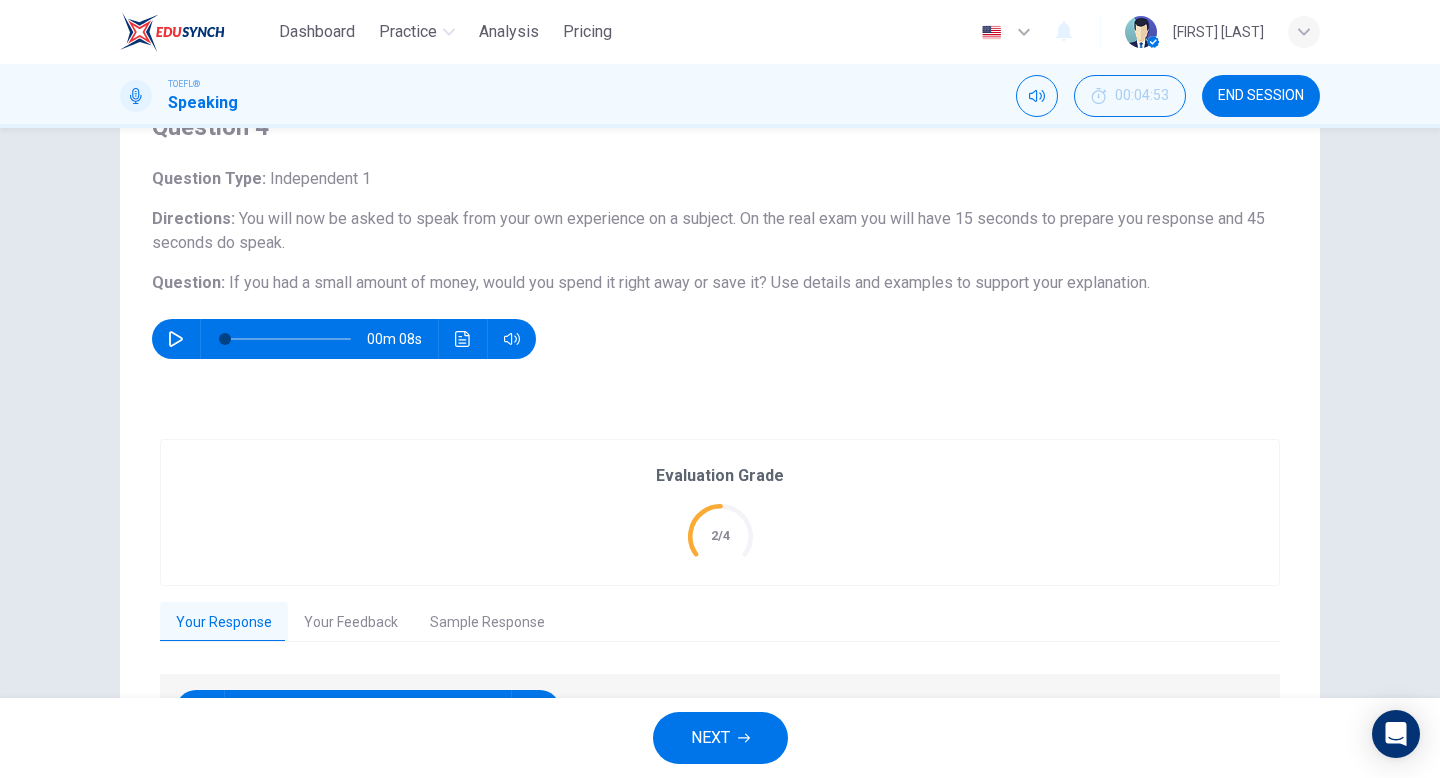 scroll, scrollTop: 227, scrollLeft: 0, axis: vertical 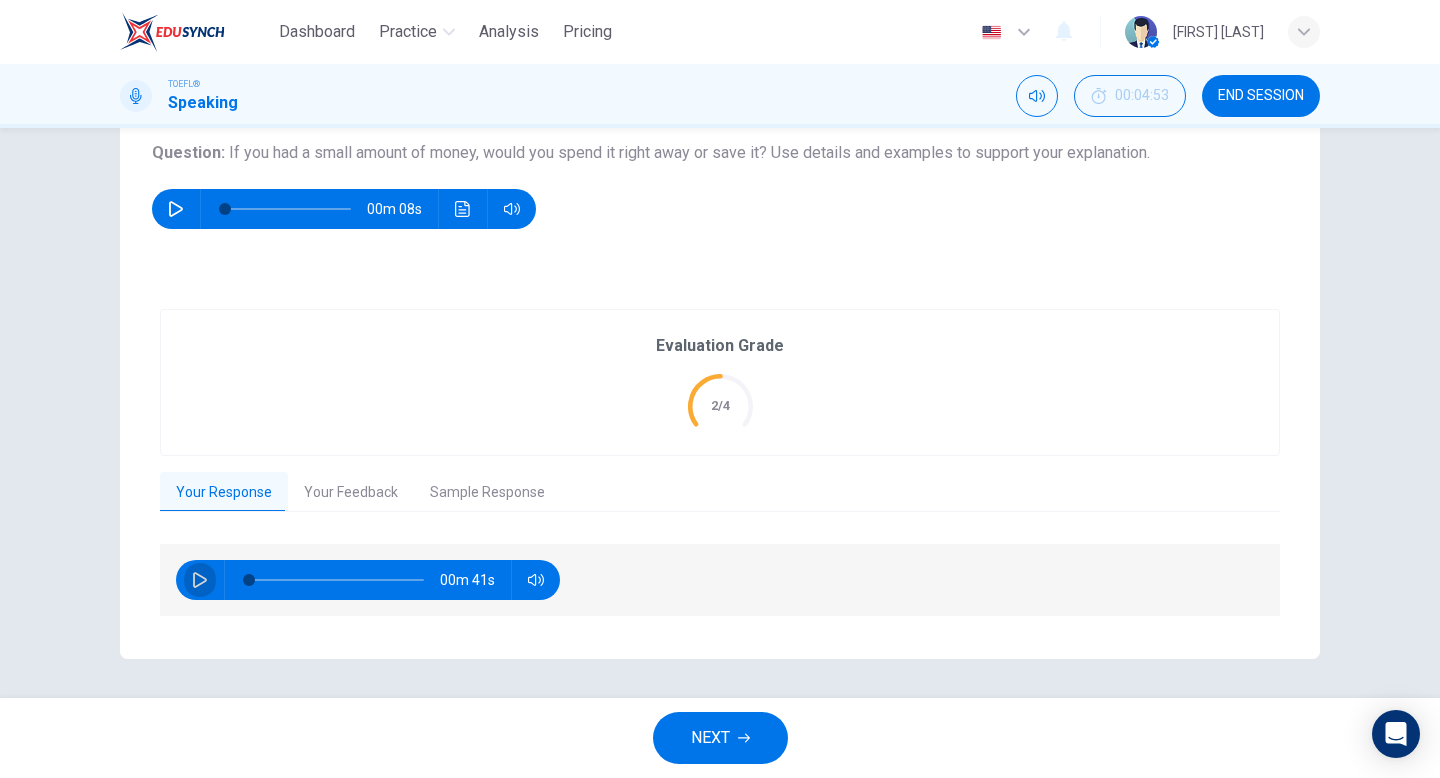 click at bounding box center (200, 580) 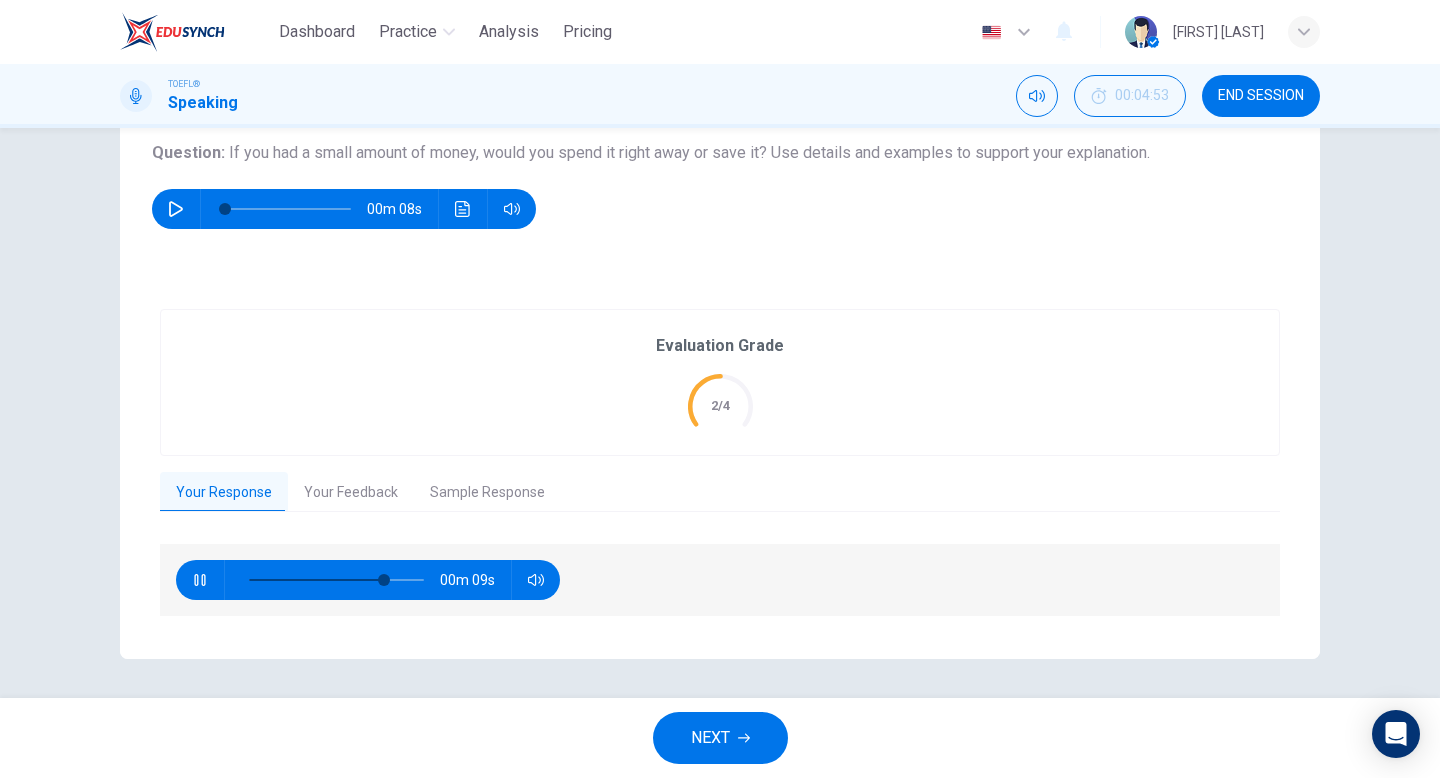 click on "Your Feedback" at bounding box center (351, 493) 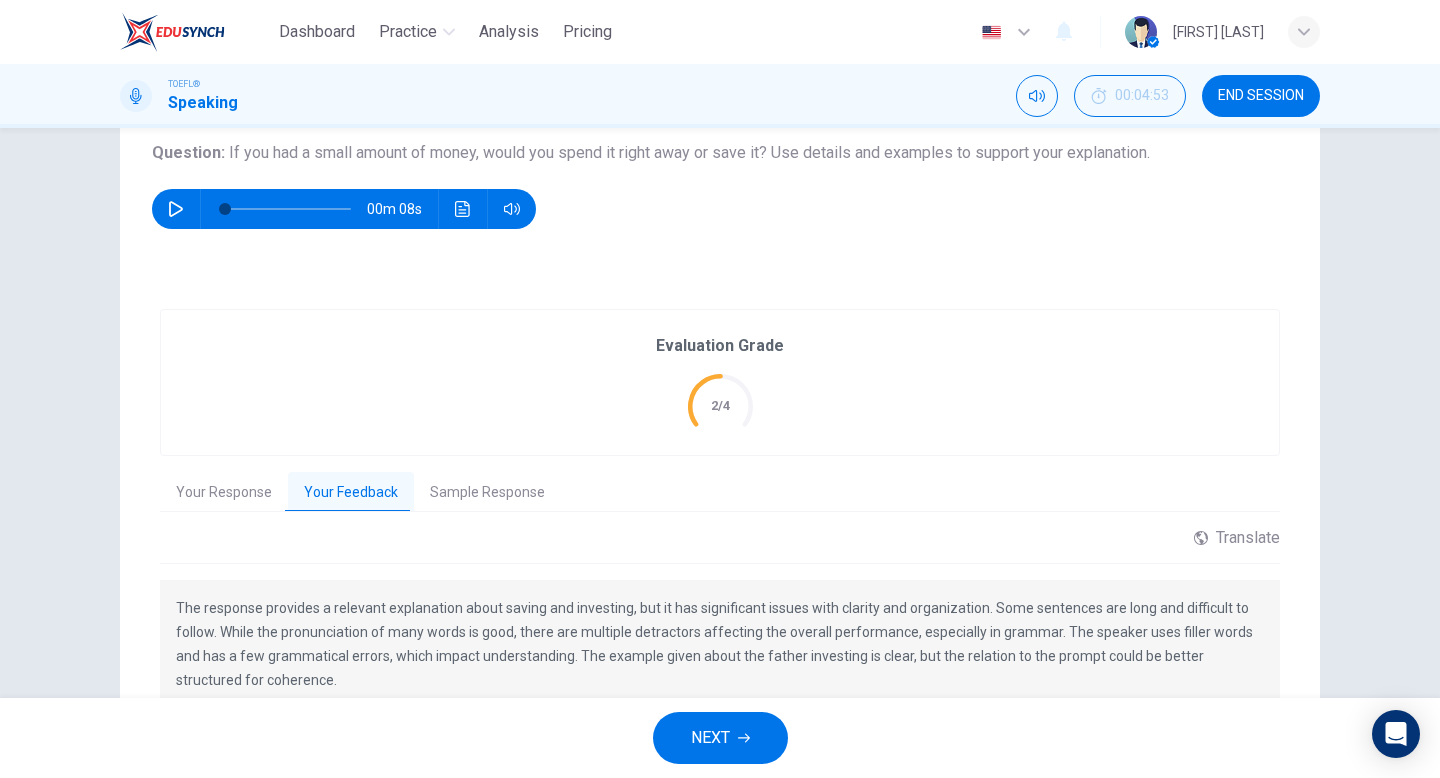 scroll, scrollTop: 349, scrollLeft: 0, axis: vertical 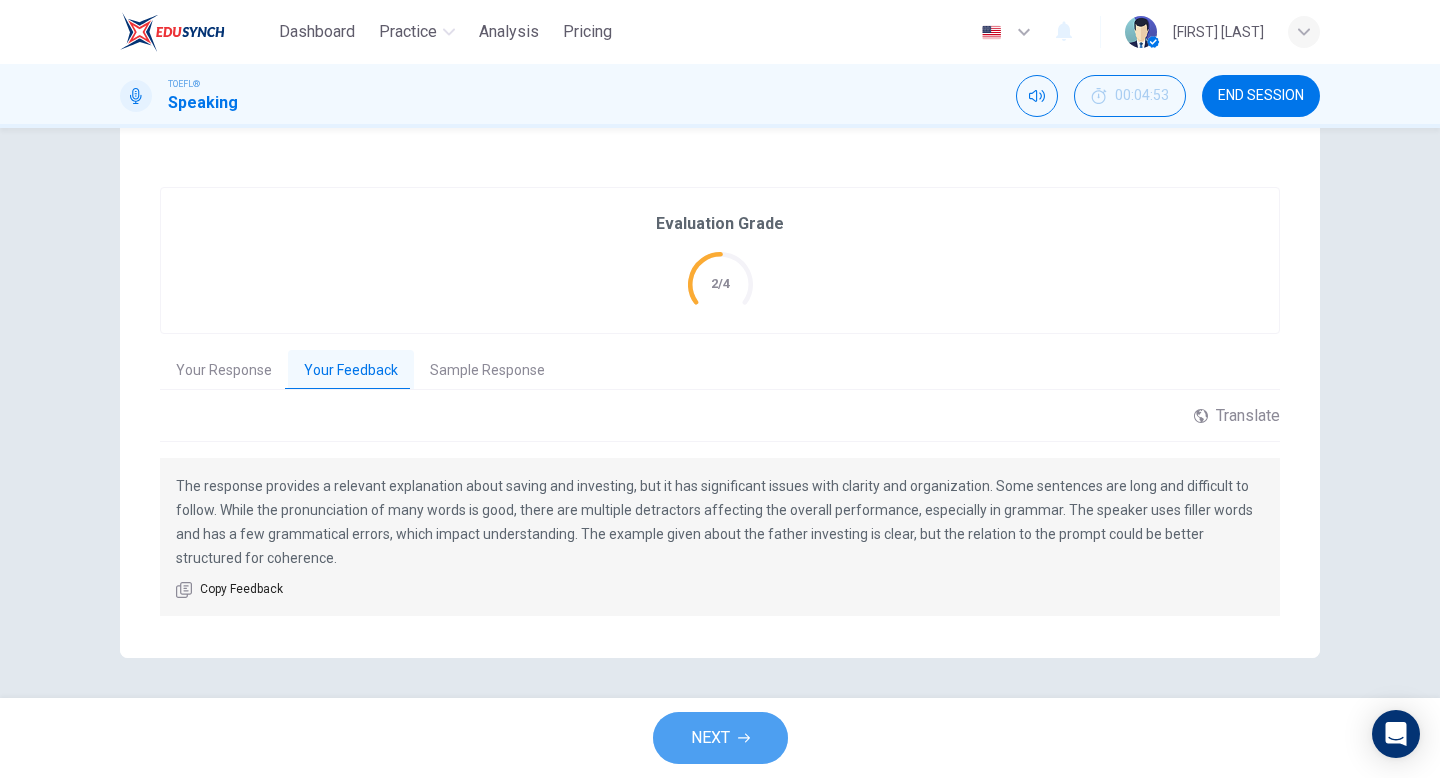 click on "NEXT" at bounding box center (720, 738) 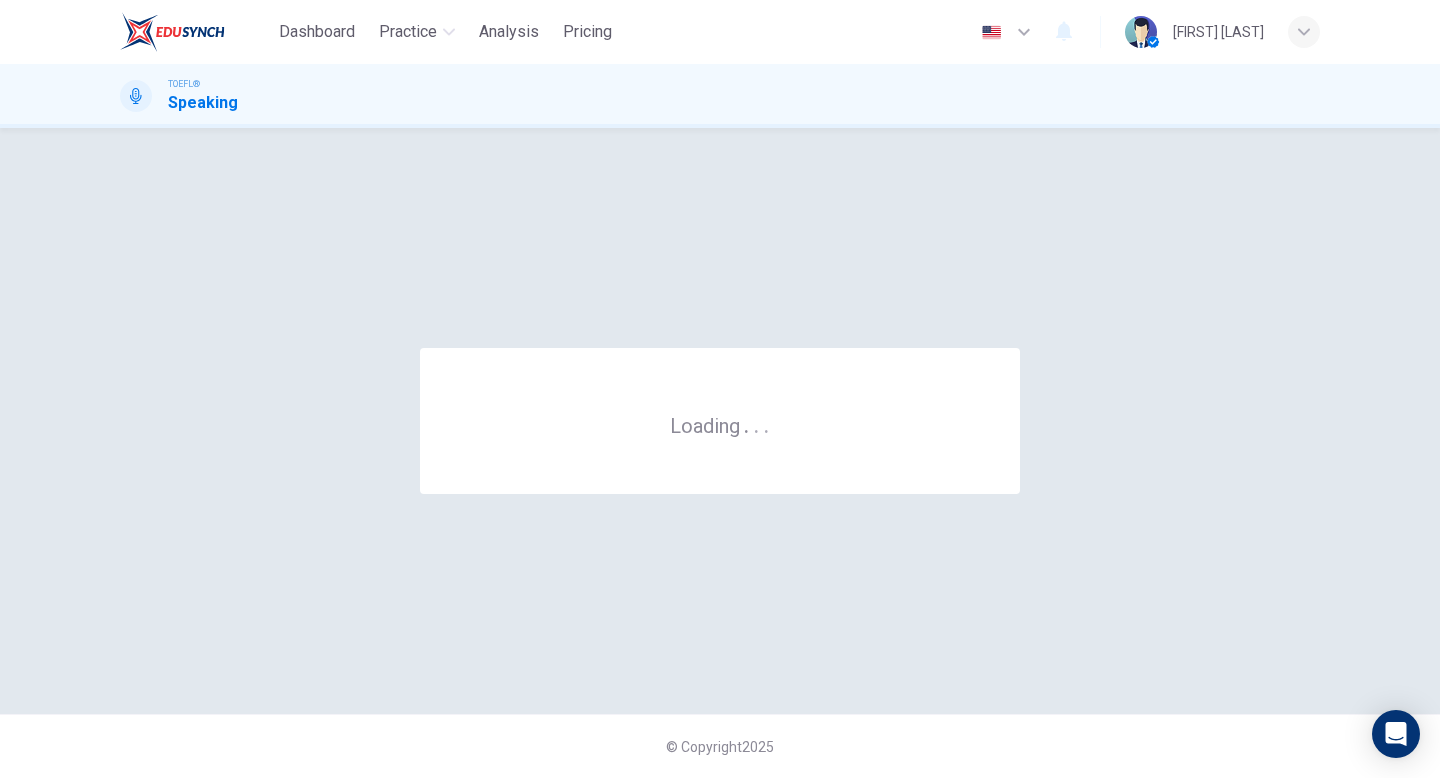 scroll, scrollTop: 0, scrollLeft: 0, axis: both 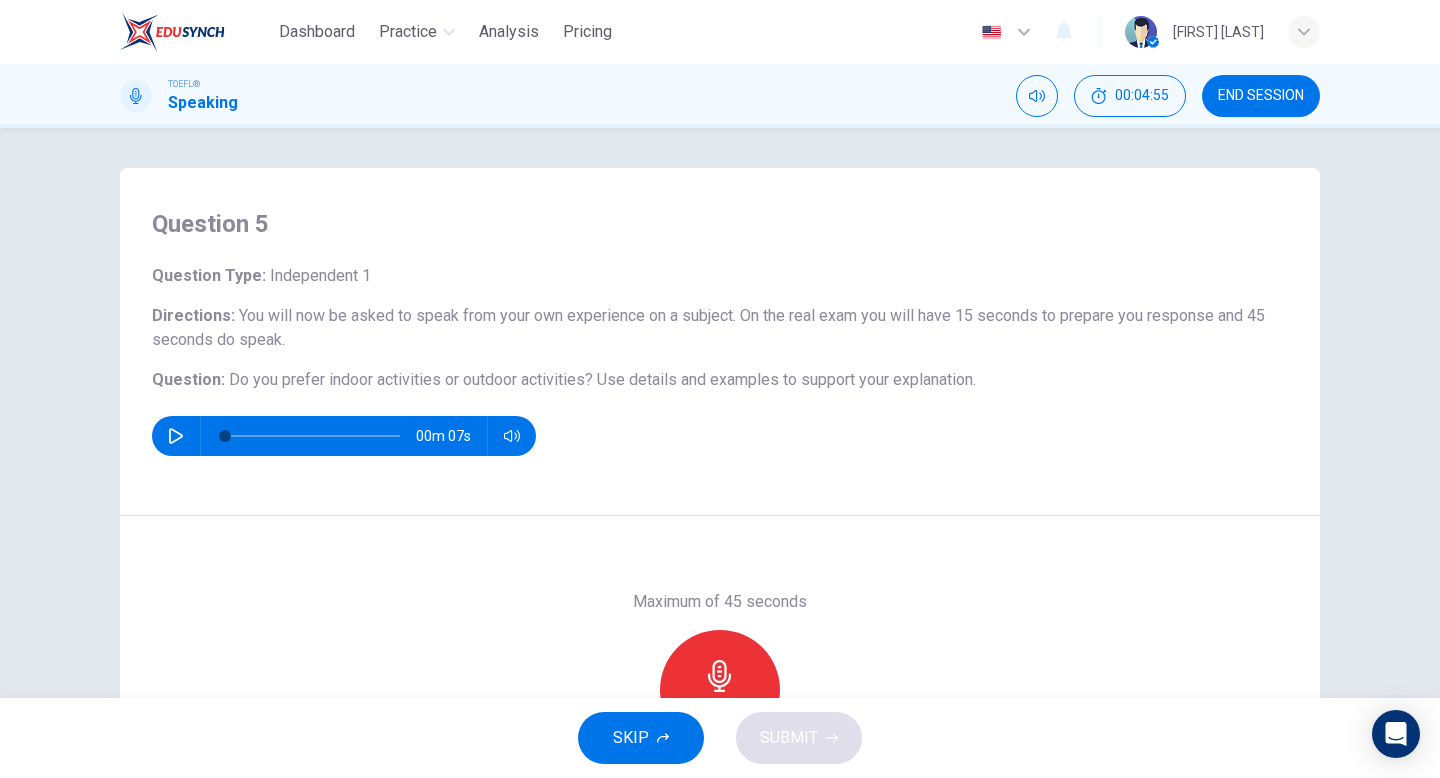 click at bounding box center [176, 436] 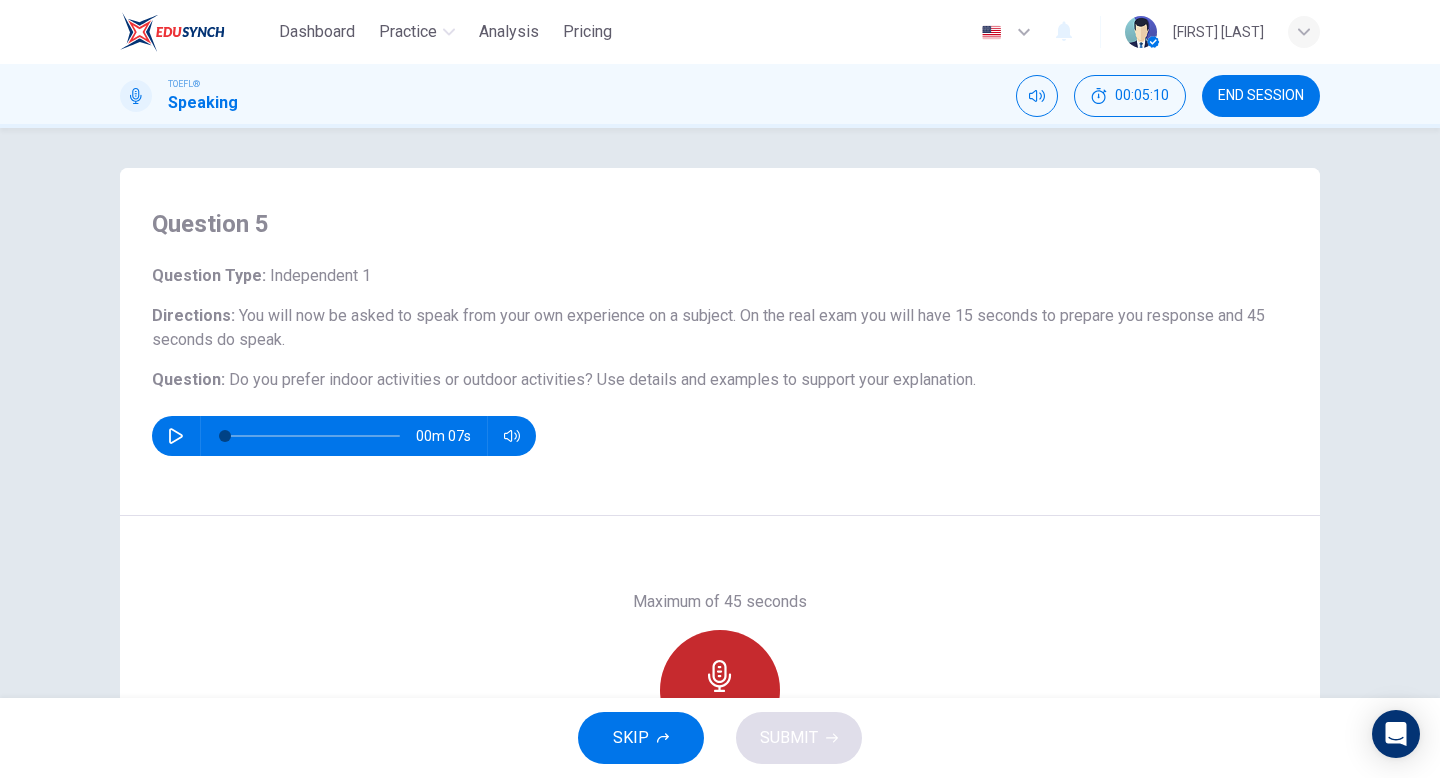 click at bounding box center (720, 676) 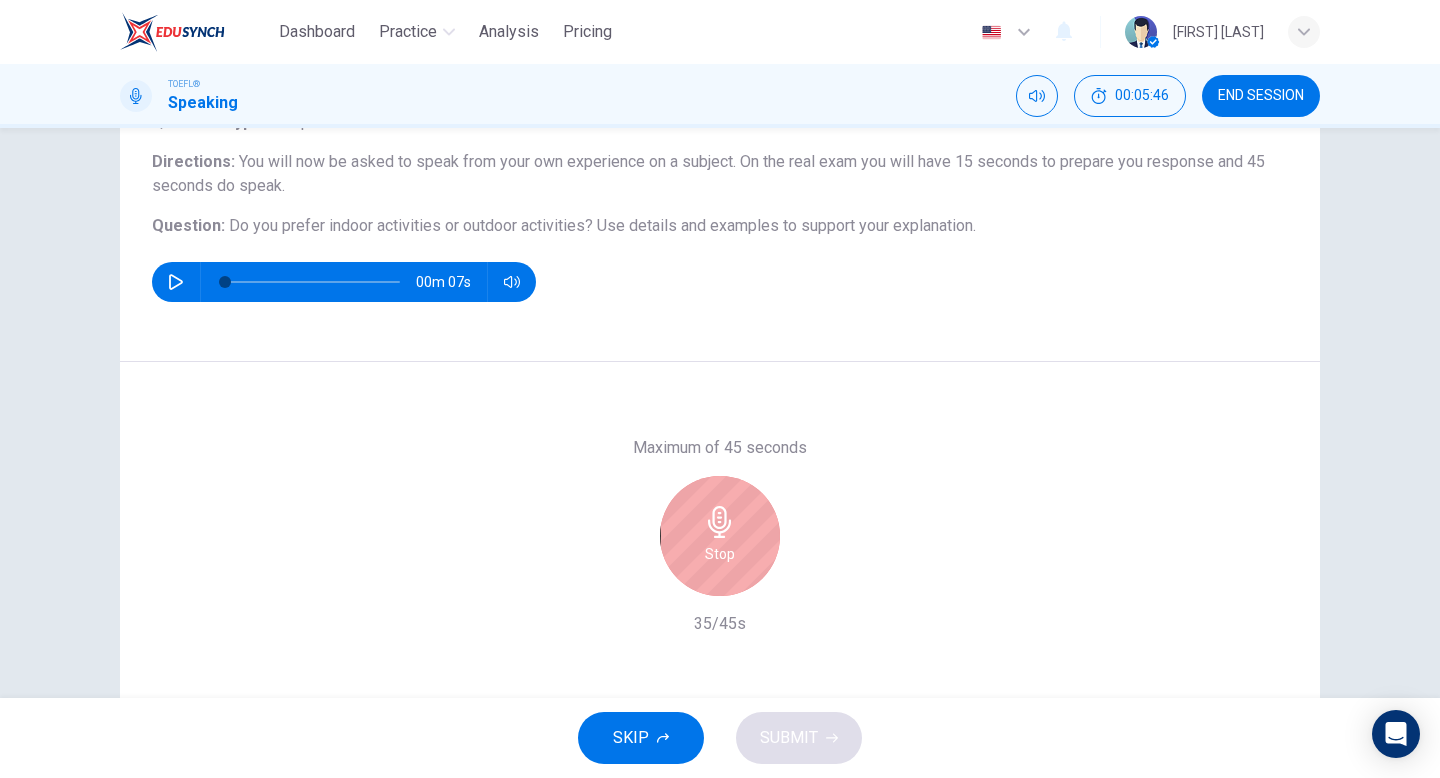 scroll, scrollTop: 173, scrollLeft: 0, axis: vertical 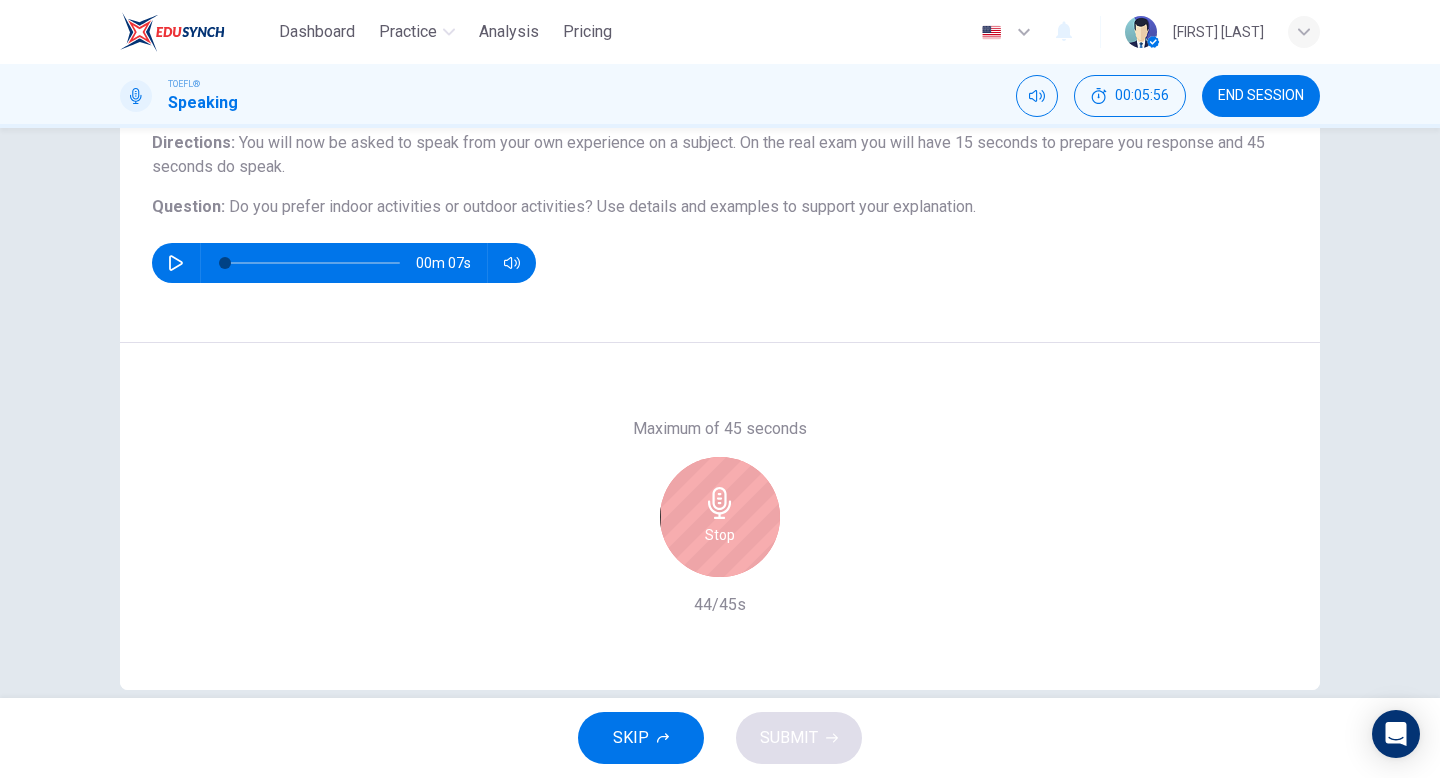 click on "Stop" at bounding box center [720, 517] 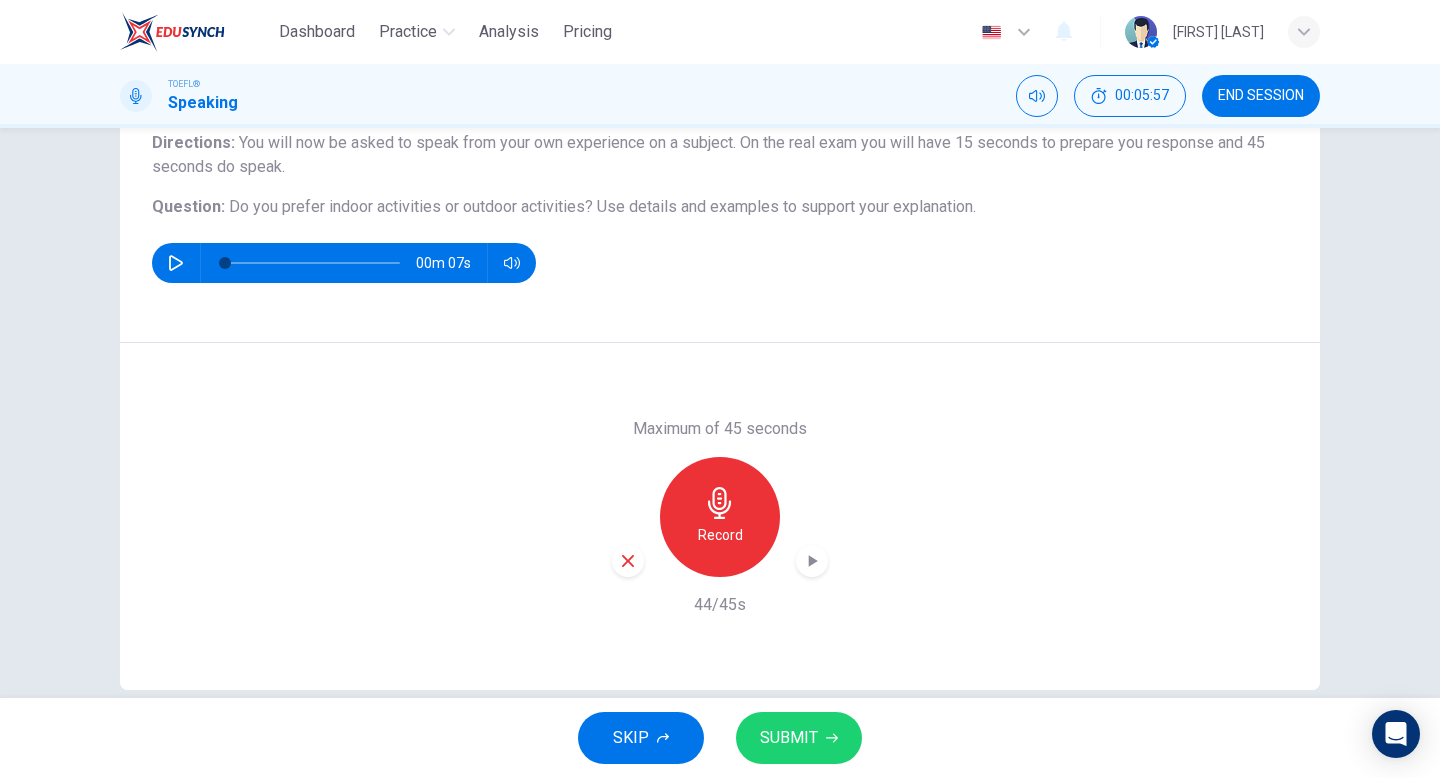 click on "SUBMIT" at bounding box center (799, 738) 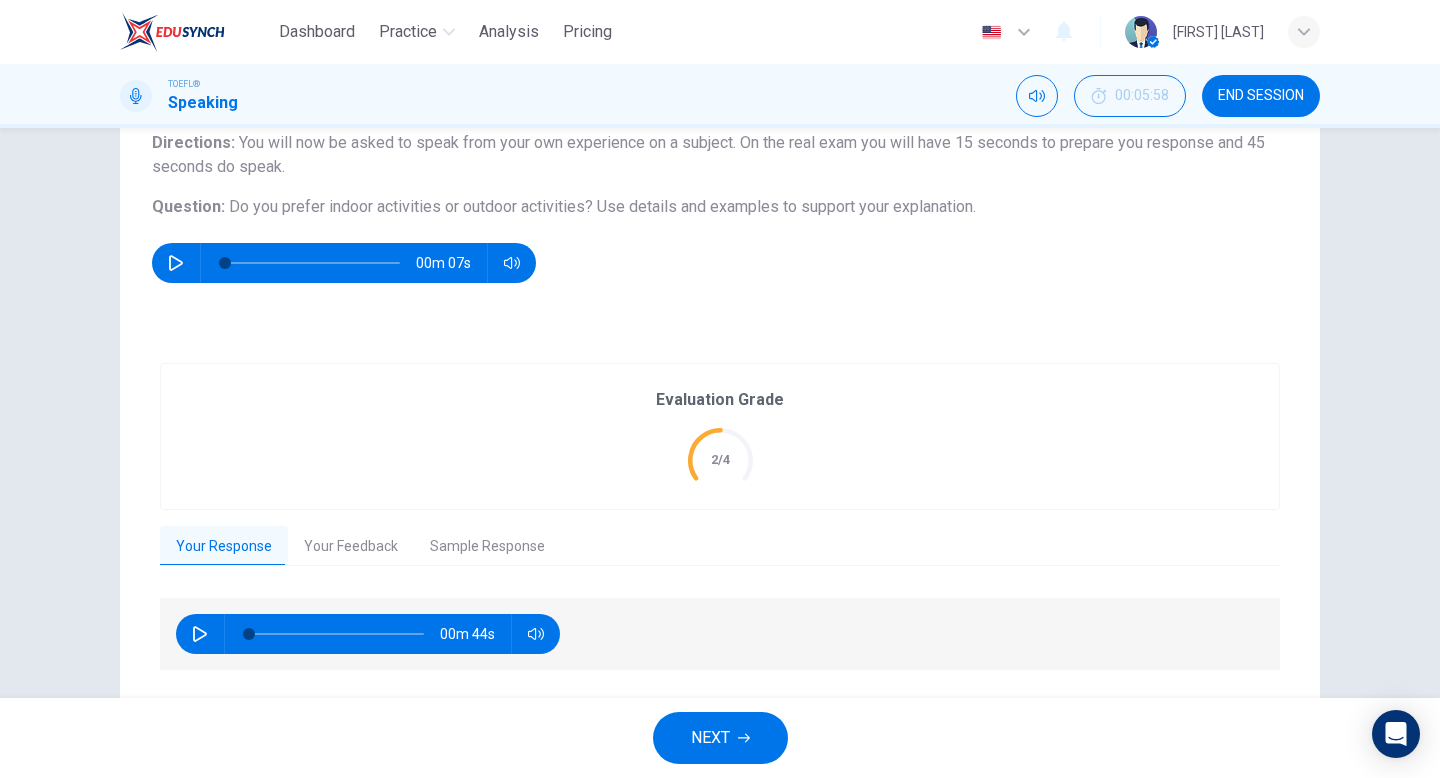 scroll, scrollTop: 227, scrollLeft: 0, axis: vertical 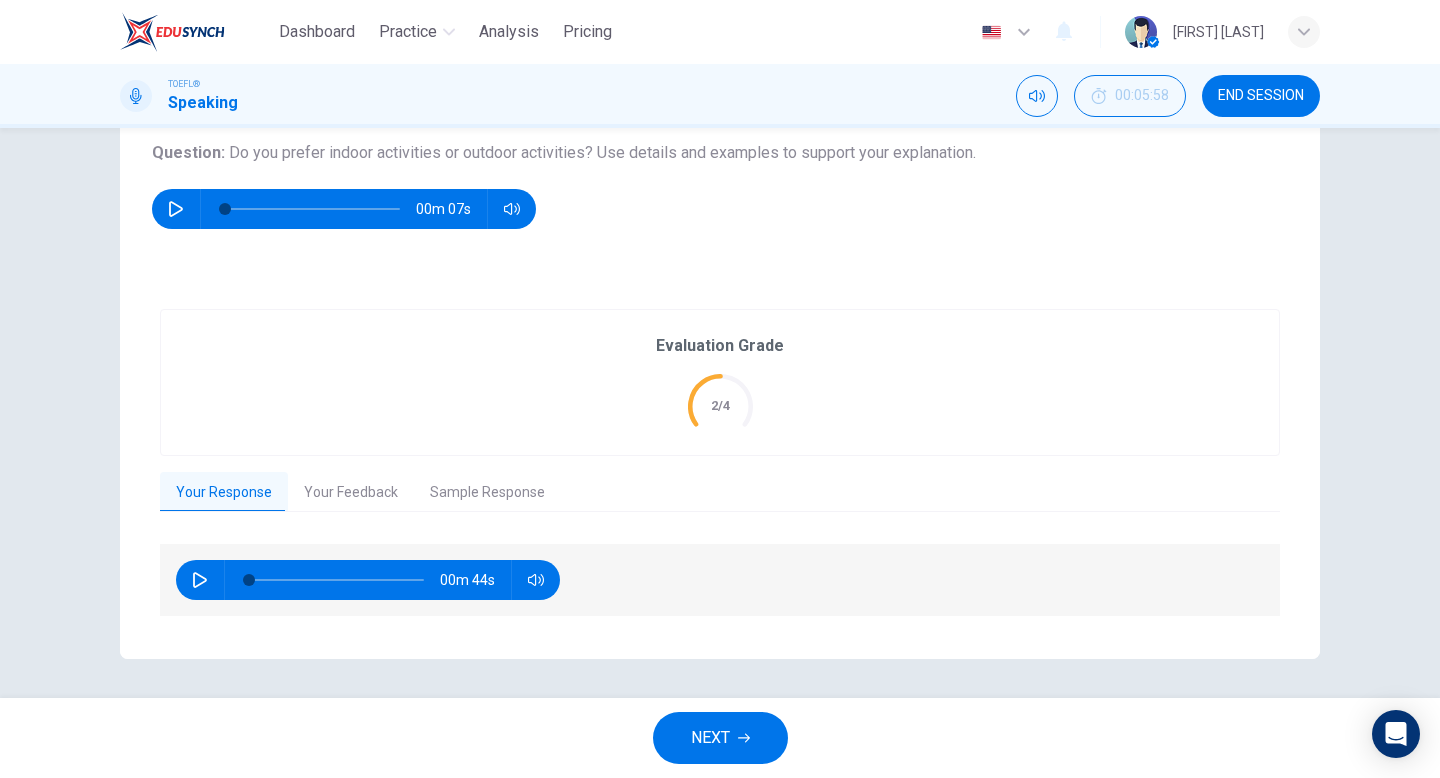 click on "00m 44s" at bounding box center (368, 580) 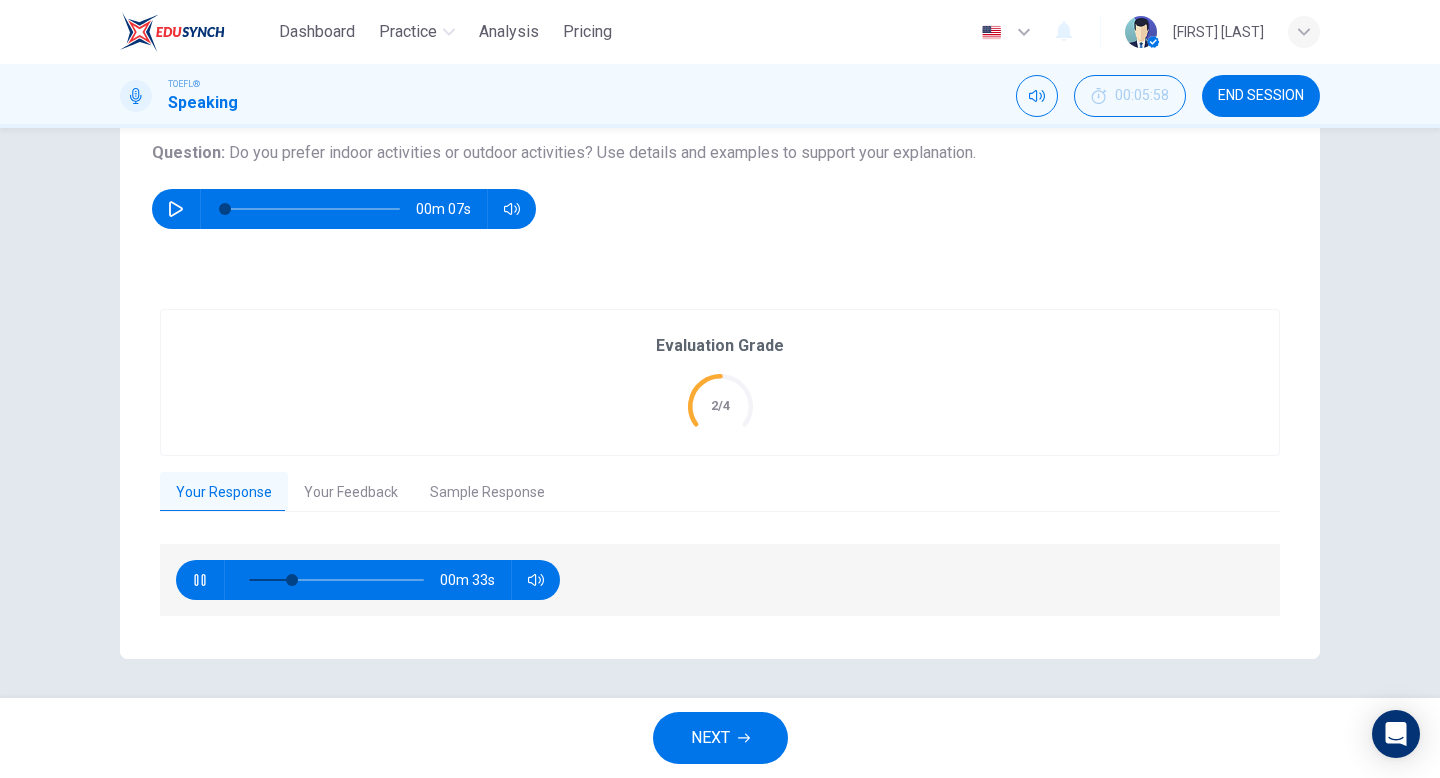 click on "Your Feedback" at bounding box center (351, 493) 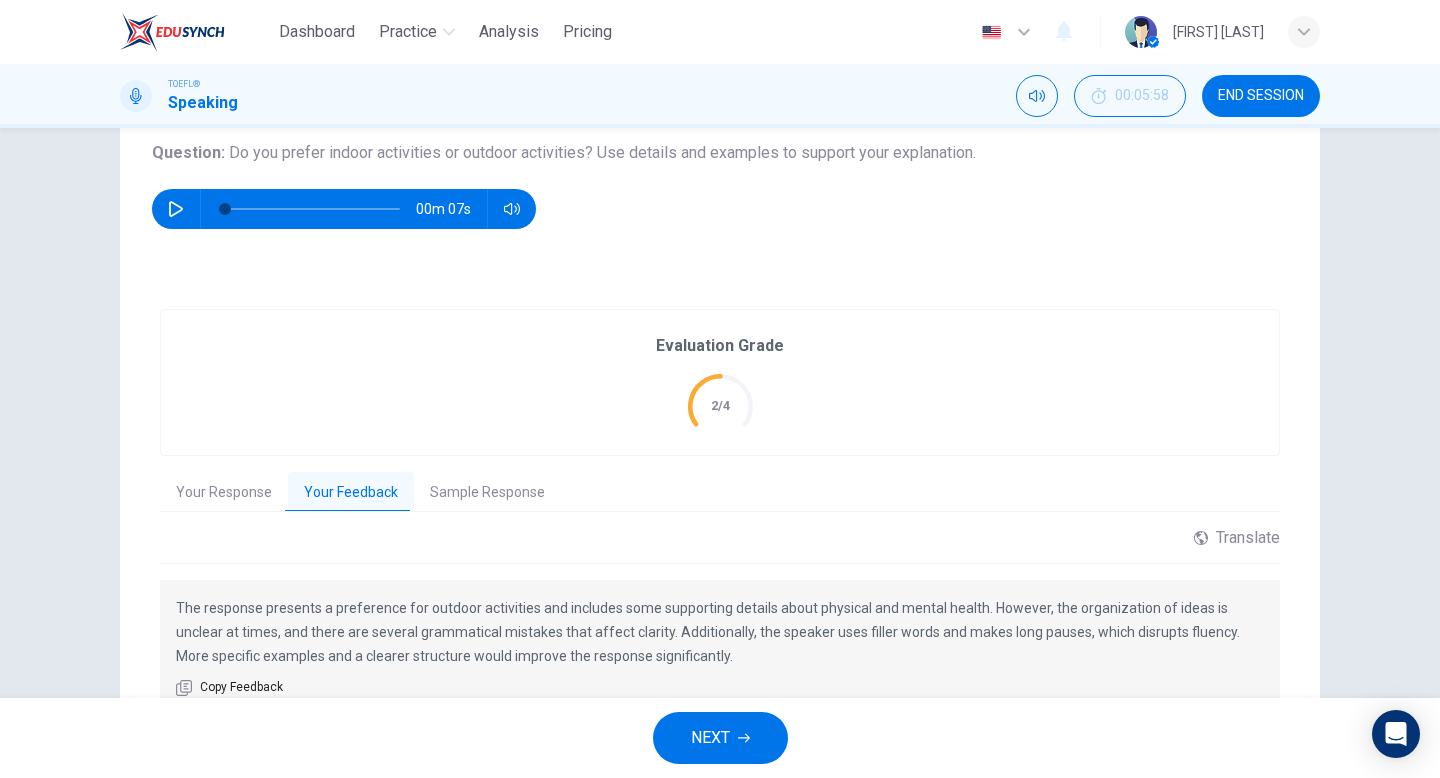 scroll, scrollTop: 325, scrollLeft: 0, axis: vertical 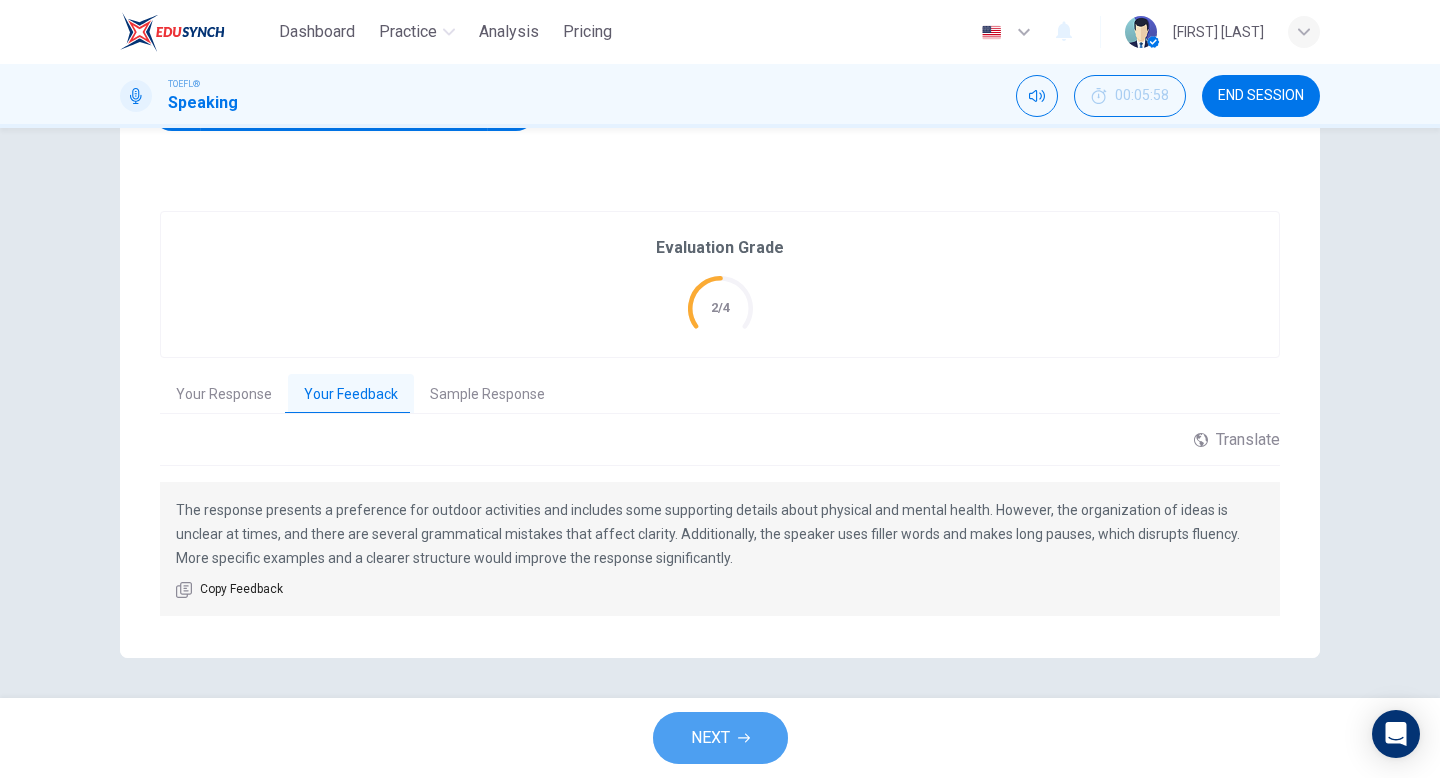 click on "NEXT" at bounding box center (720, 738) 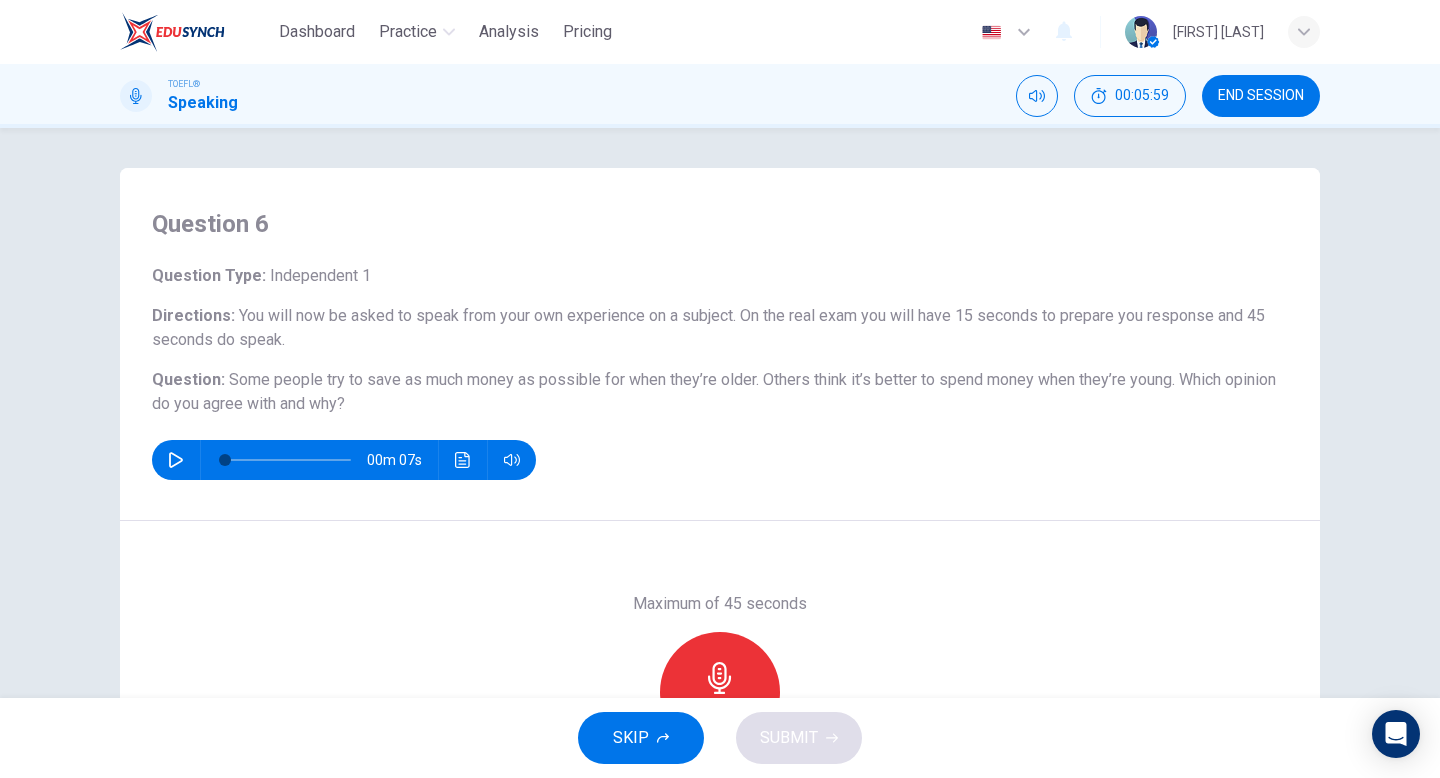 click at bounding box center [176, 460] 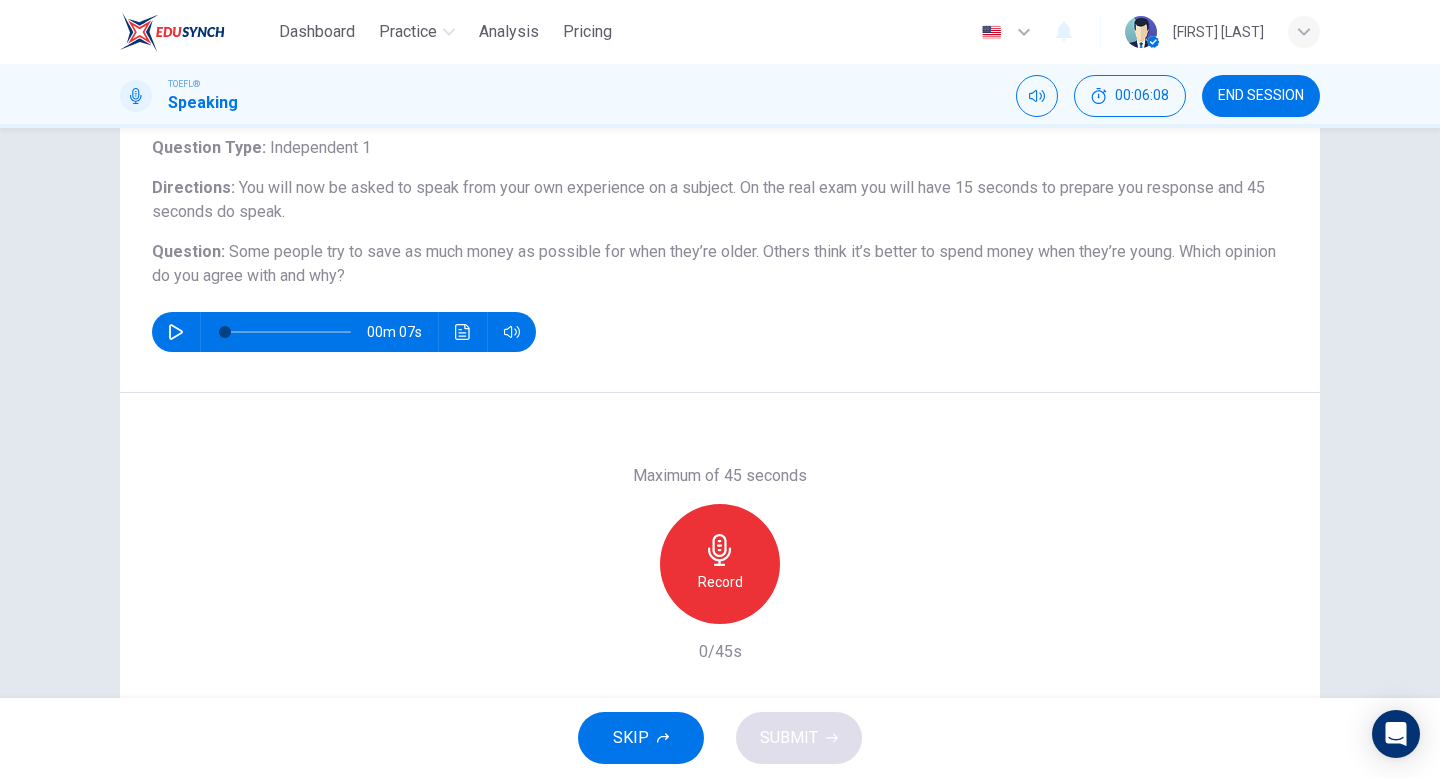 scroll, scrollTop: 178, scrollLeft: 0, axis: vertical 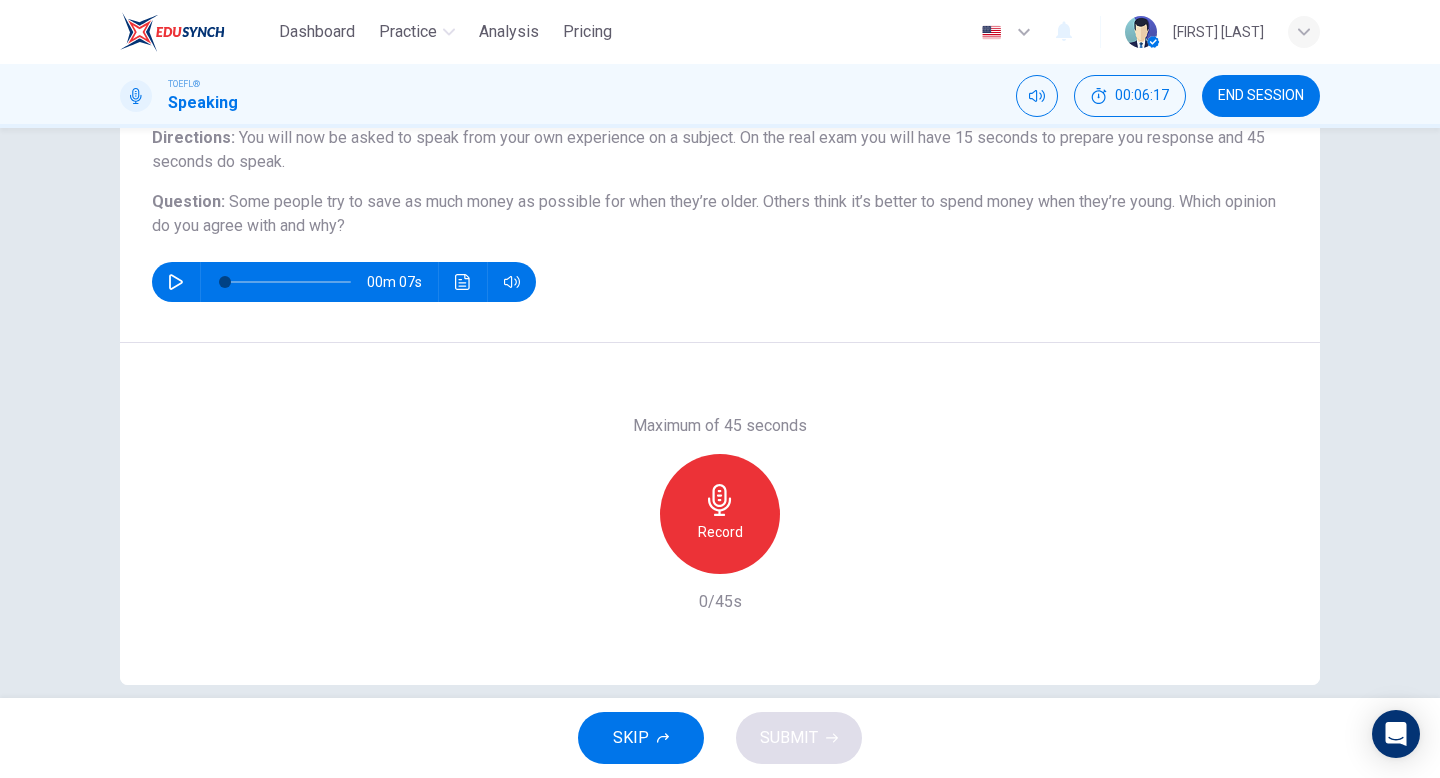 click on "Record" at bounding box center (720, 532) 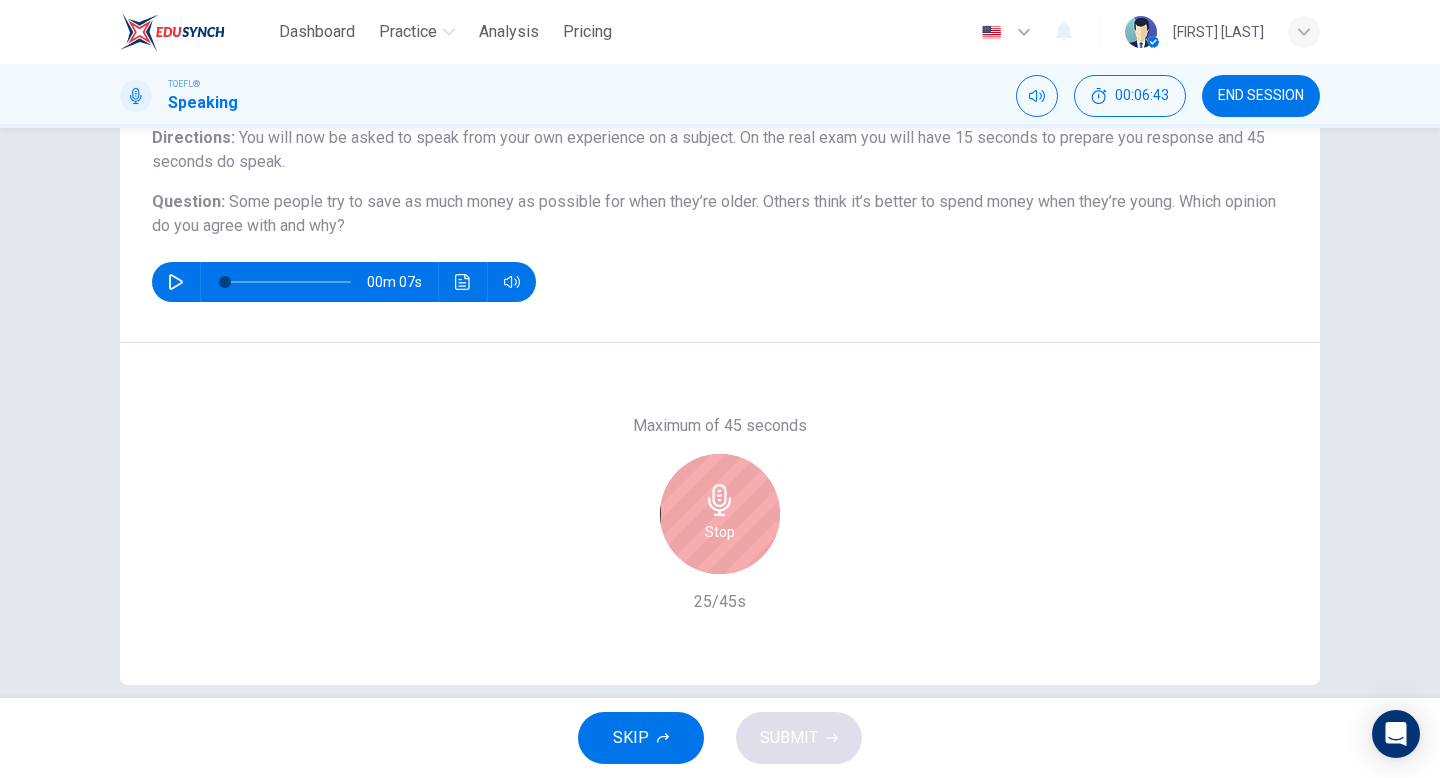 click on "Stop" at bounding box center [720, 532] 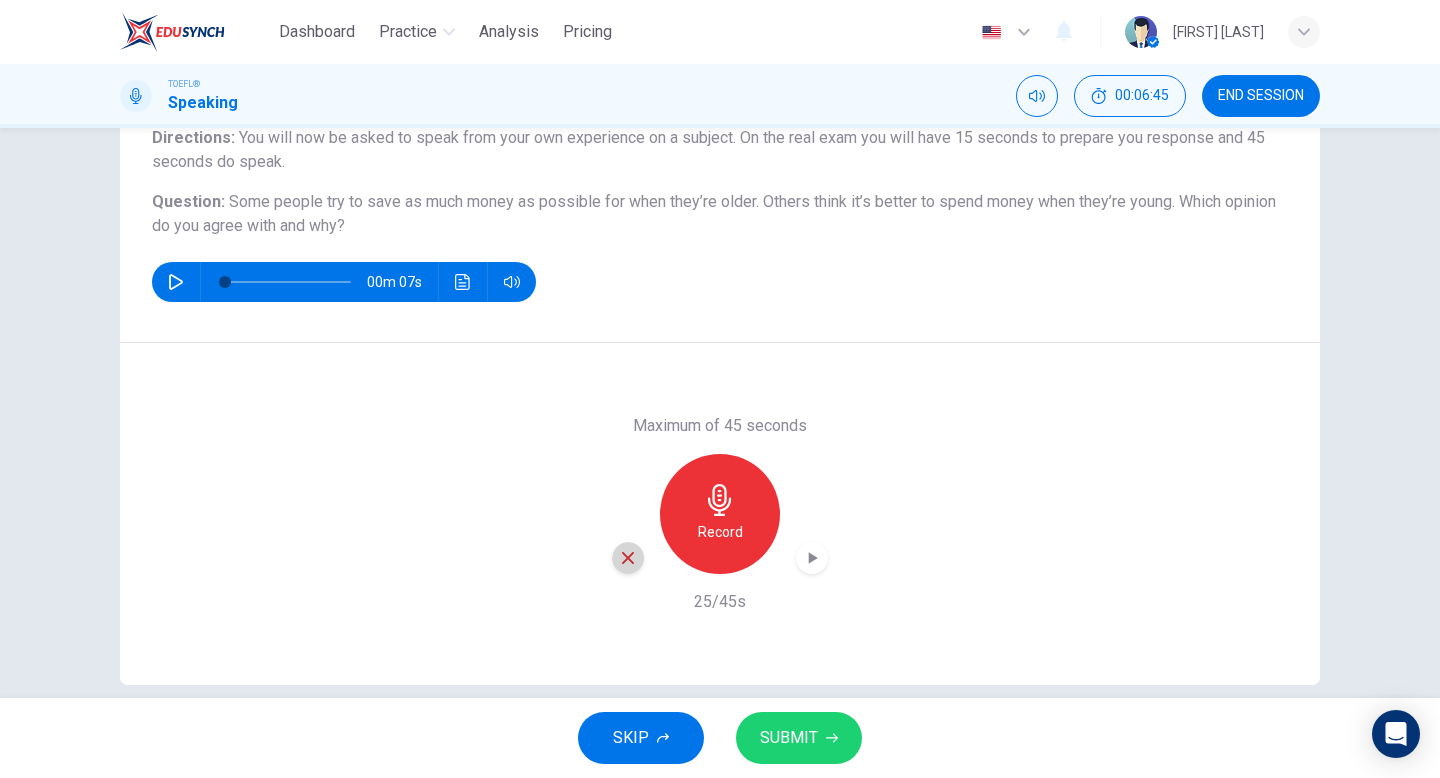 click at bounding box center (628, 558) 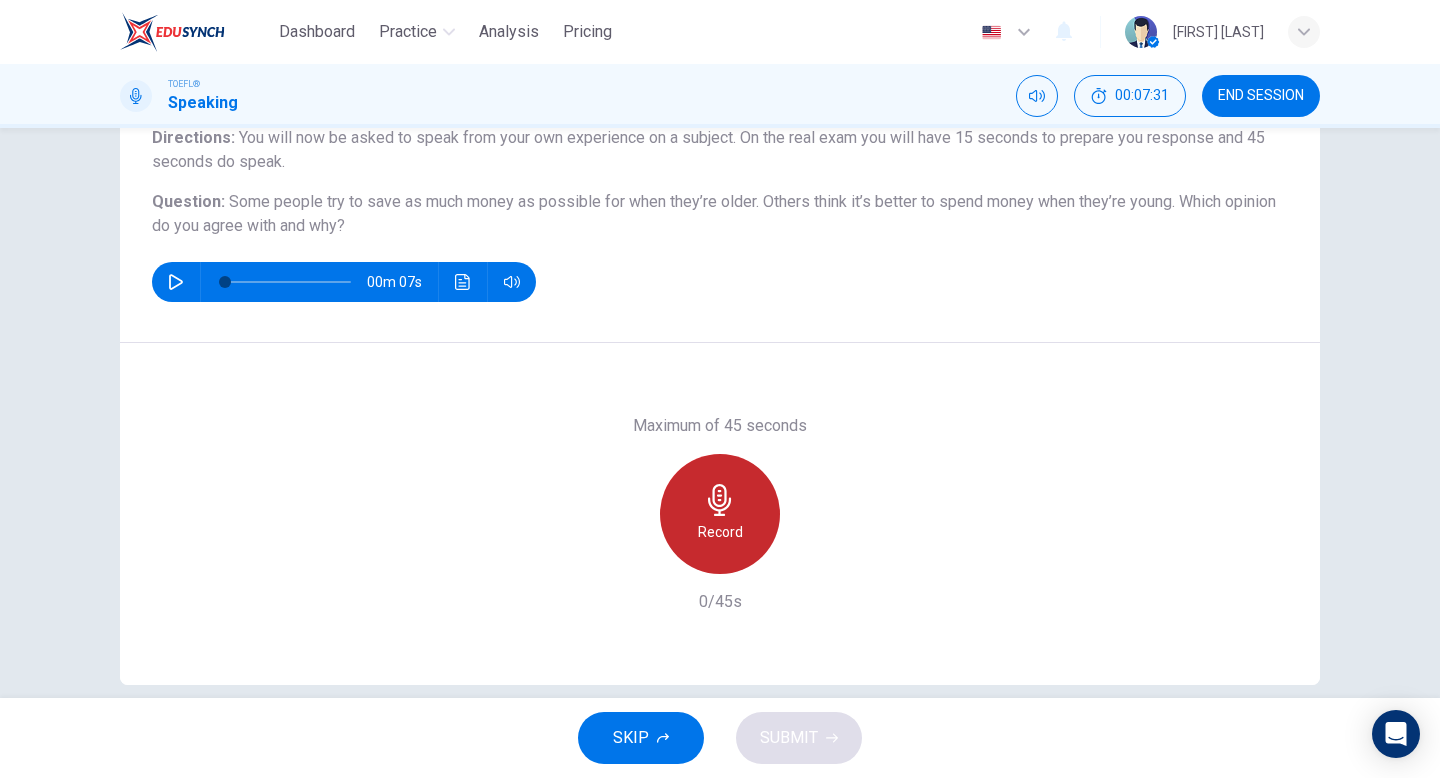 click on "Record" at bounding box center (720, 532) 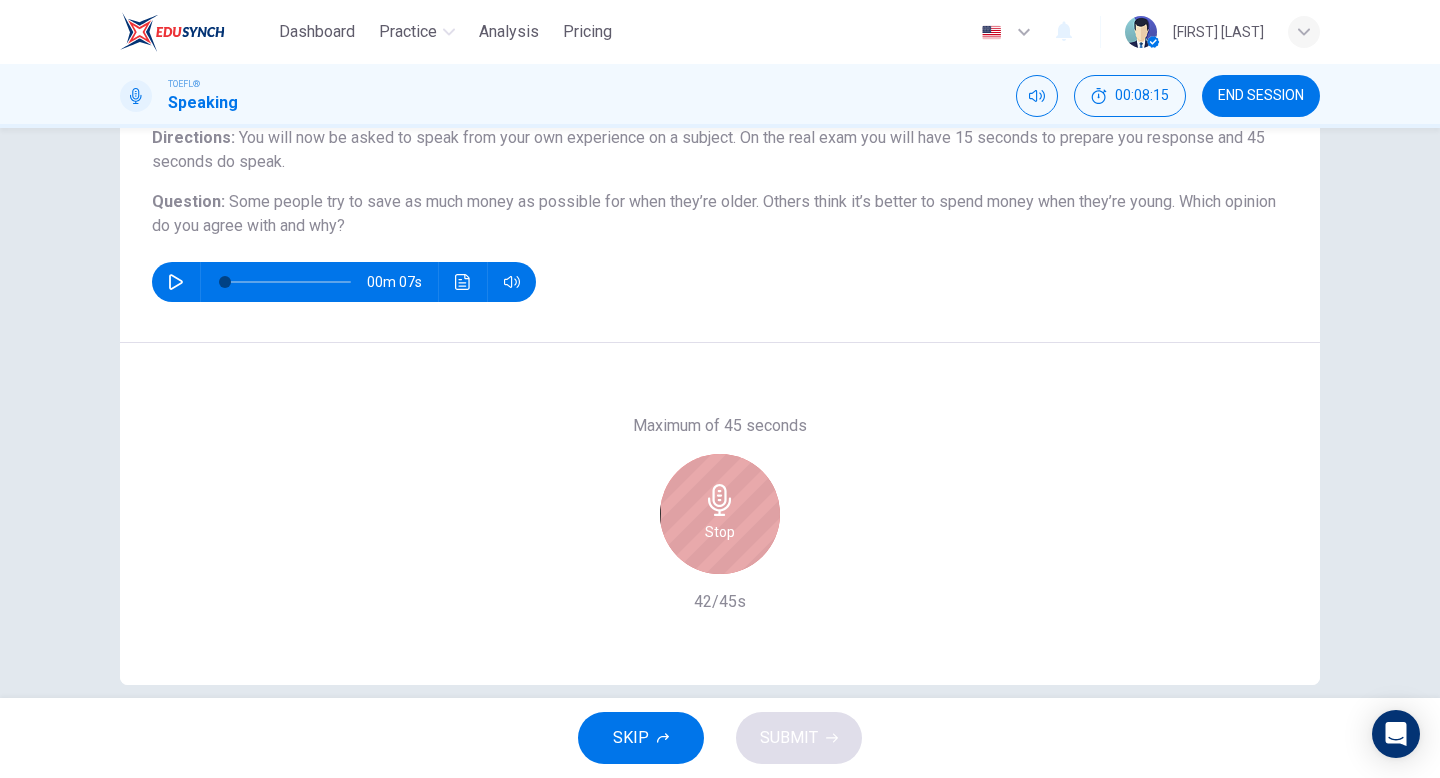 click on "Stop" at bounding box center [720, 532] 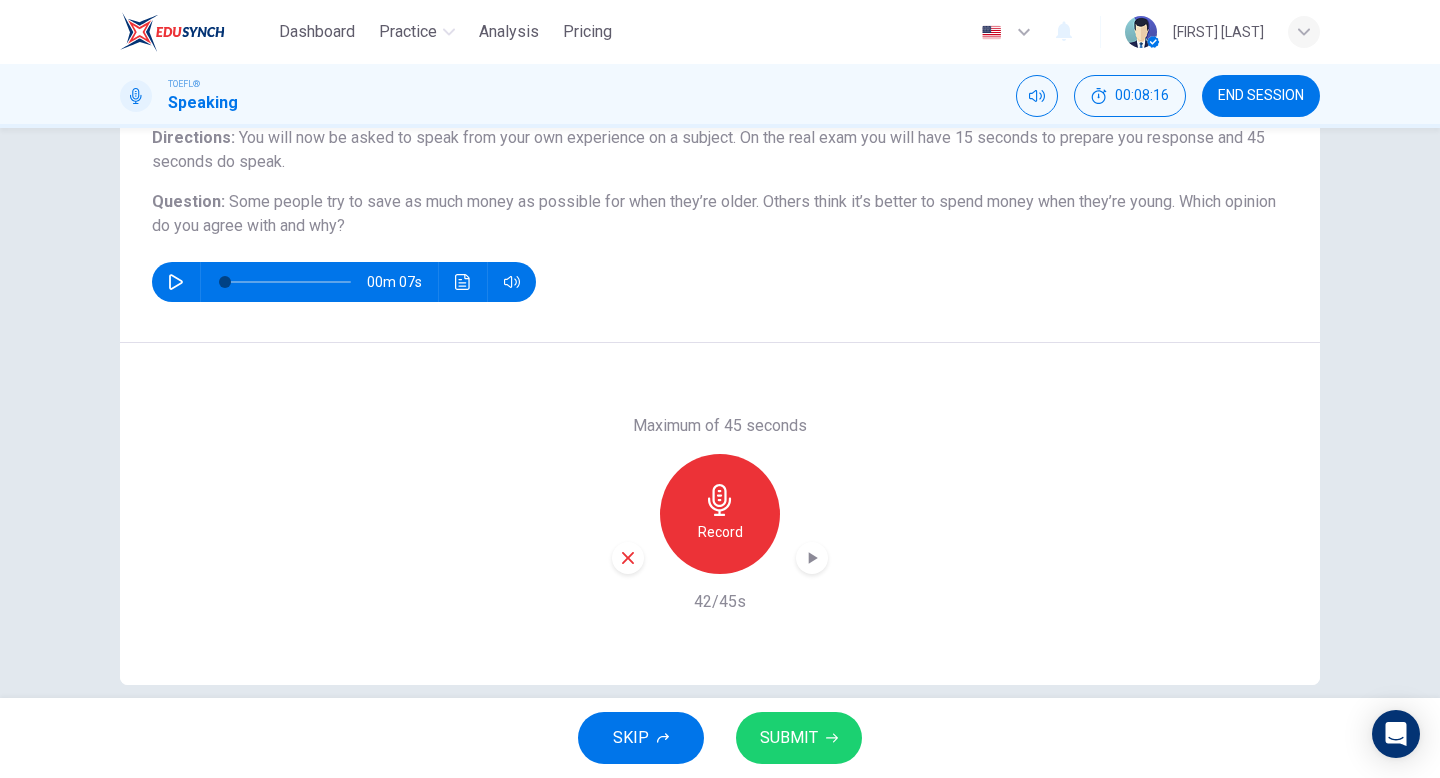 click on "SUBMIT" at bounding box center (789, 738) 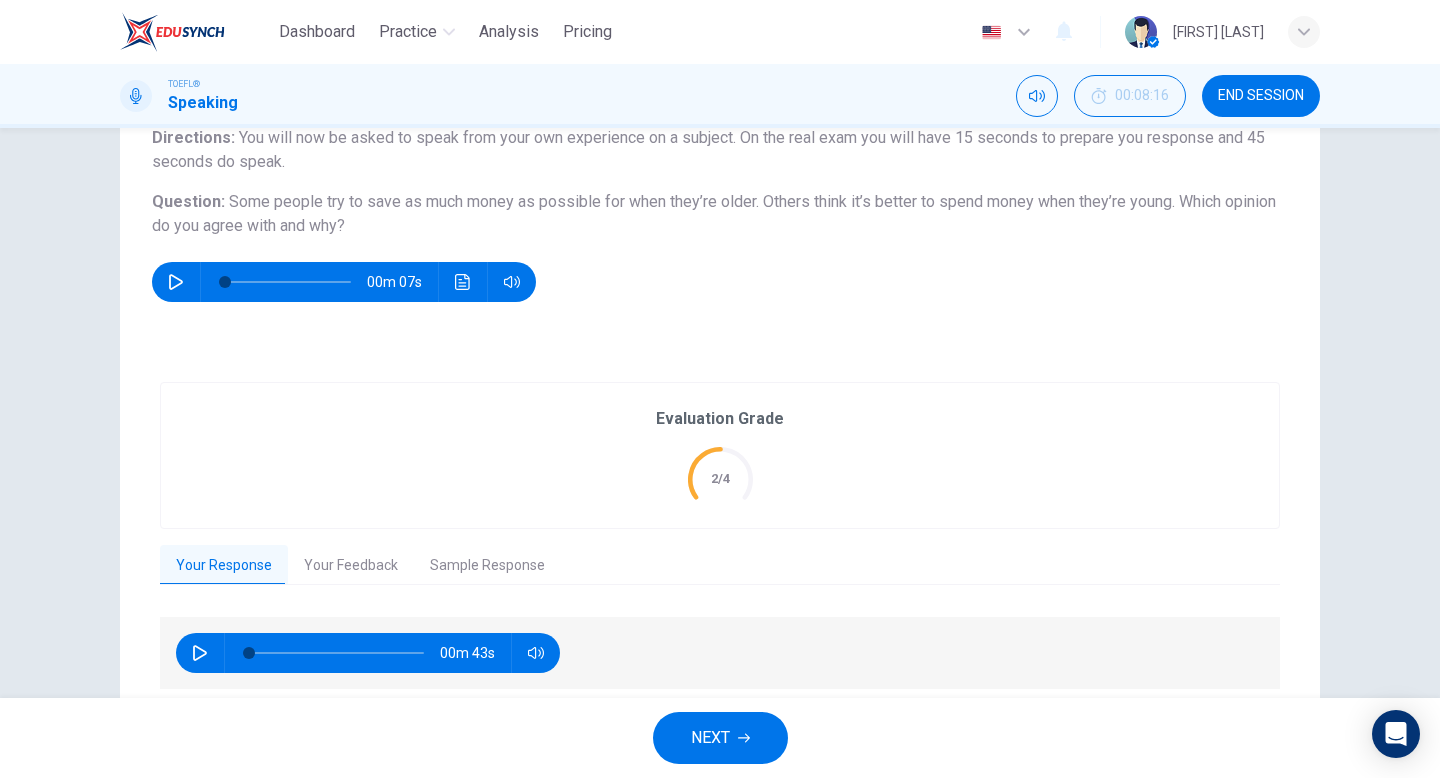 scroll, scrollTop: 251, scrollLeft: 0, axis: vertical 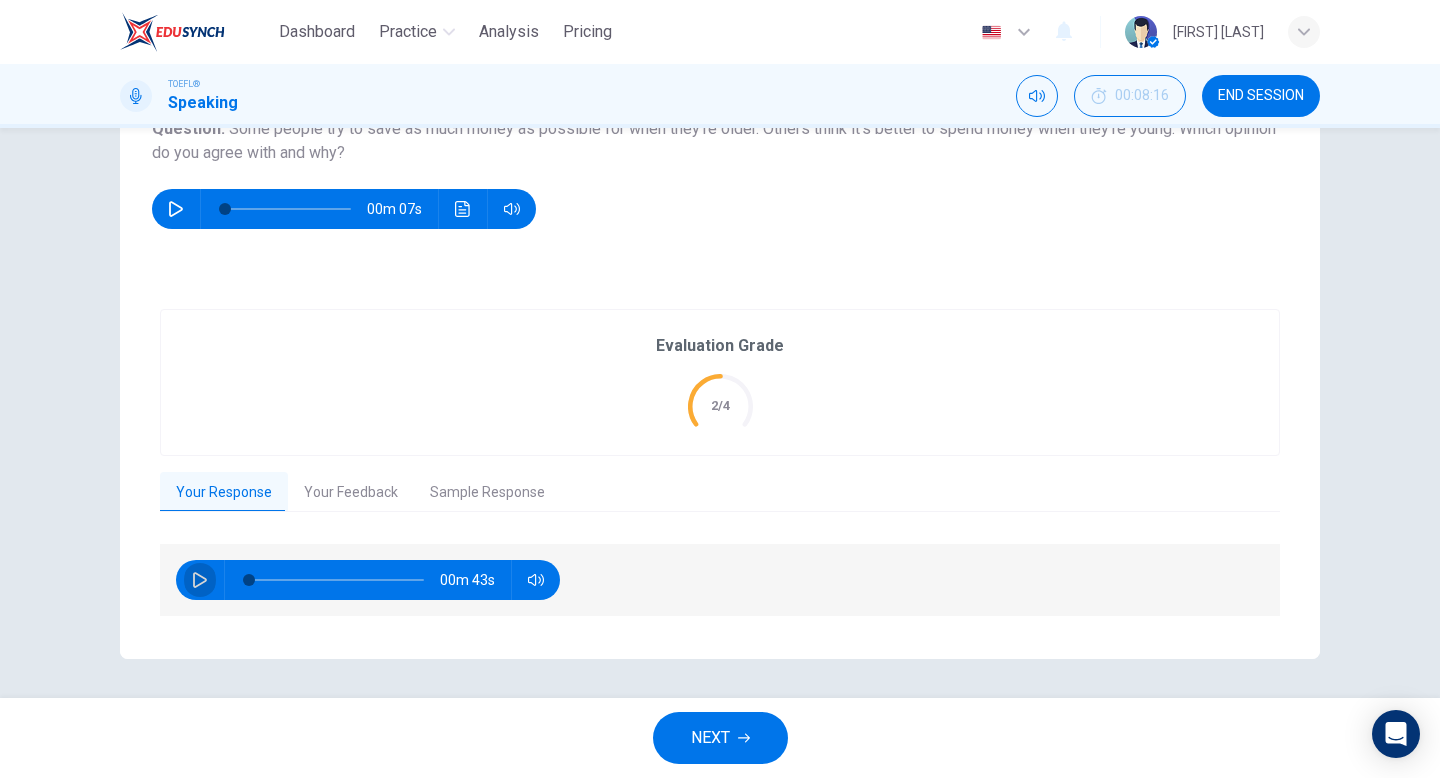 click at bounding box center [200, 580] 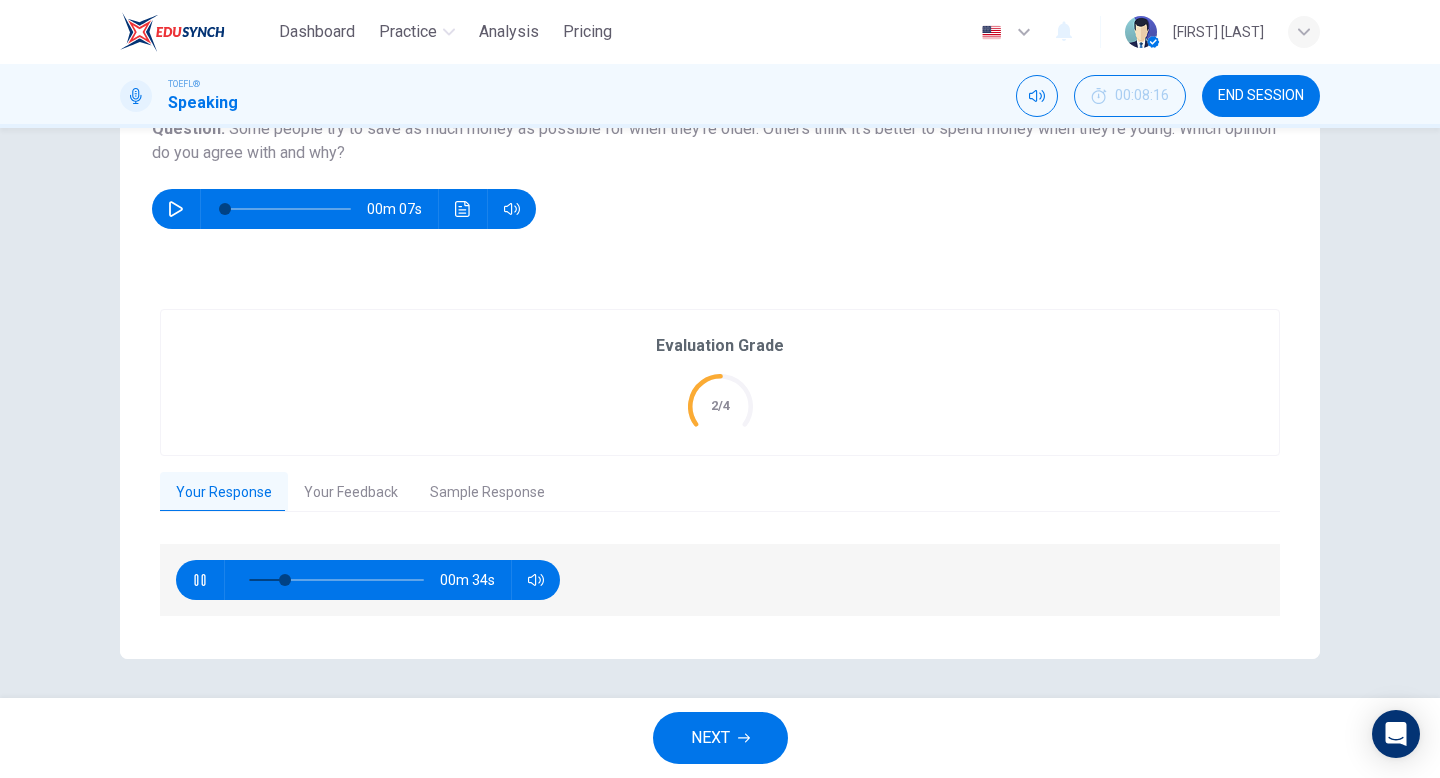 click on "Your Feedback" at bounding box center (351, 493) 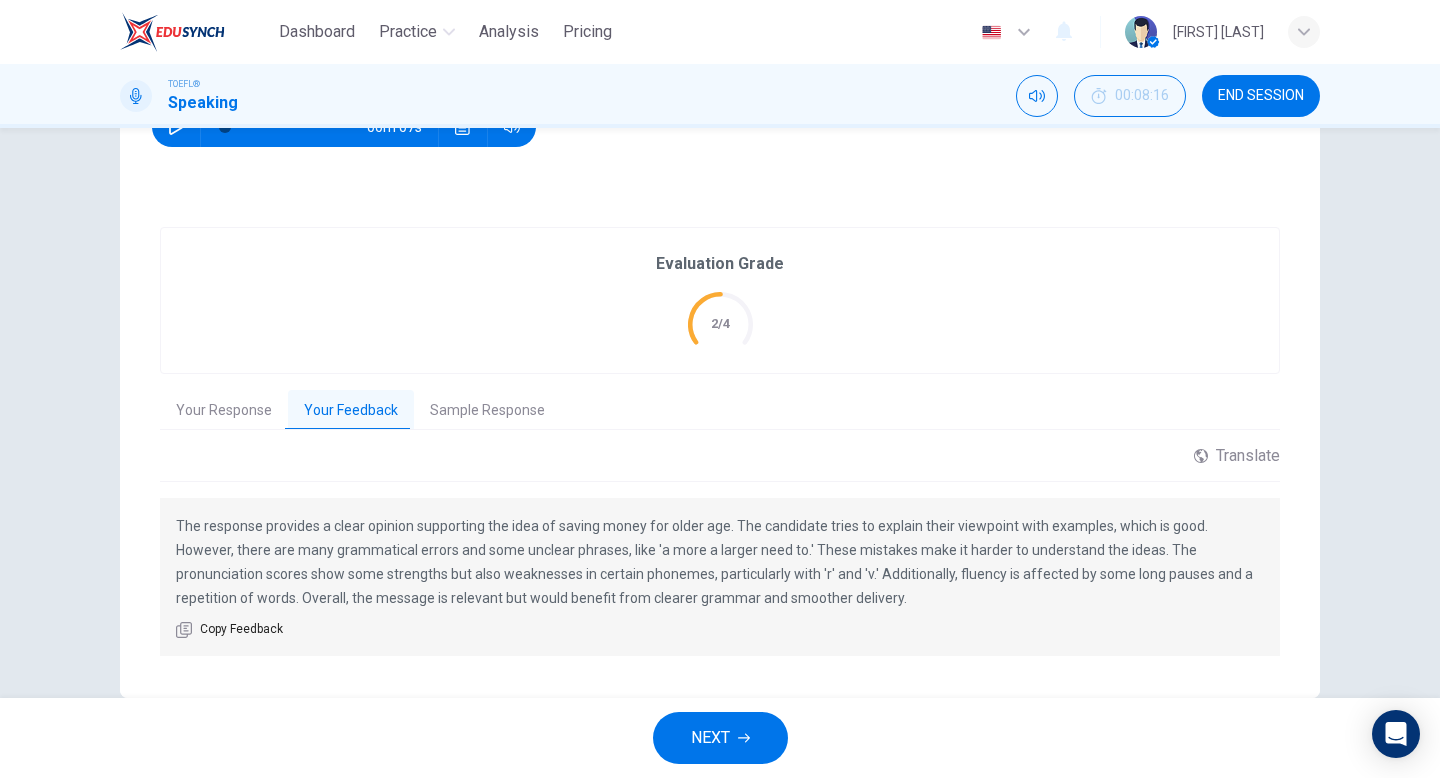 scroll, scrollTop: 335, scrollLeft: 0, axis: vertical 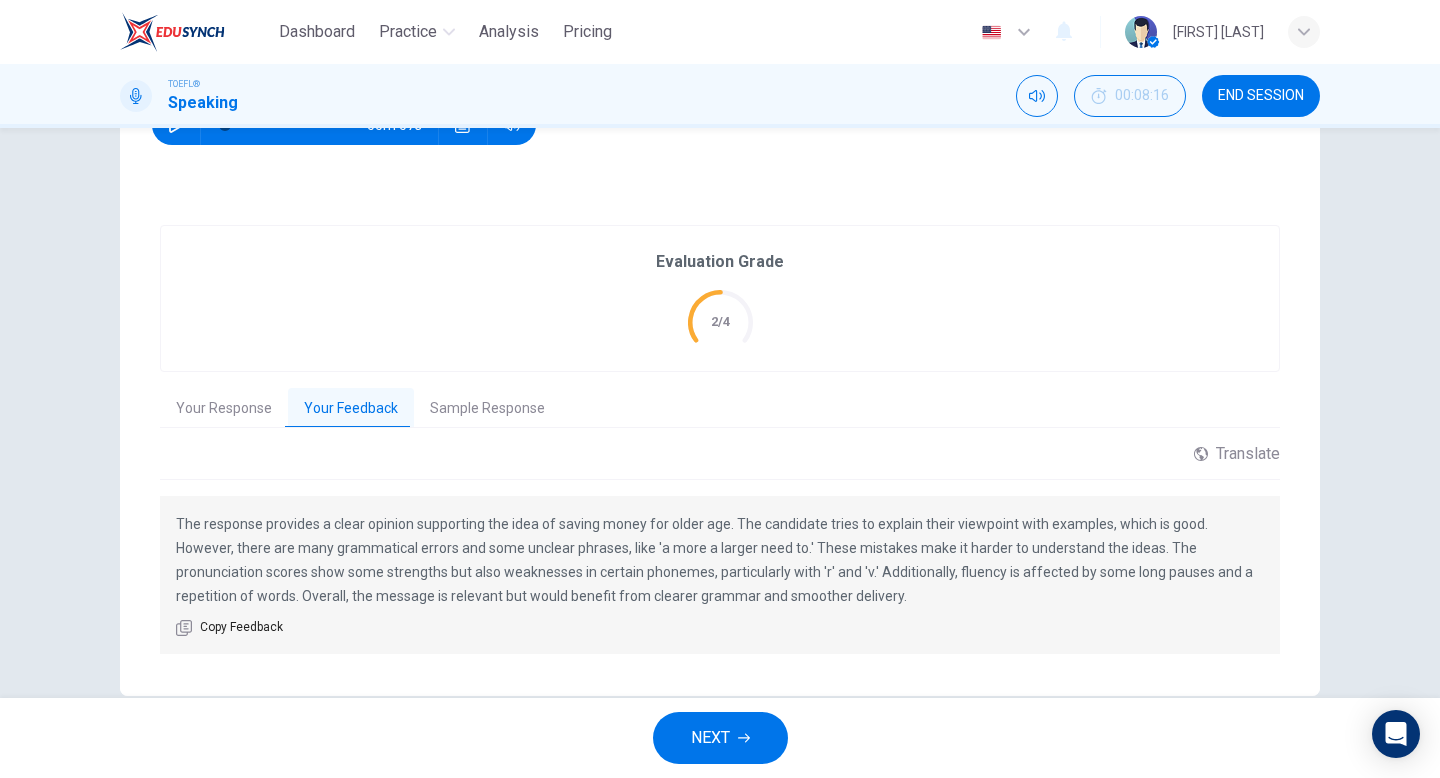 click on "Sample Response" at bounding box center (487, 409) 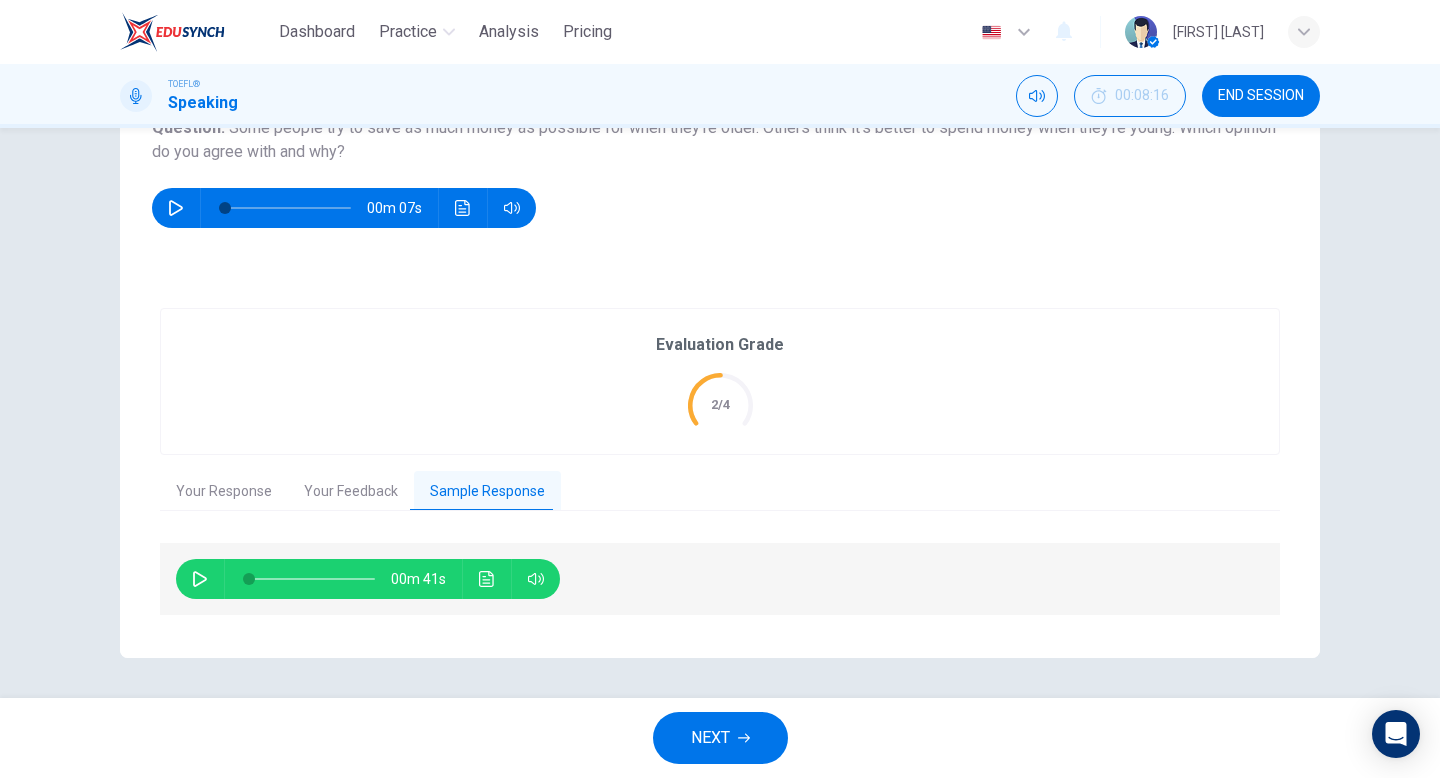 scroll, scrollTop: 251, scrollLeft: 0, axis: vertical 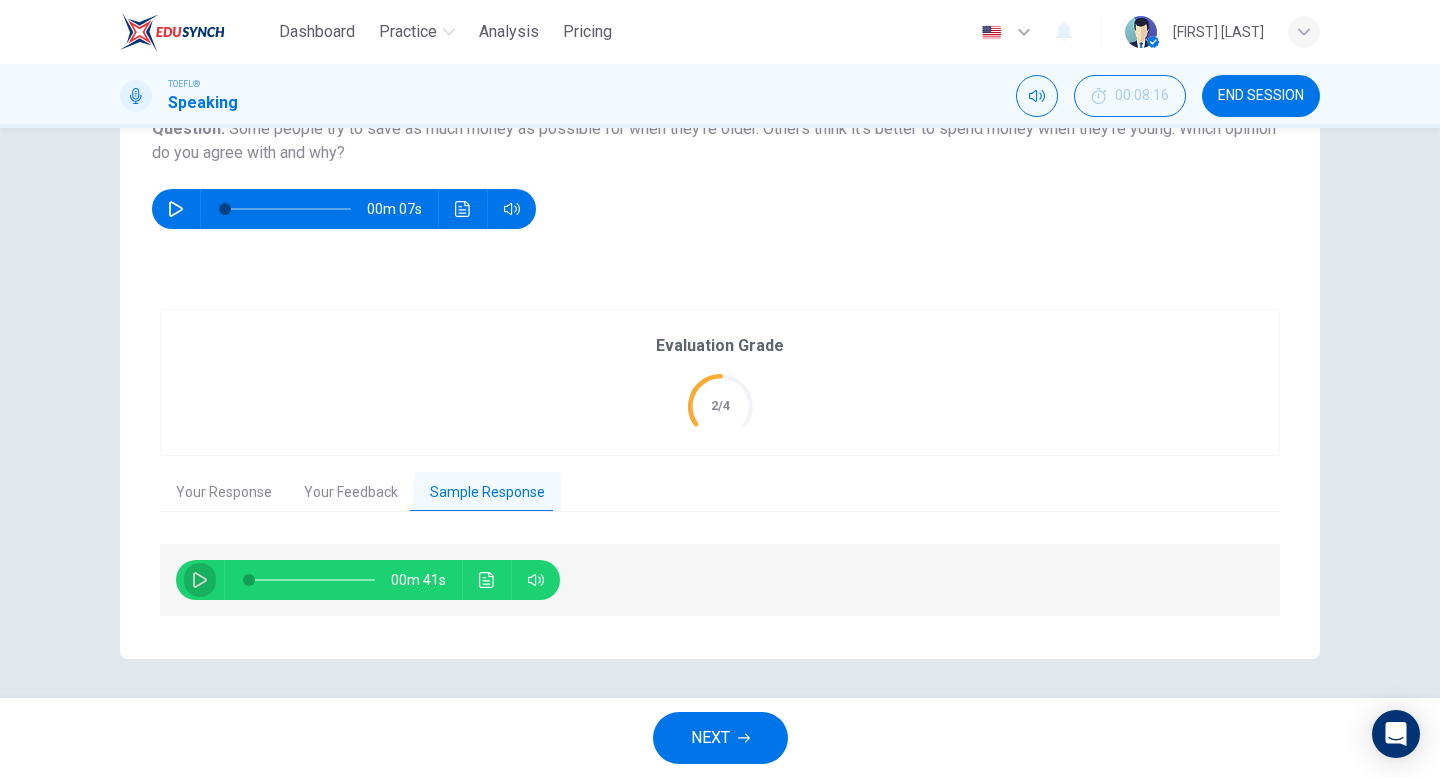 click at bounding box center [200, 580] 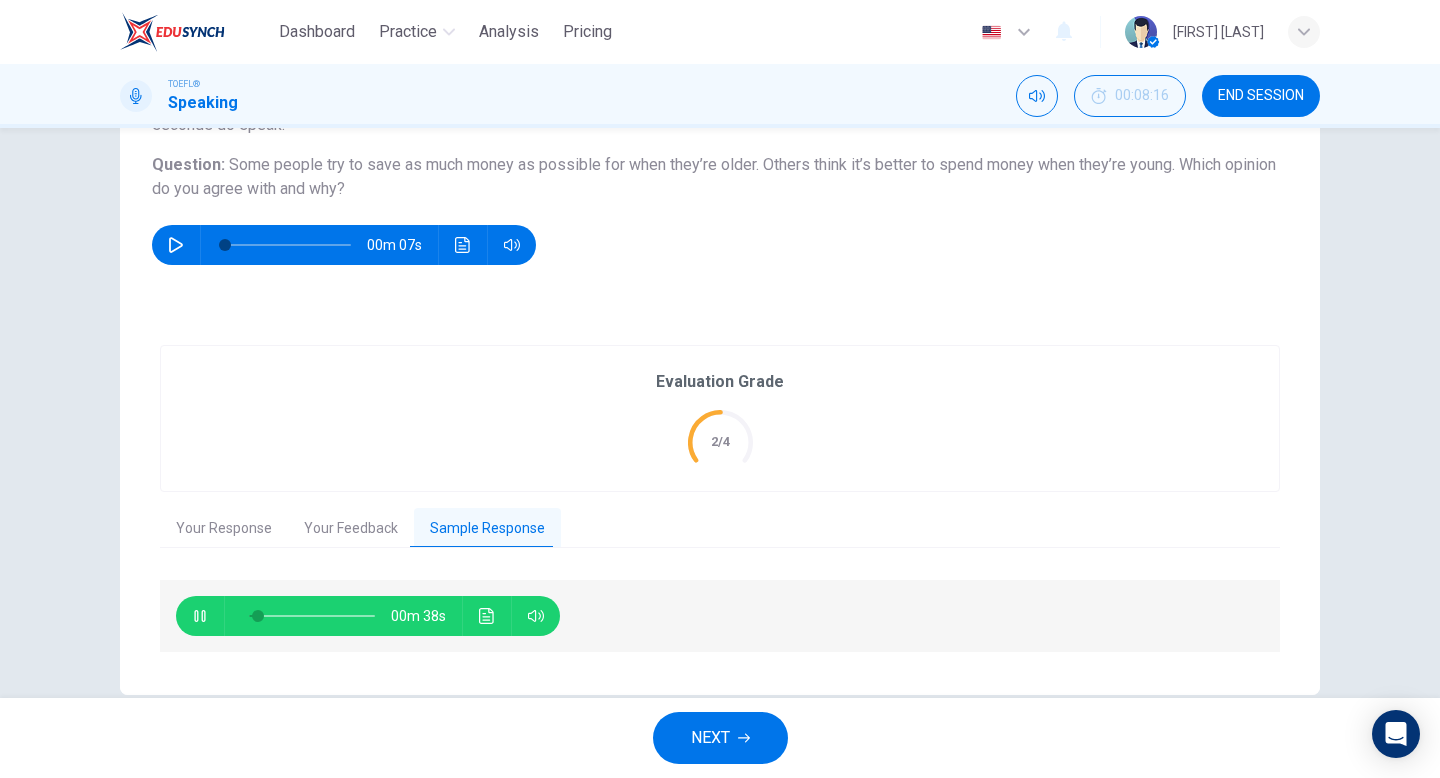 scroll, scrollTop: 196, scrollLeft: 0, axis: vertical 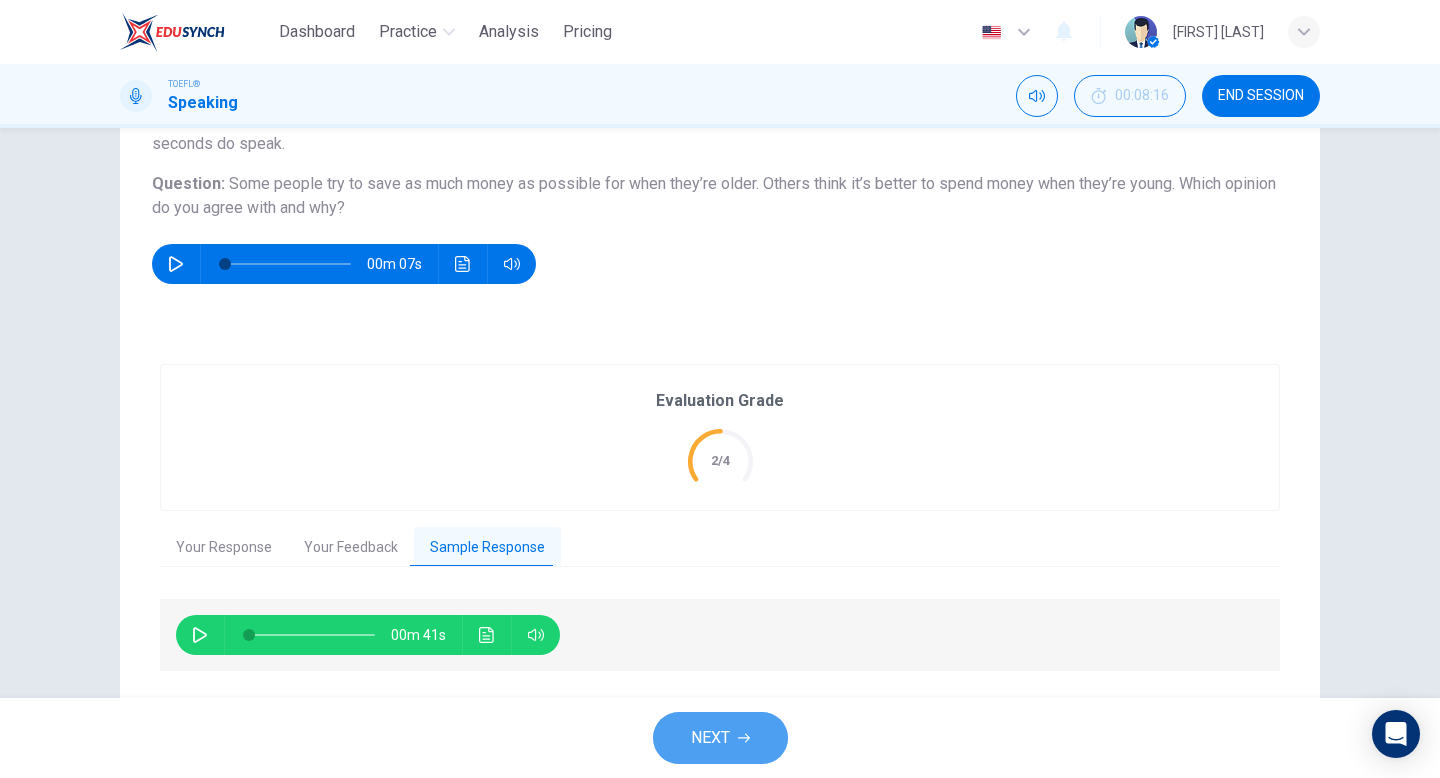 click on "NEXT" at bounding box center [710, 738] 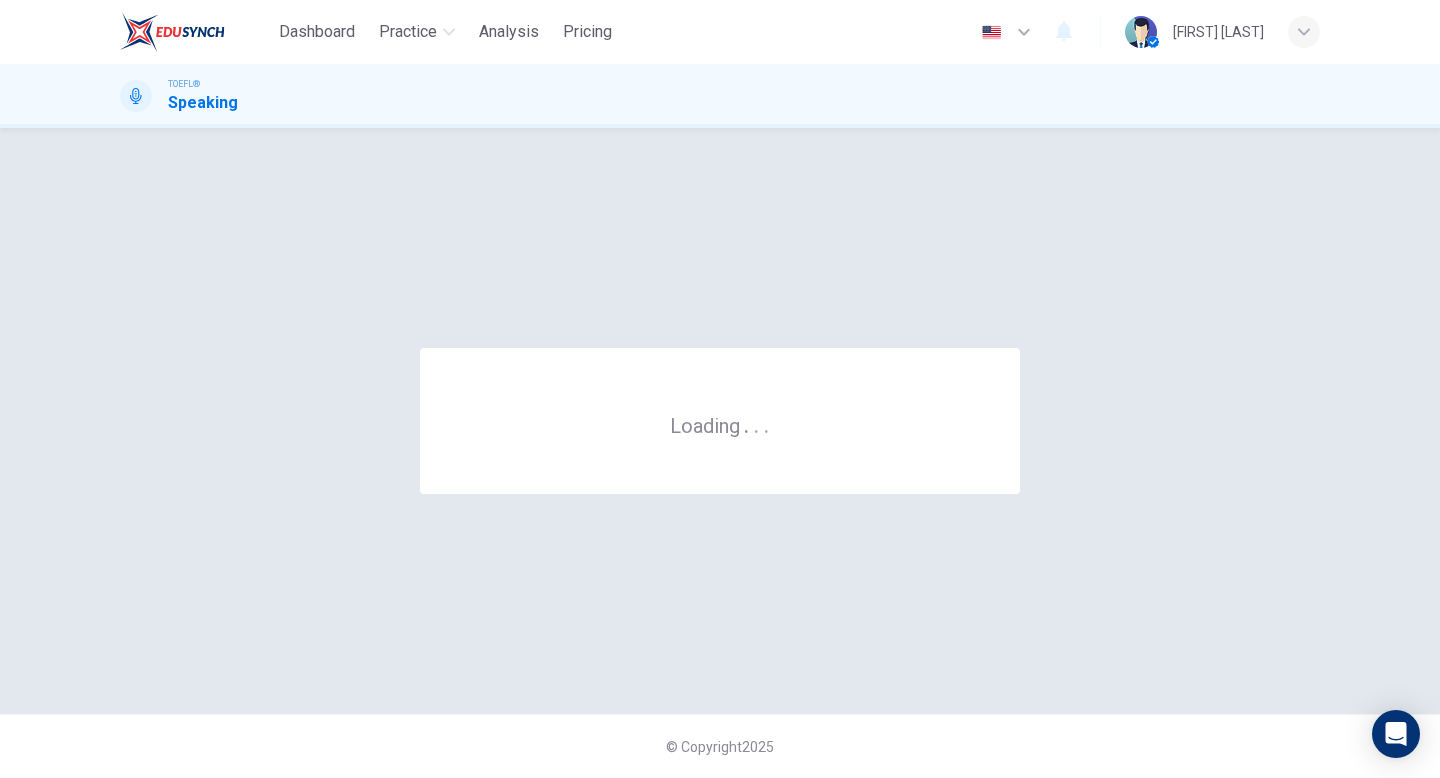 scroll, scrollTop: 0, scrollLeft: 0, axis: both 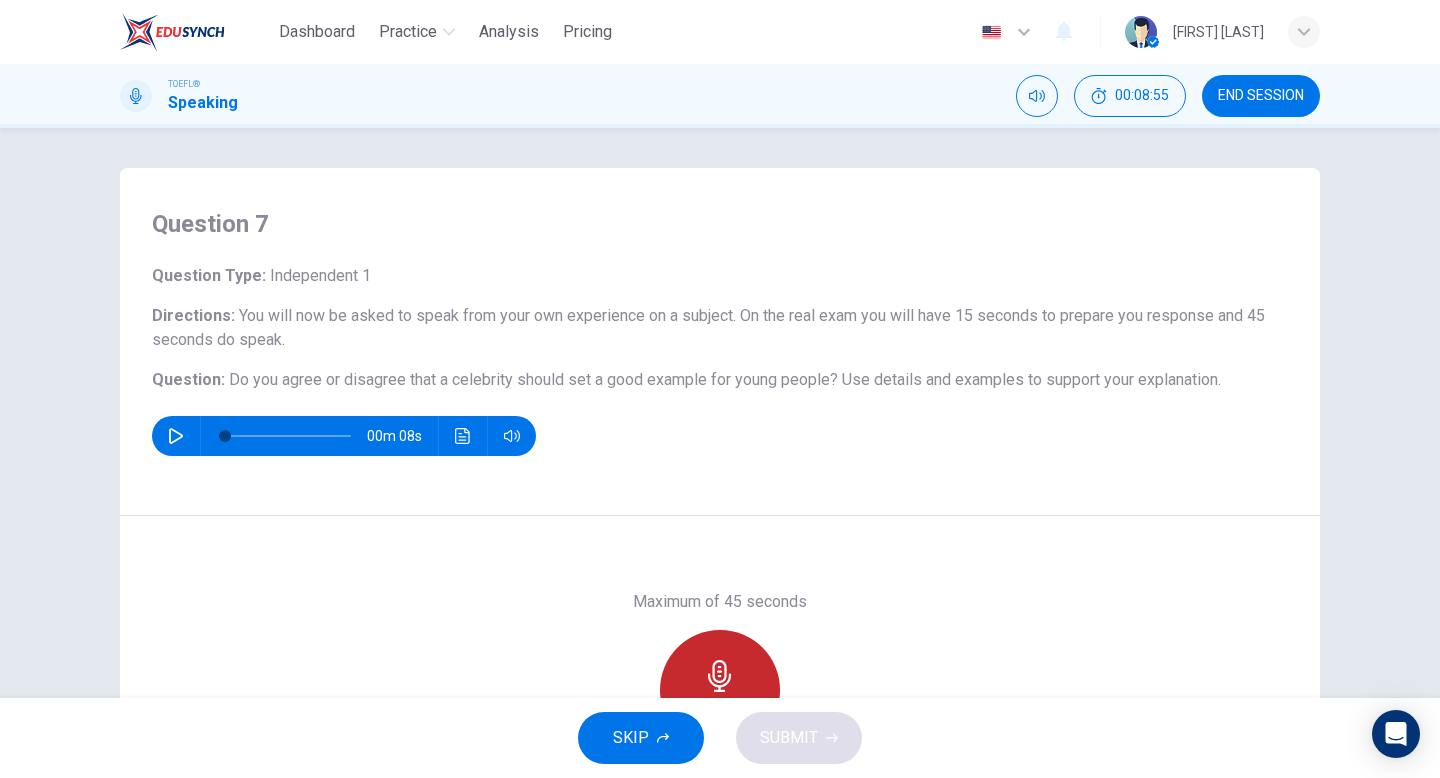 click on "Record" at bounding box center [720, 690] 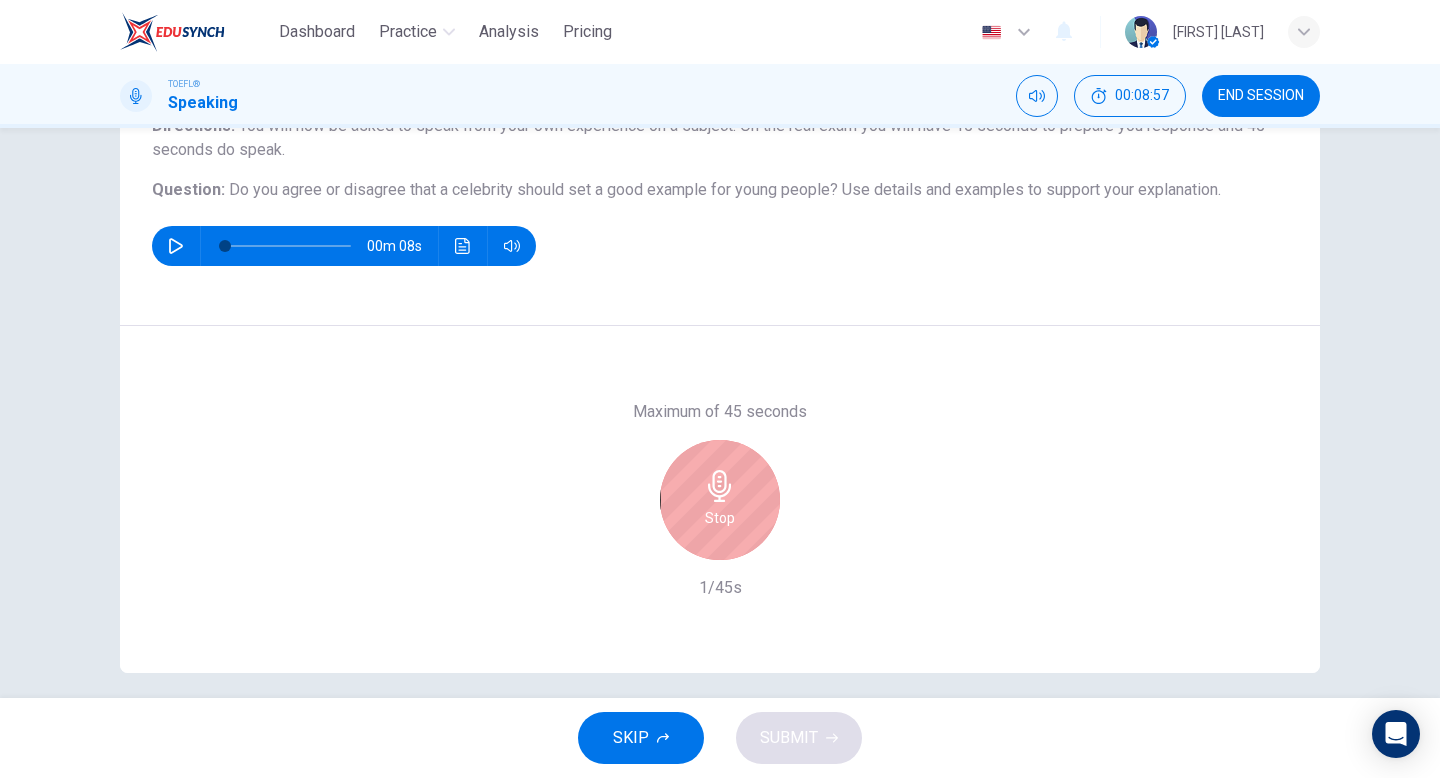 scroll, scrollTop: 205, scrollLeft: 0, axis: vertical 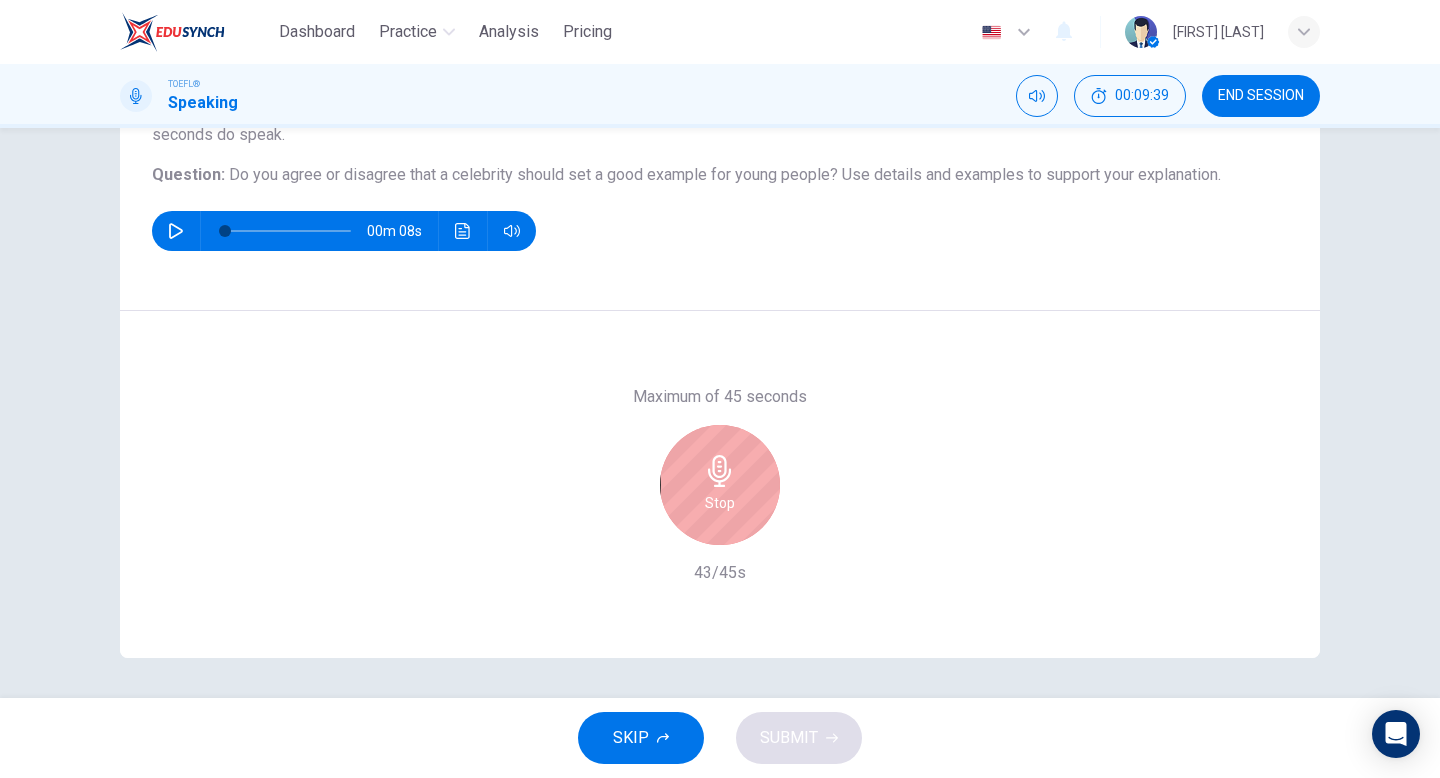 click on "Question   7 Question Type :   Independent 1 Directions :   You will now be asked to speak from your own experience on a subject. On the real exam you will have 15 seconds to prepare you response and 45 seconds do speak. Question :   Do you agree or disagree that a celebrity should set a good example for young people?    Use details and examples to support your explanation. 00m 08s Maximum of 45 seconds Stop 43/45s" at bounding box center [720, 413] 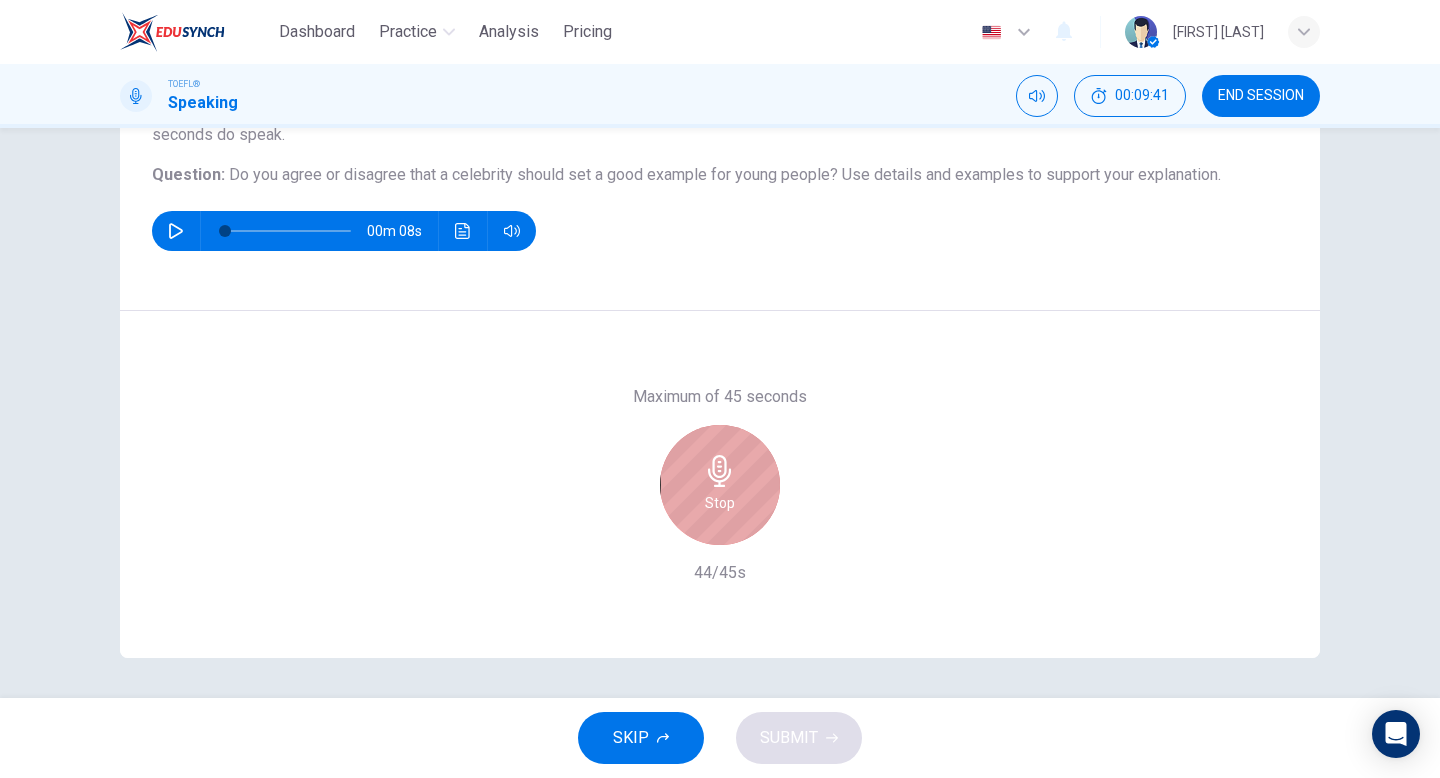 click at bounding box center (720, 471) 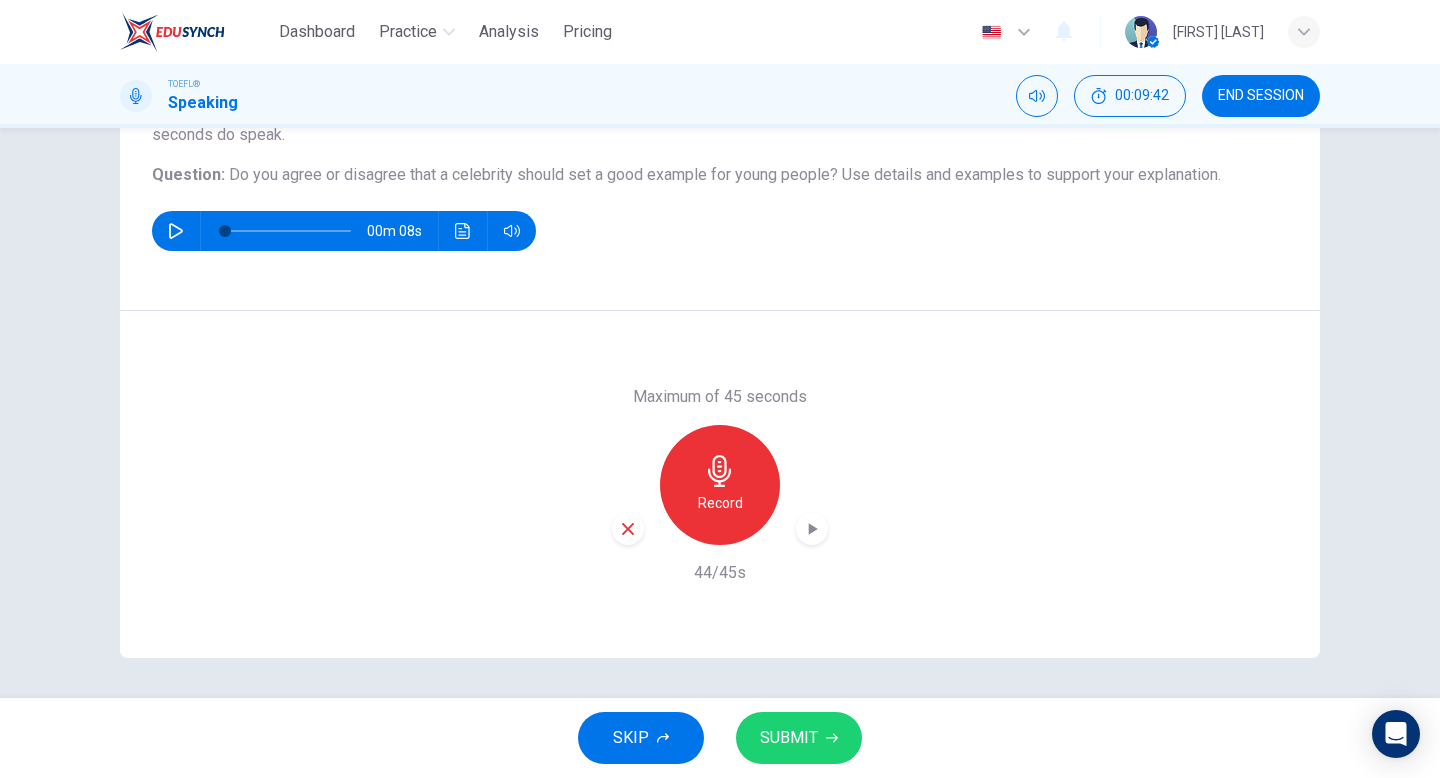 click on "SUBMIT" at bounding box center (799, 738) 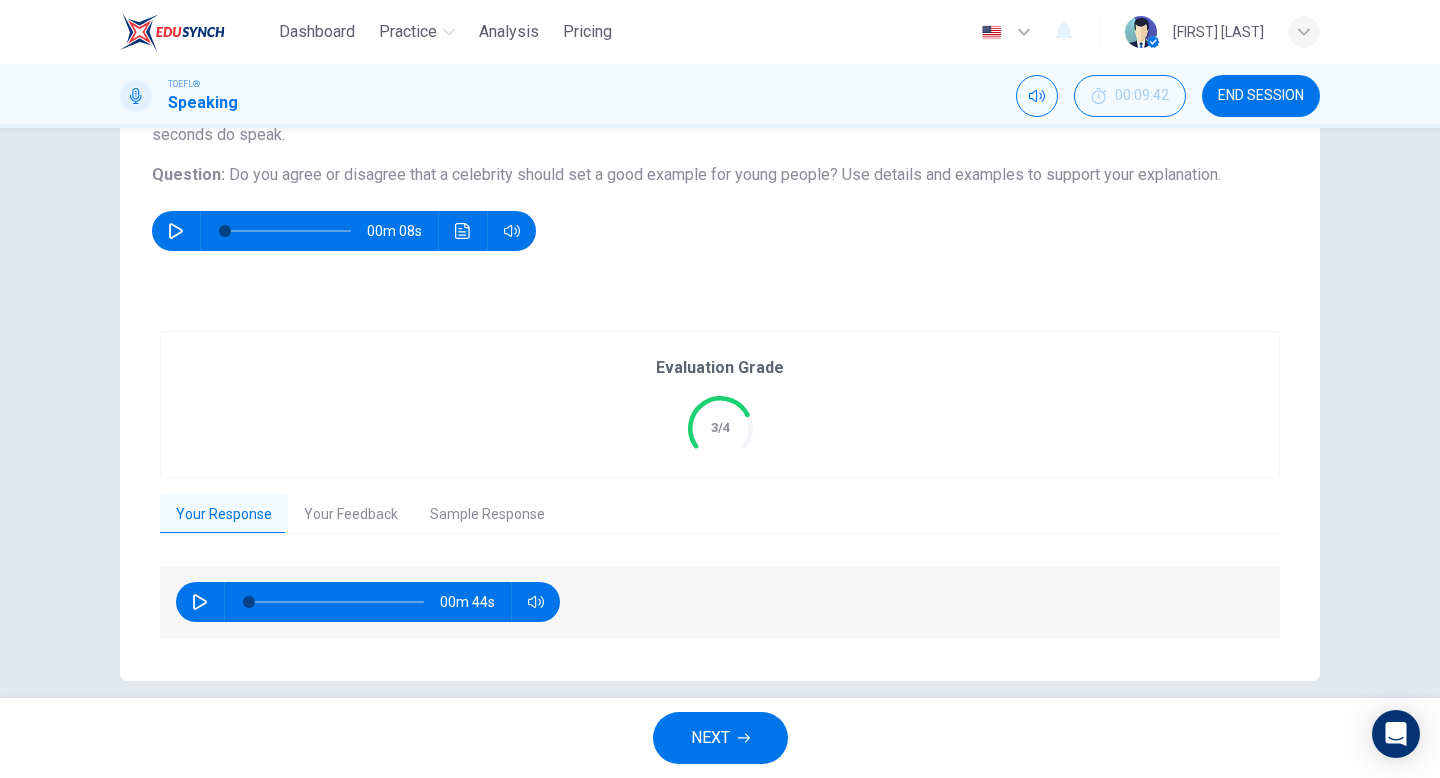 click on "00m 44s" at bounding box center (368, 602) 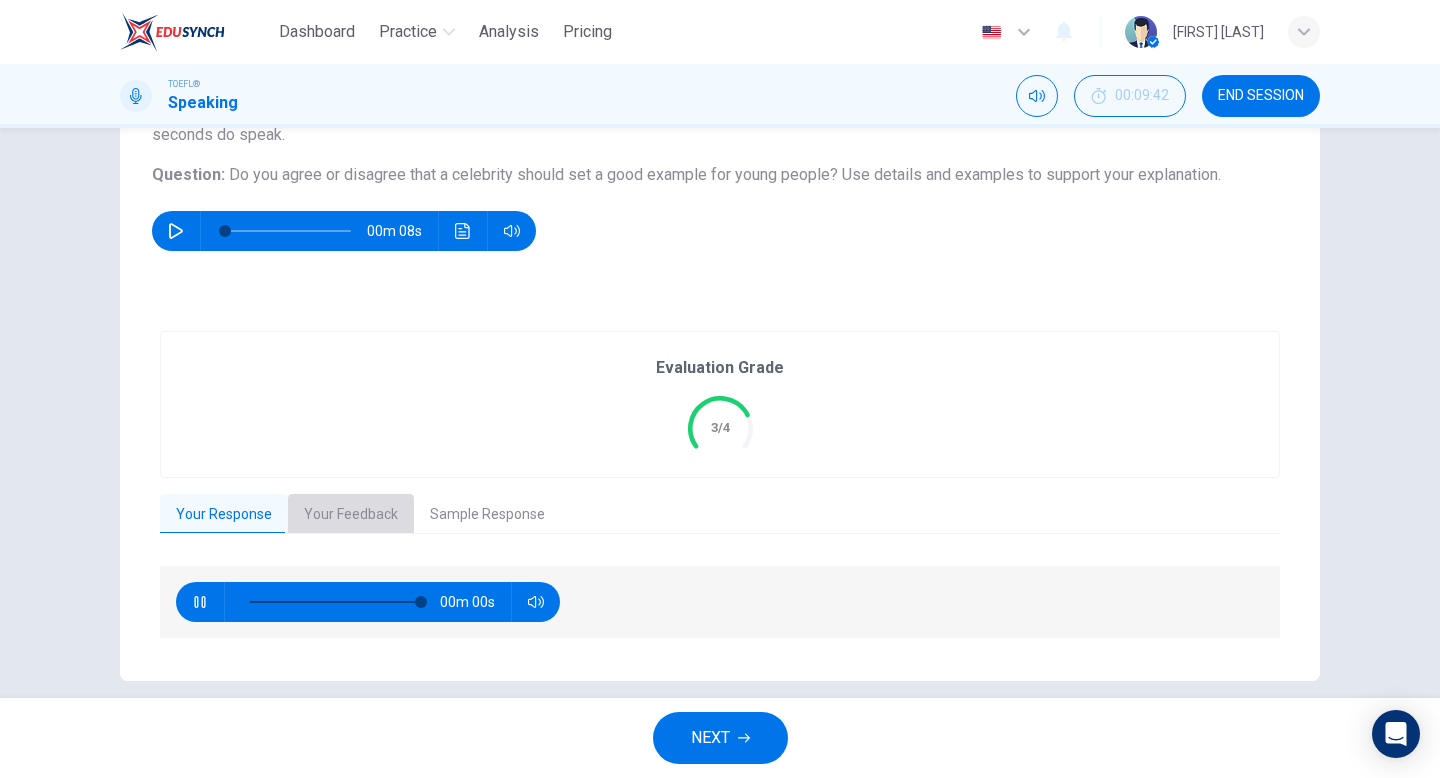 click on "Your Feedback" at bounding box center [351, 515] 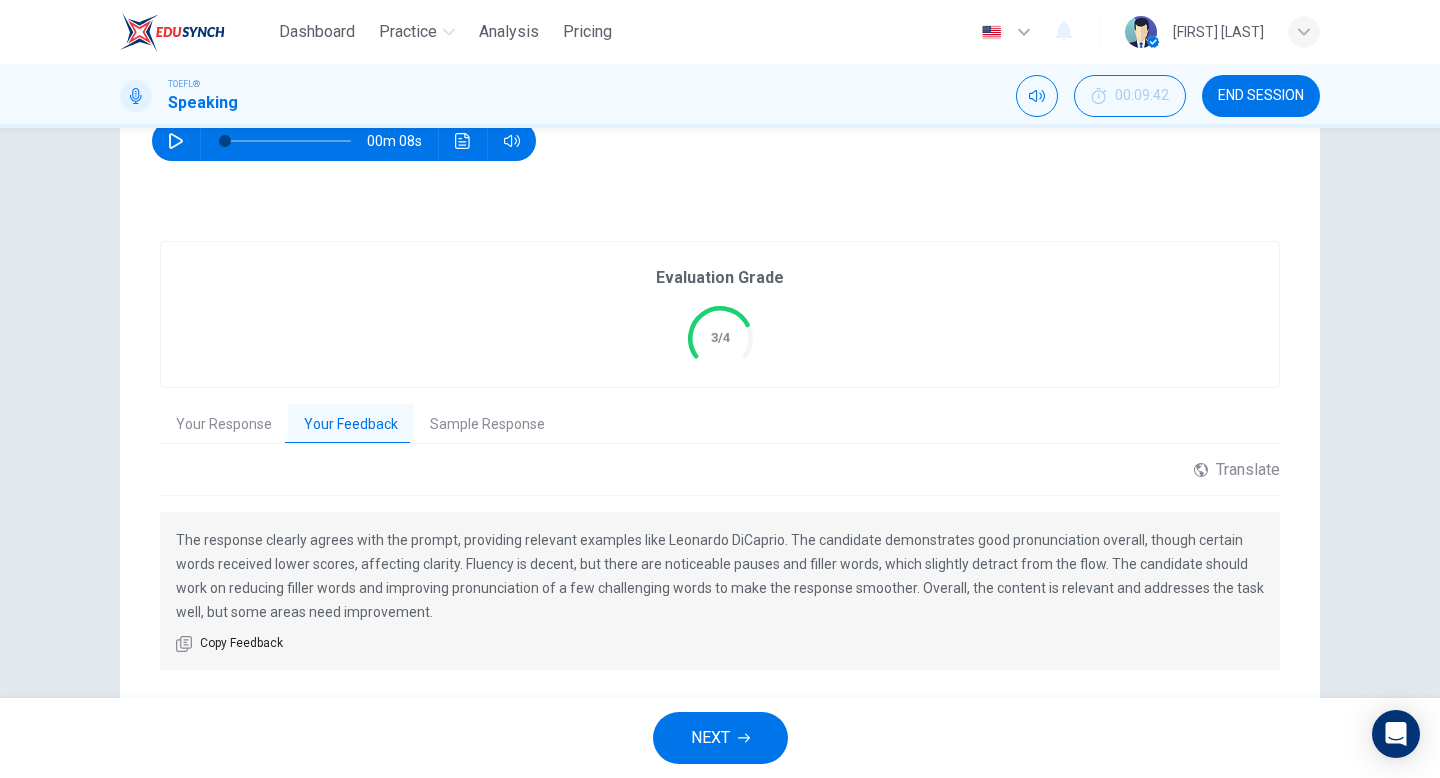 scroll, scrollTop: 349, scrollLeft: 0, axis: vertical 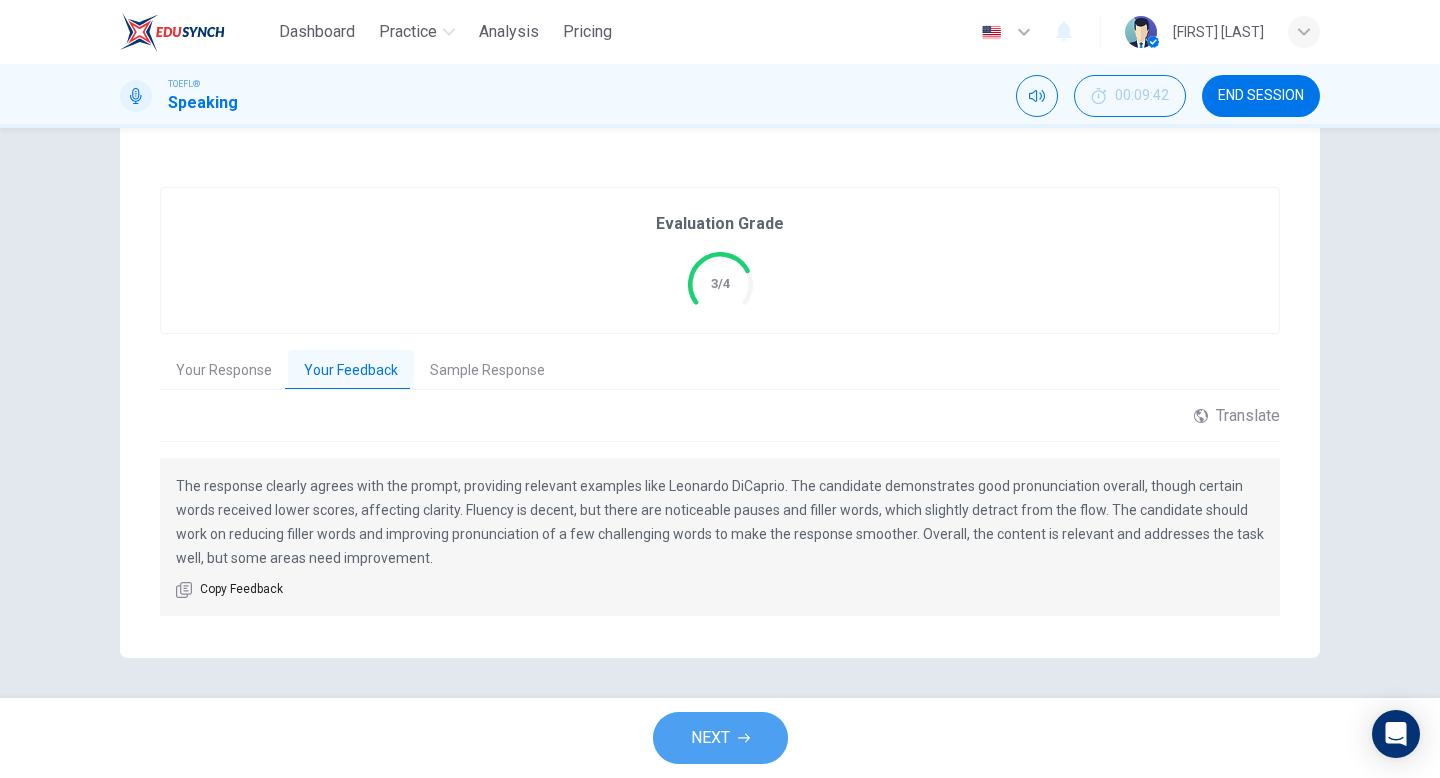 click on "NEXT" at bounding box center [710, 738] 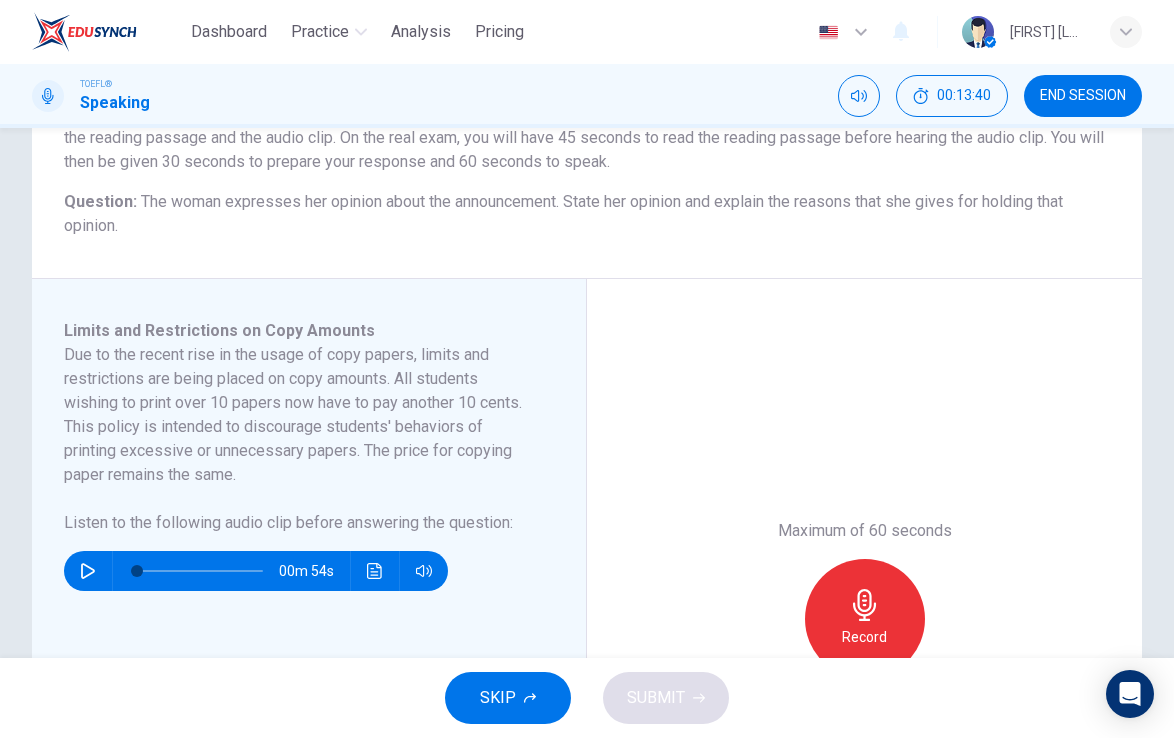 scroll, scrollTop: 200, scrollLeft: 0, axis: vertical 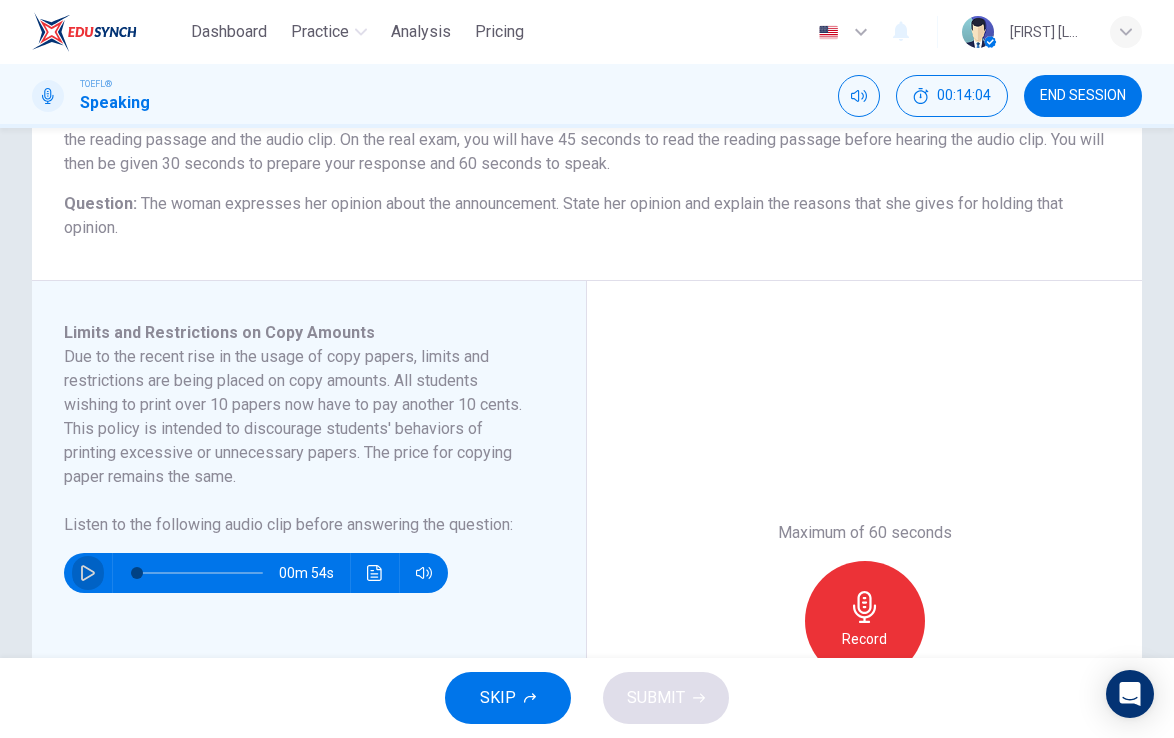 click at bounding box center (88, 573) 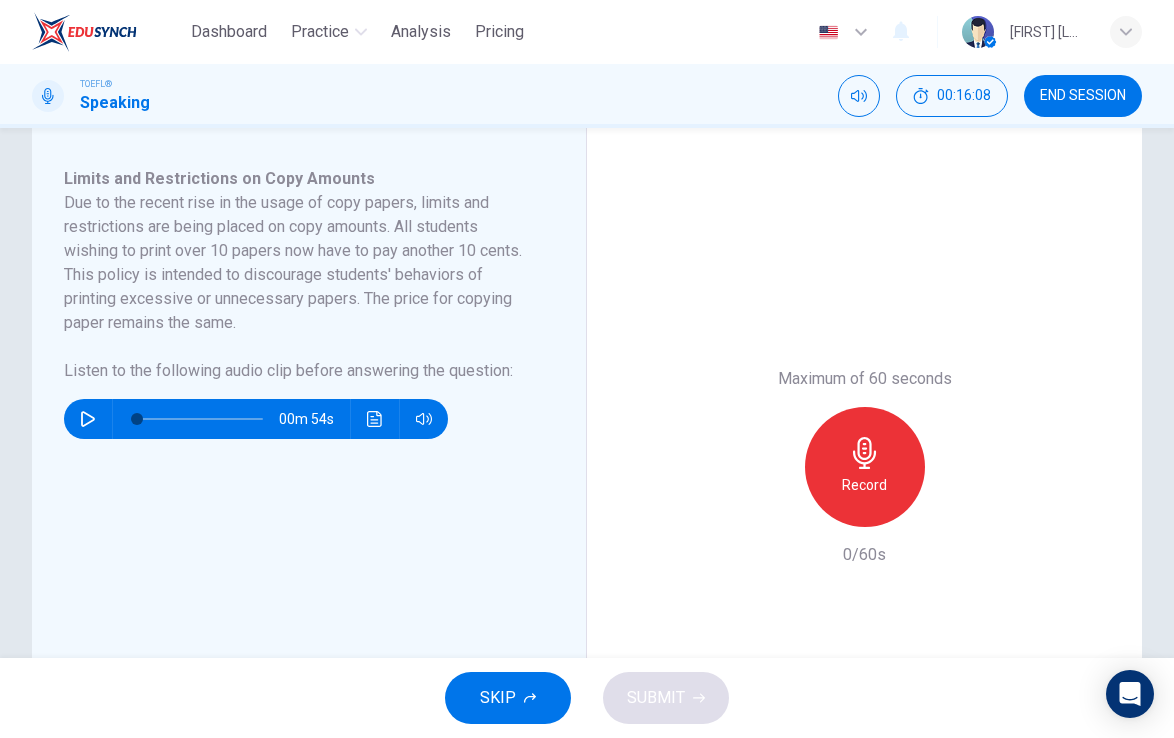 scroll, scrollTop: 358, scrollLeft: 0, axis: vertical 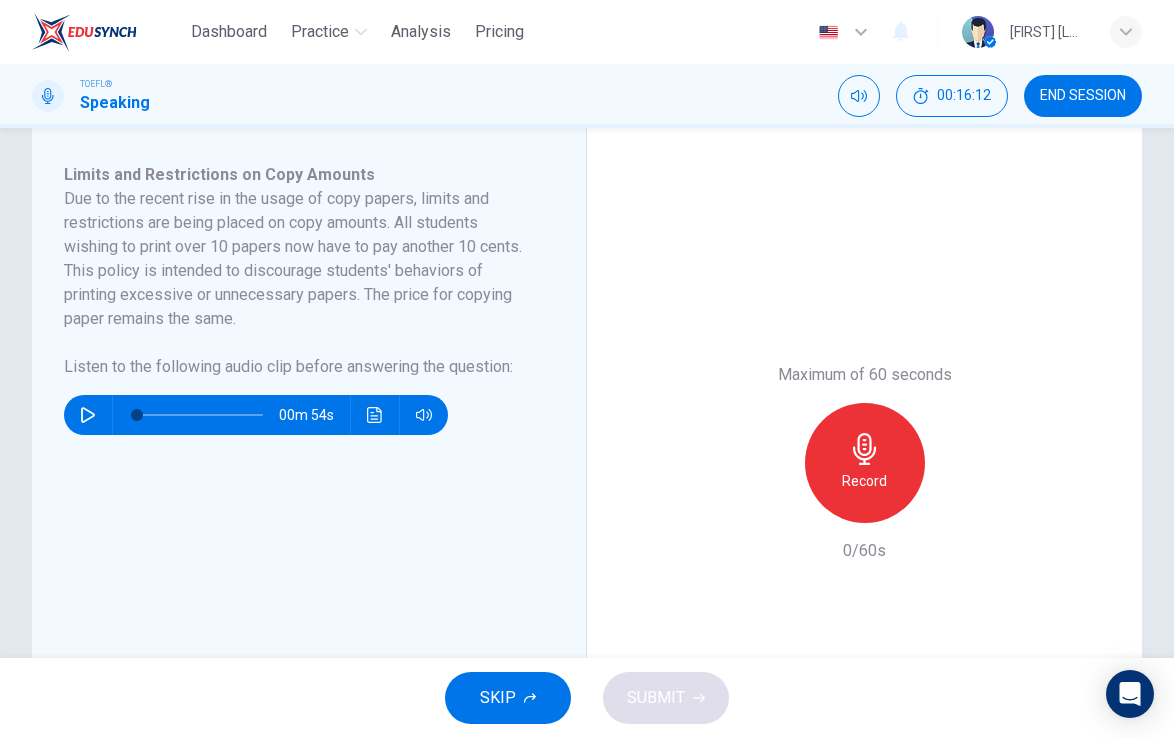 click on "Record" at bounding box center (864, 481) 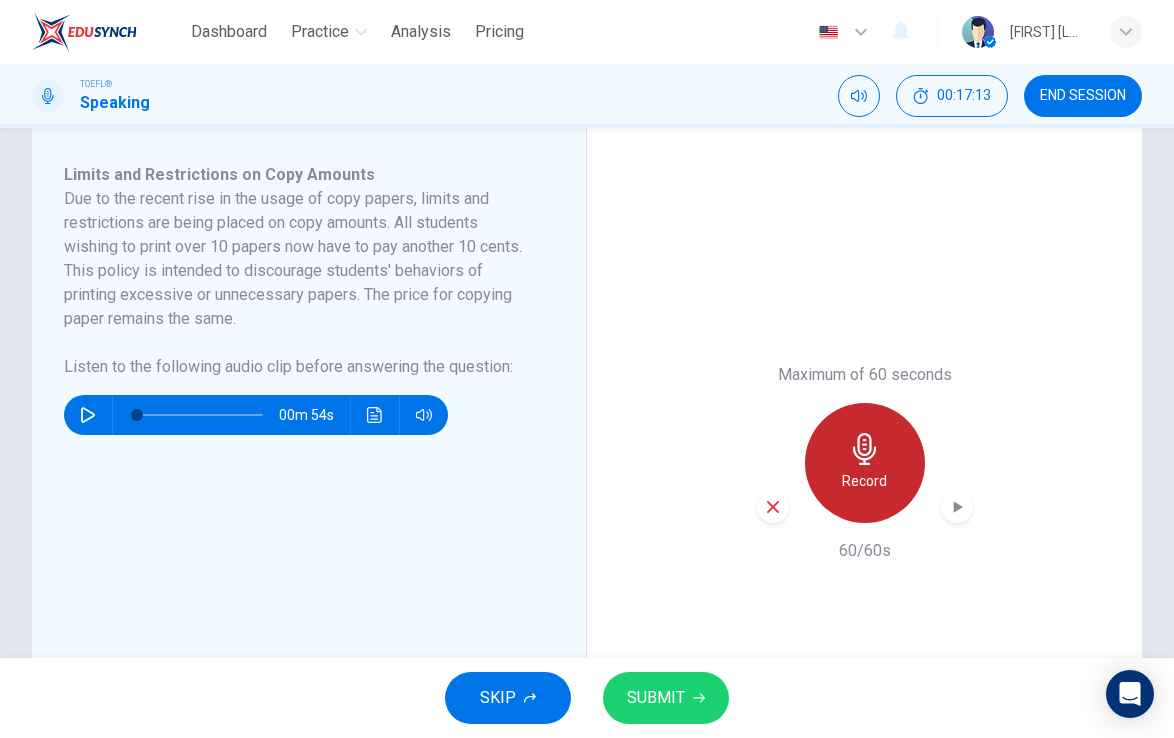 click on "Record" at bounding box center (865, 463) 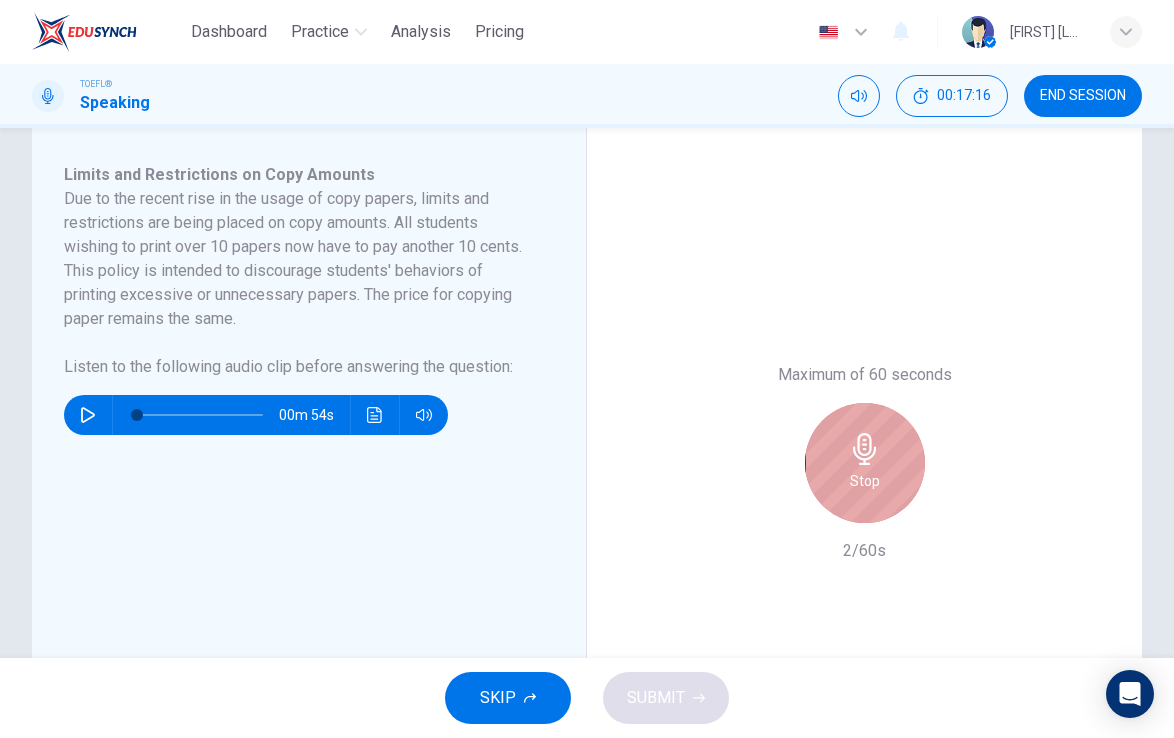 click on "Stop" at bounding box center [865, 463] 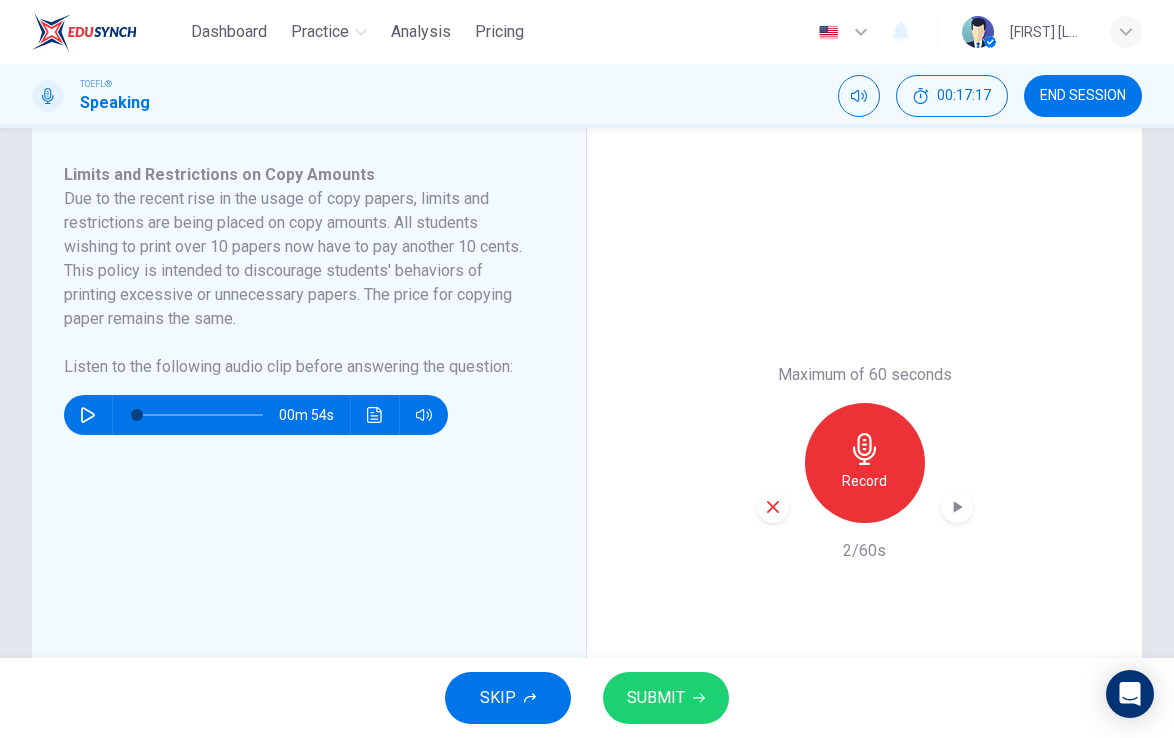 click at bounding box center [773, 507] 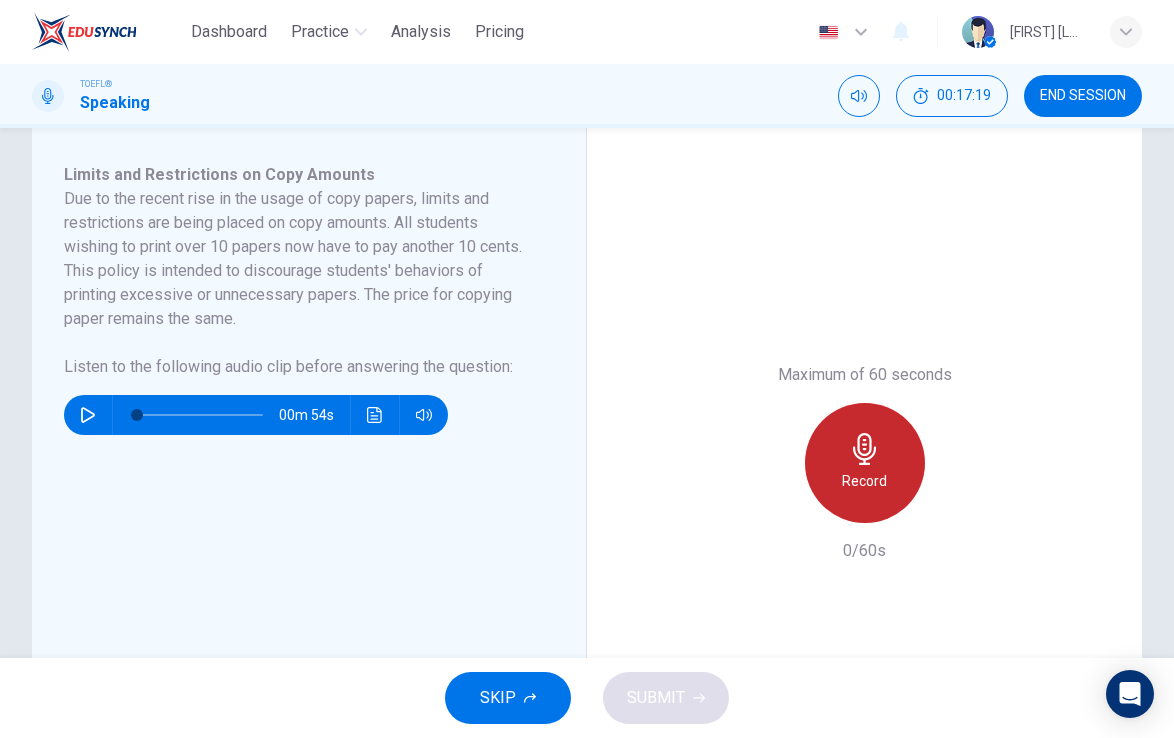 click at bounding box center (865, 449) 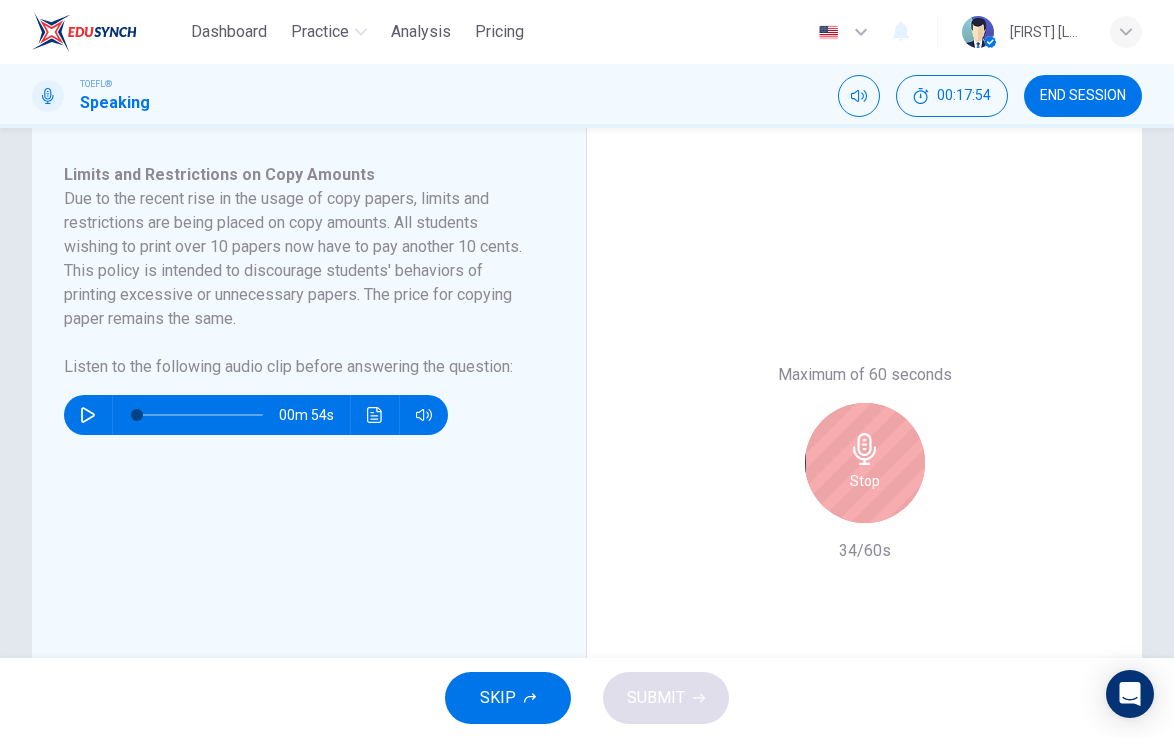 click at bounding box center (865, 449) 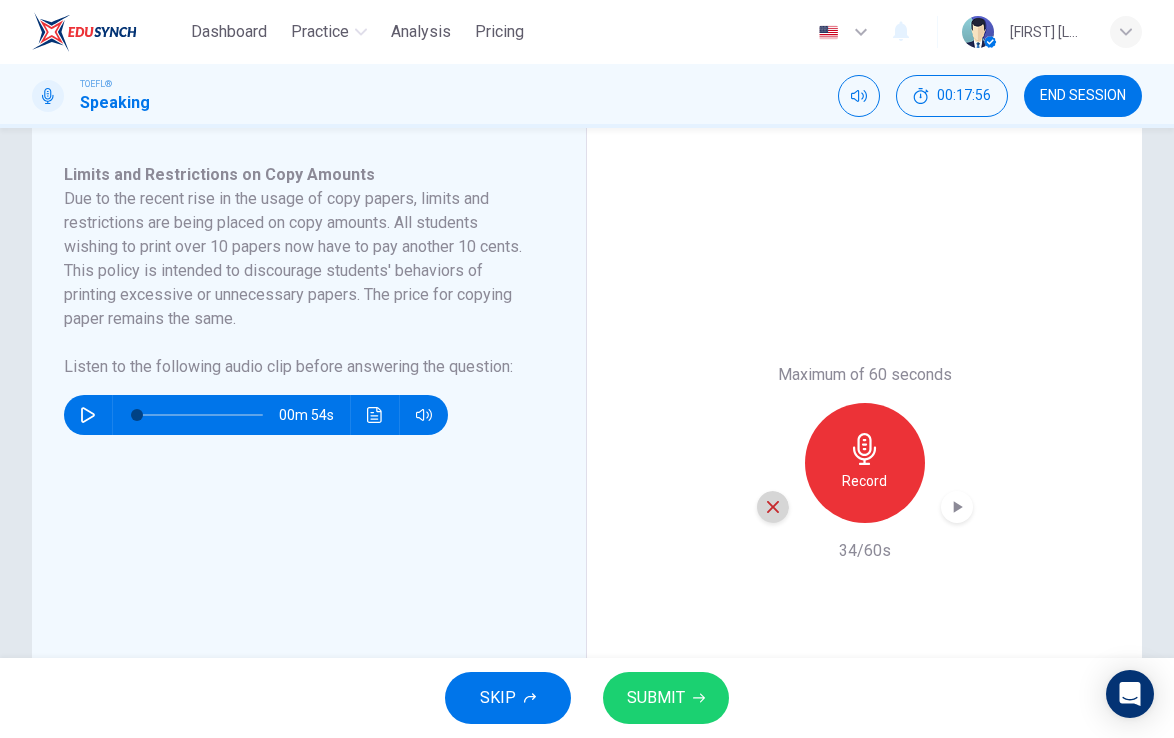 click at bounding box center [773, 507] 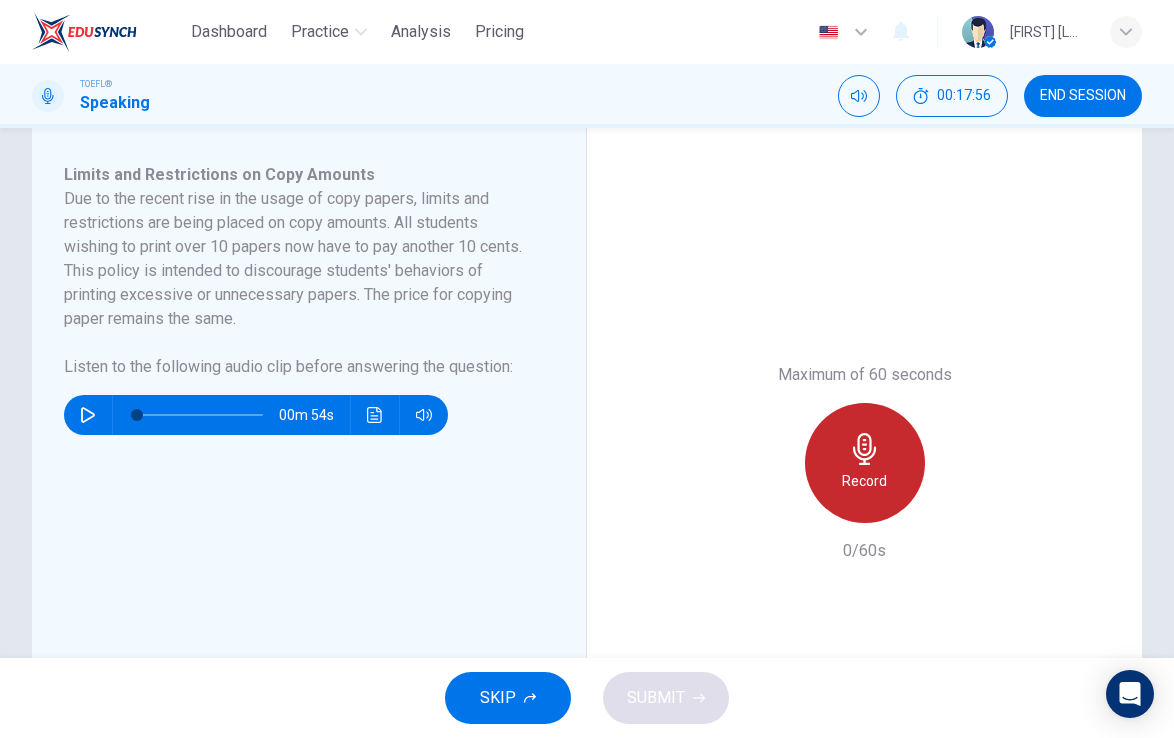 click at bounding box center [865, 449] 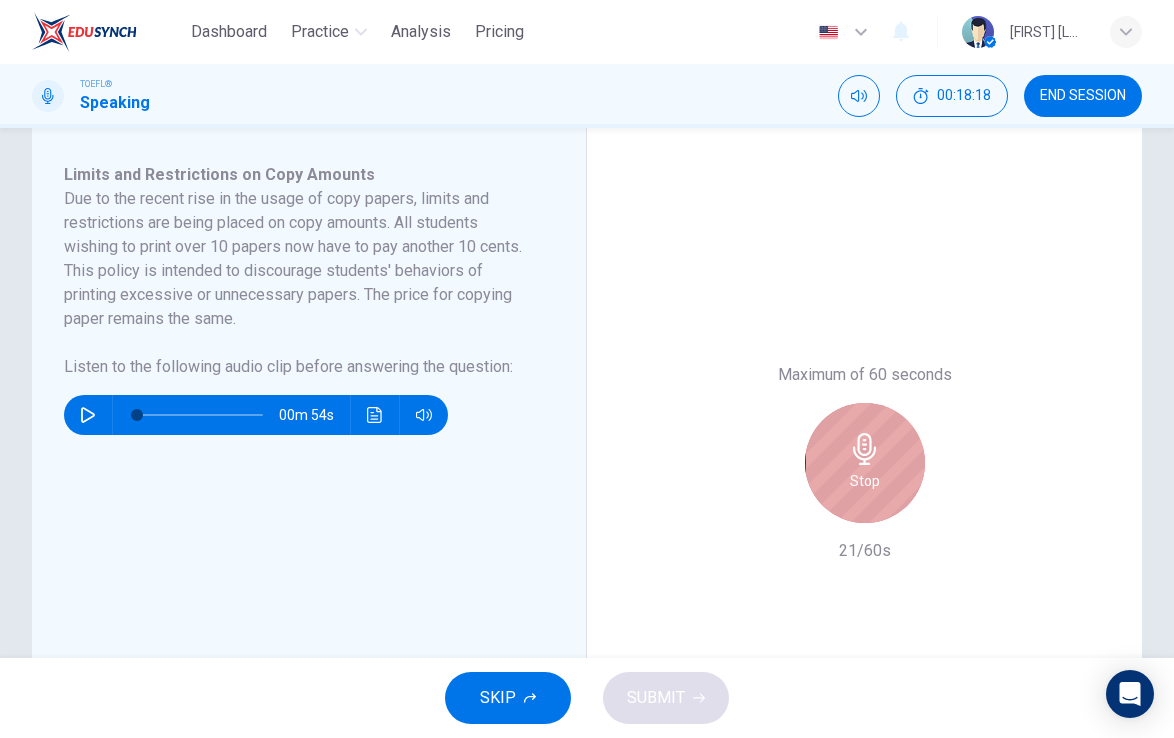 click at bounding box center [865, 449] 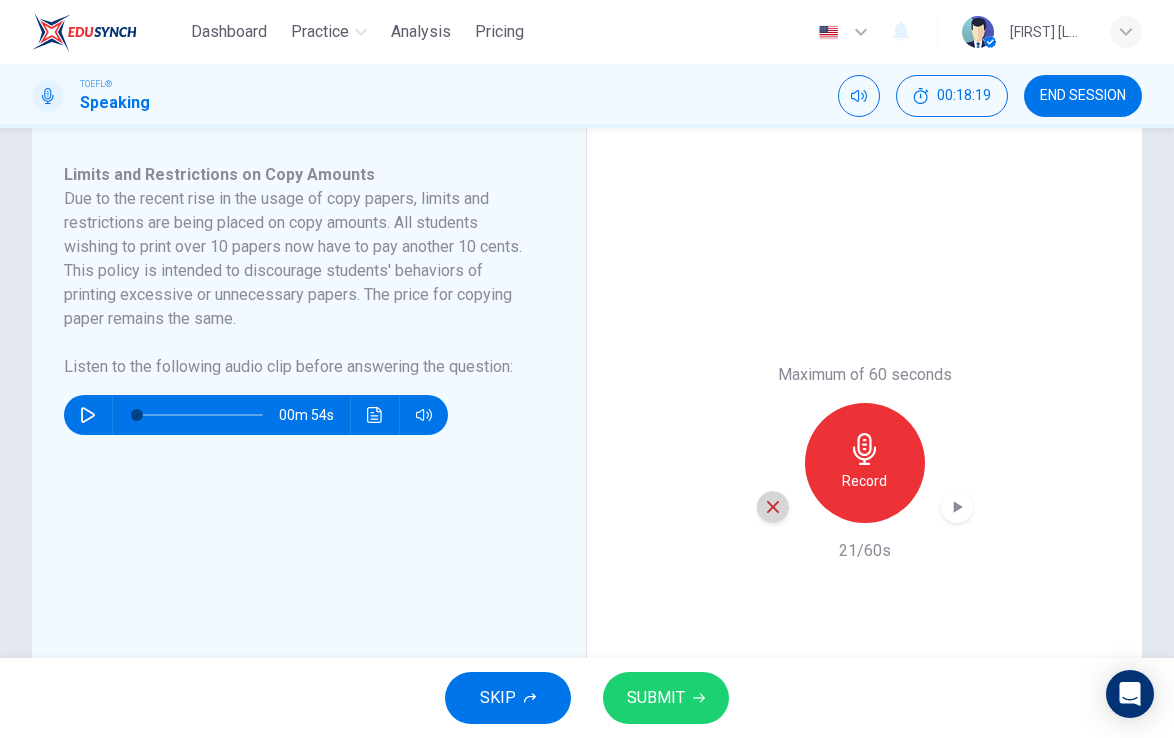 click at bounding box center (773, 507) 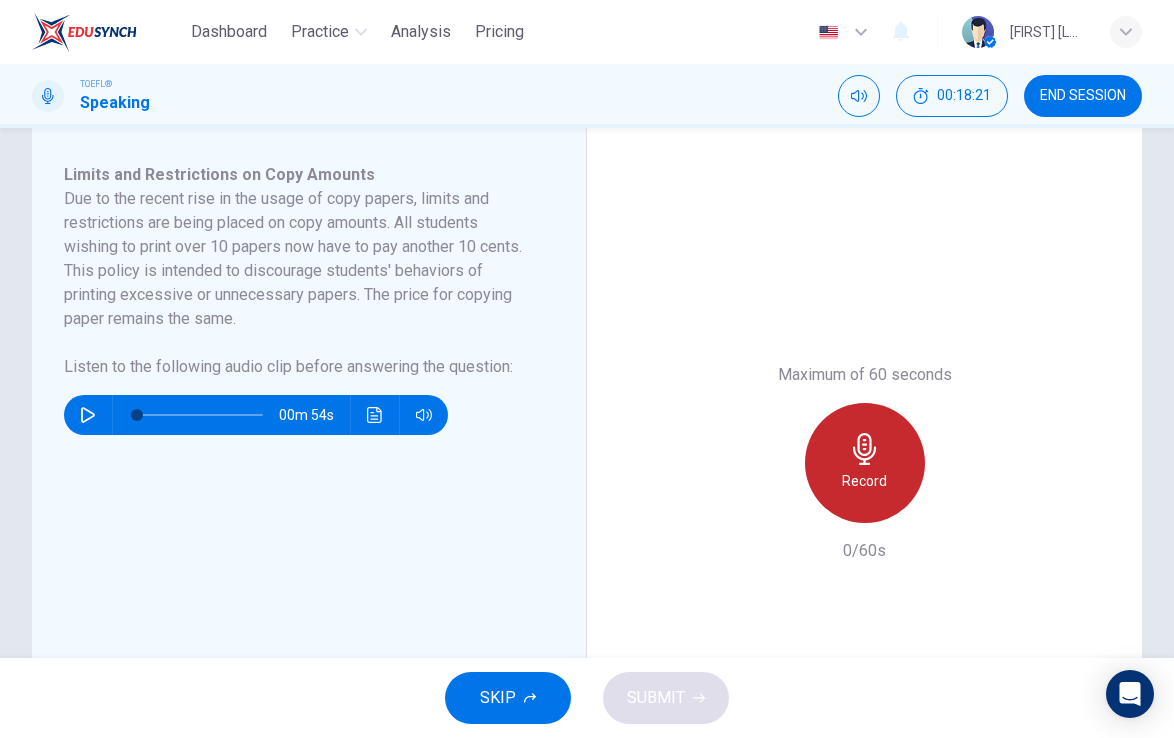 click on "Record" at bounding box center [865, 463] 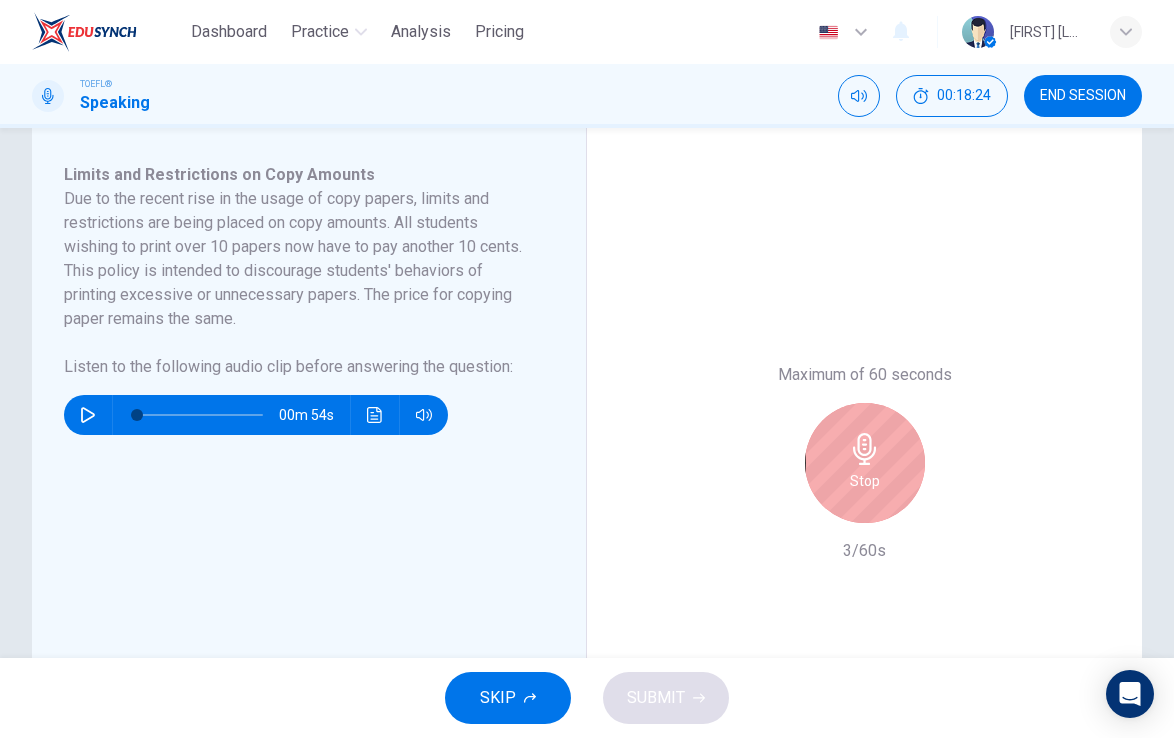 click on "Stop" at bounding box center [865, 463] 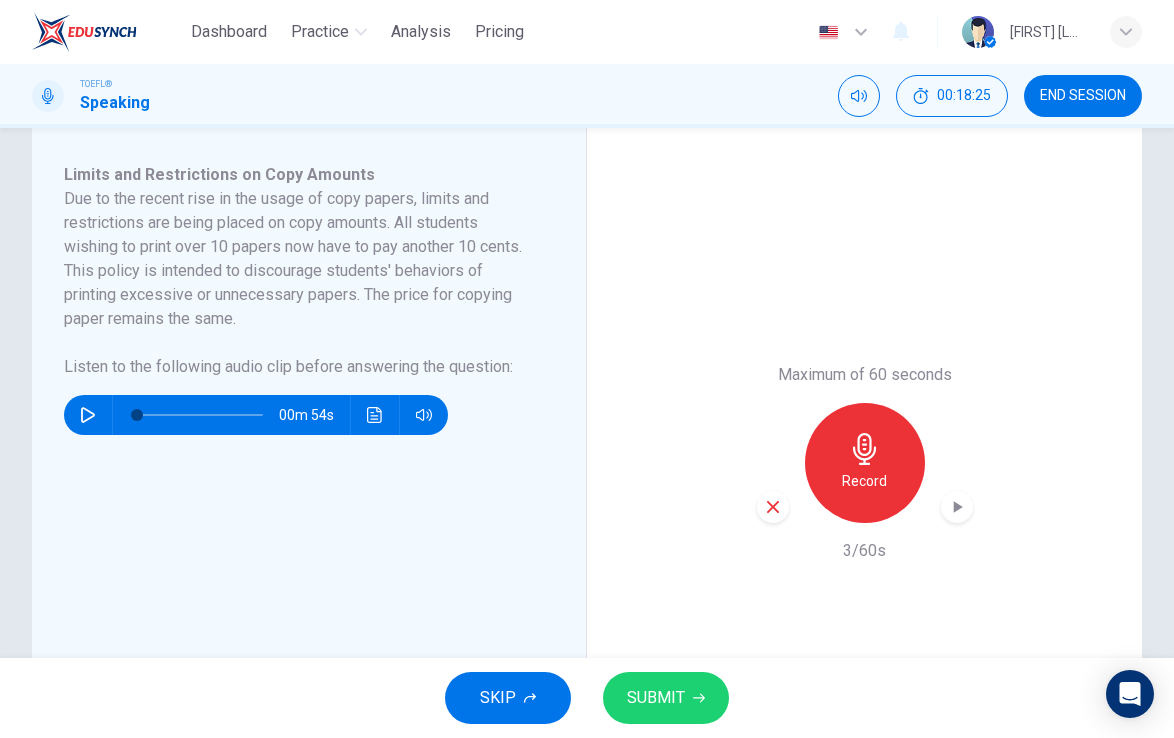 click at bounding box center (773, 507) 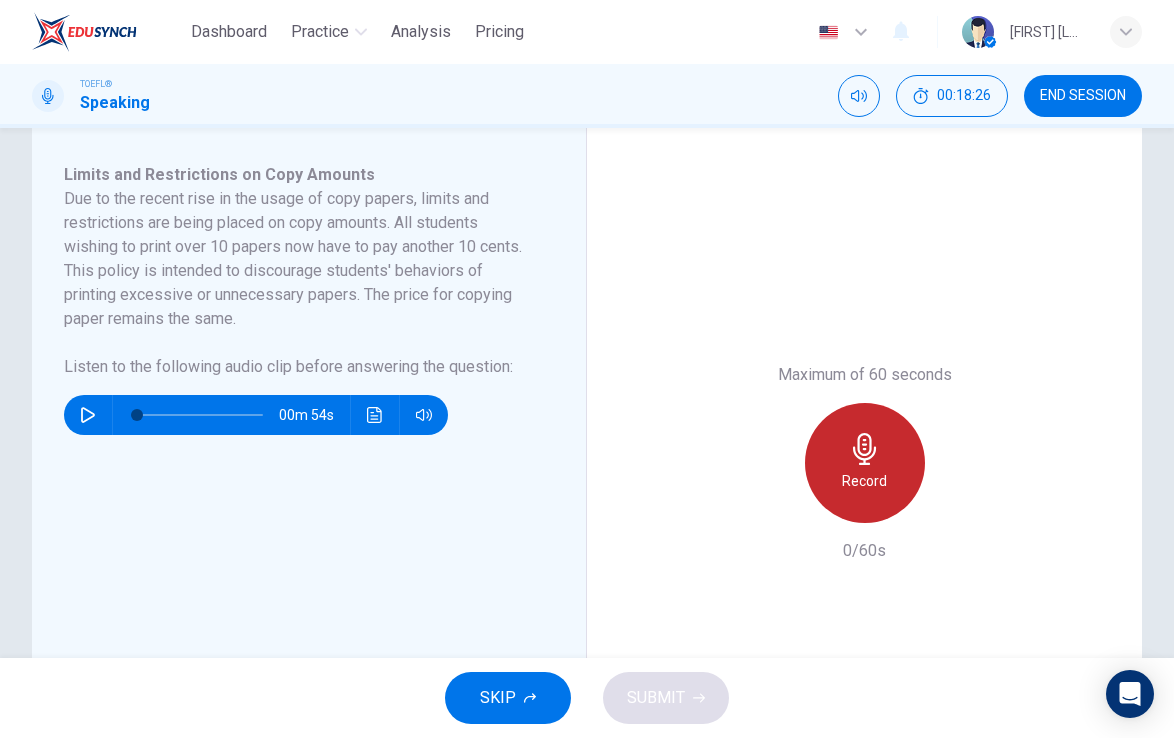 click on "Record" at bounding box center (864, 481) 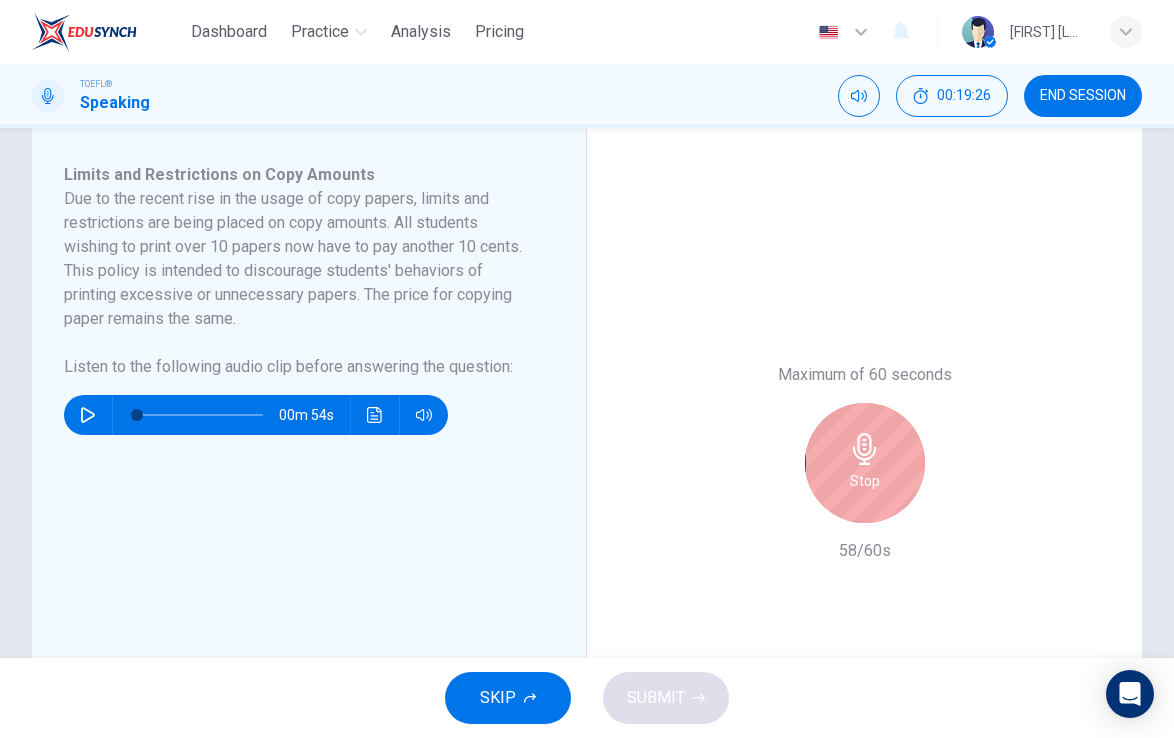 click on "Stop" at bounding box center (865, 481) 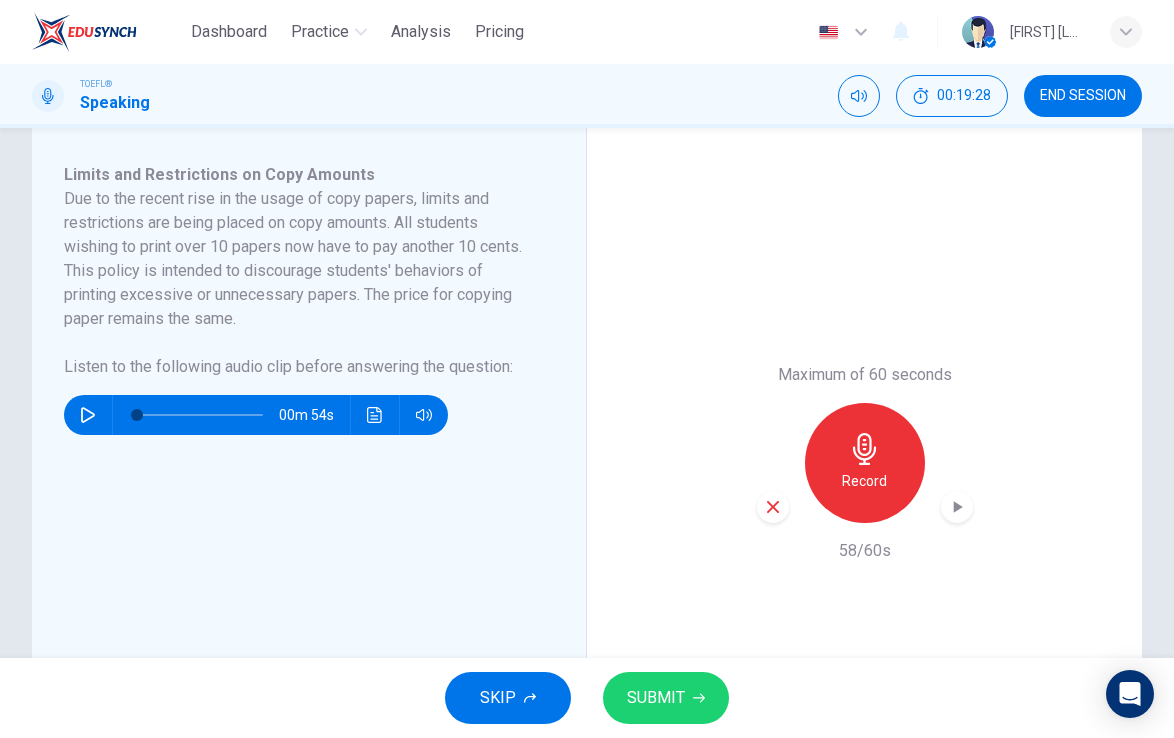 click on "SUBMIT" at bounding box center (656, 698) 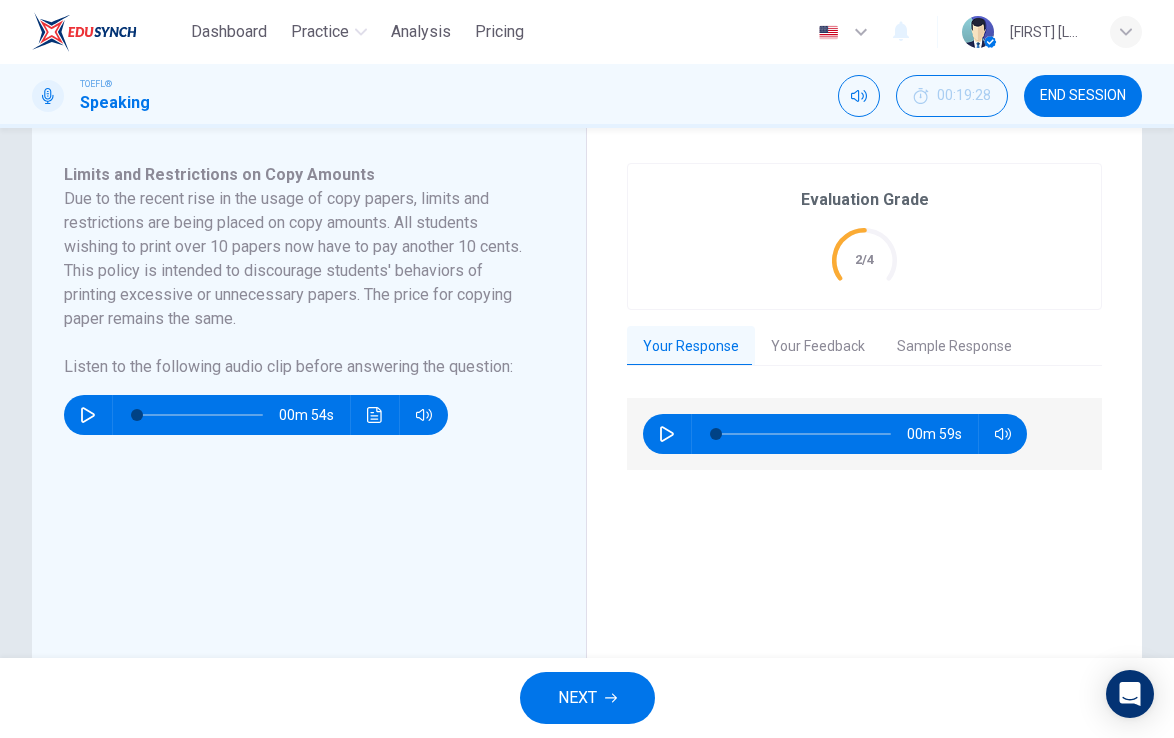 click at bounding box center (667, 434) 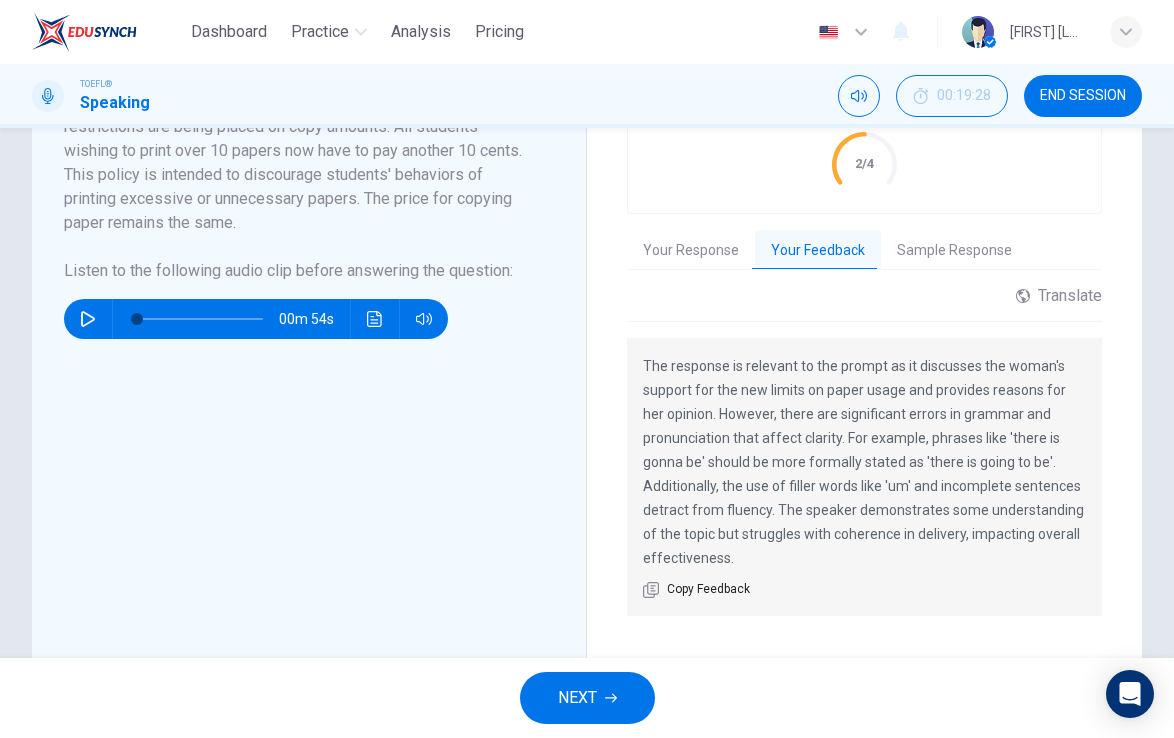 scroll, scrollTop: 458, scrollLeft: 0, axis: vertical 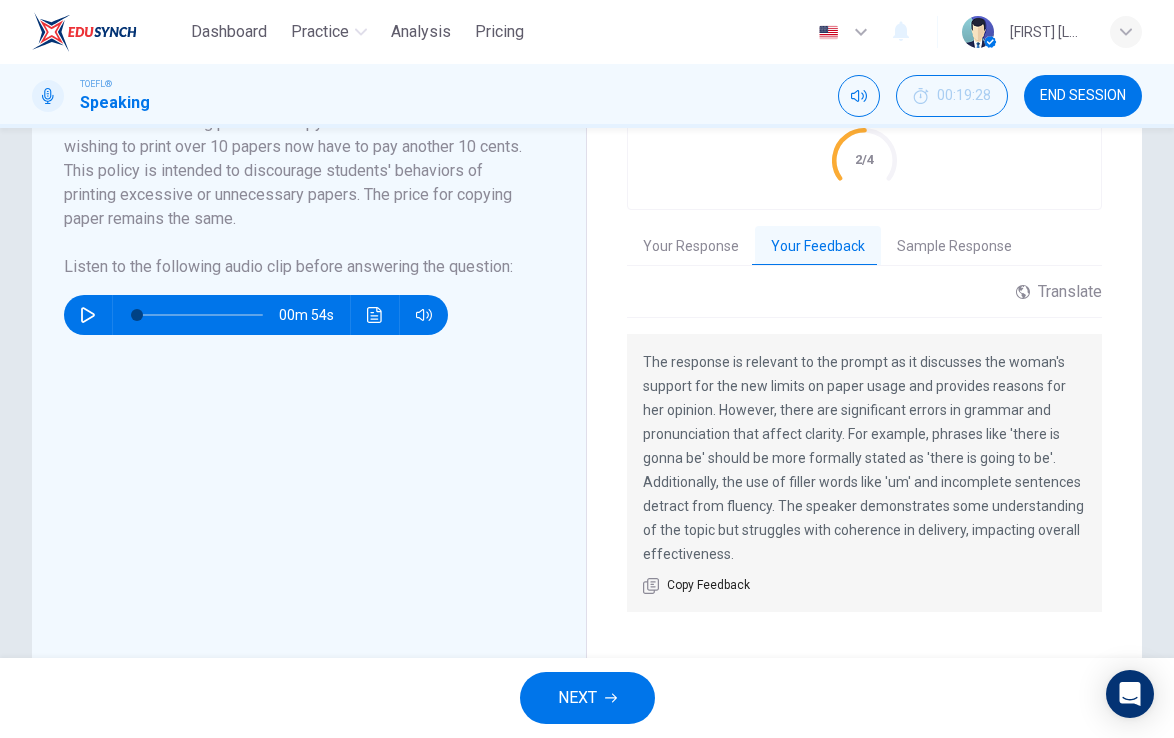 click on "Sample Response" at bounding box center [954, 247] 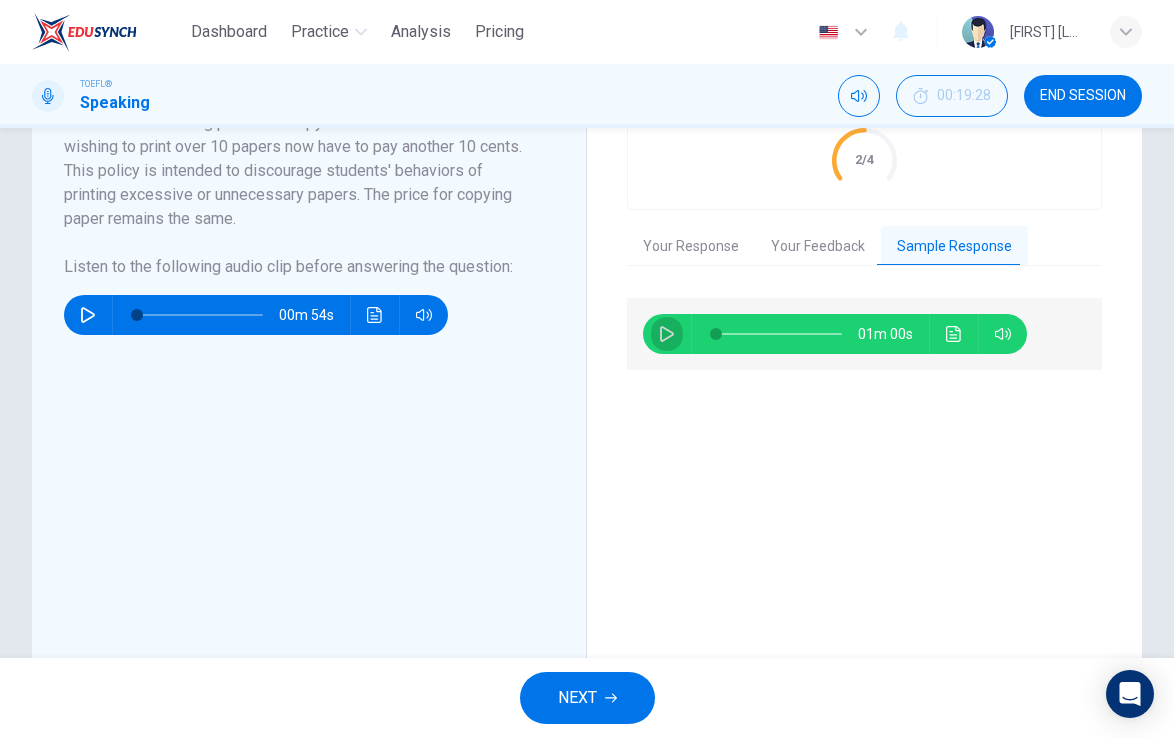 click at bounding box center [667, 334] 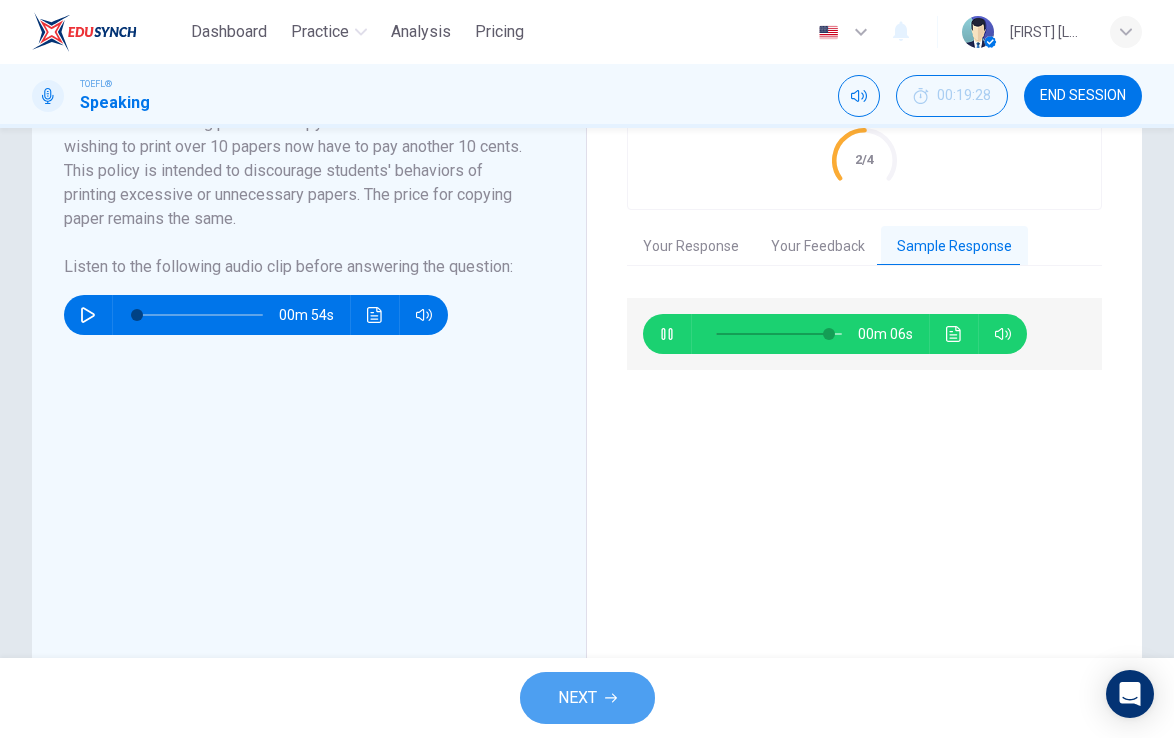 click on "NEXT" at bounding box center [587, 698] 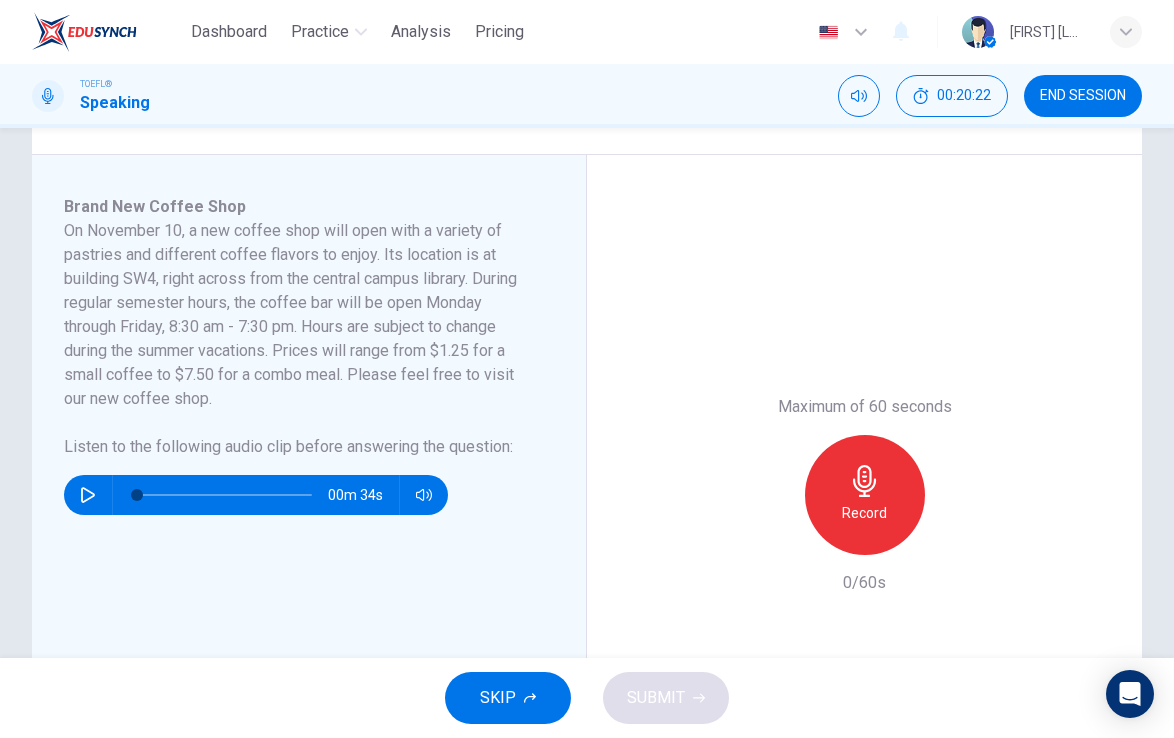 scroll, scrollTop: 327, scrollLeft: 0, axis: vertical 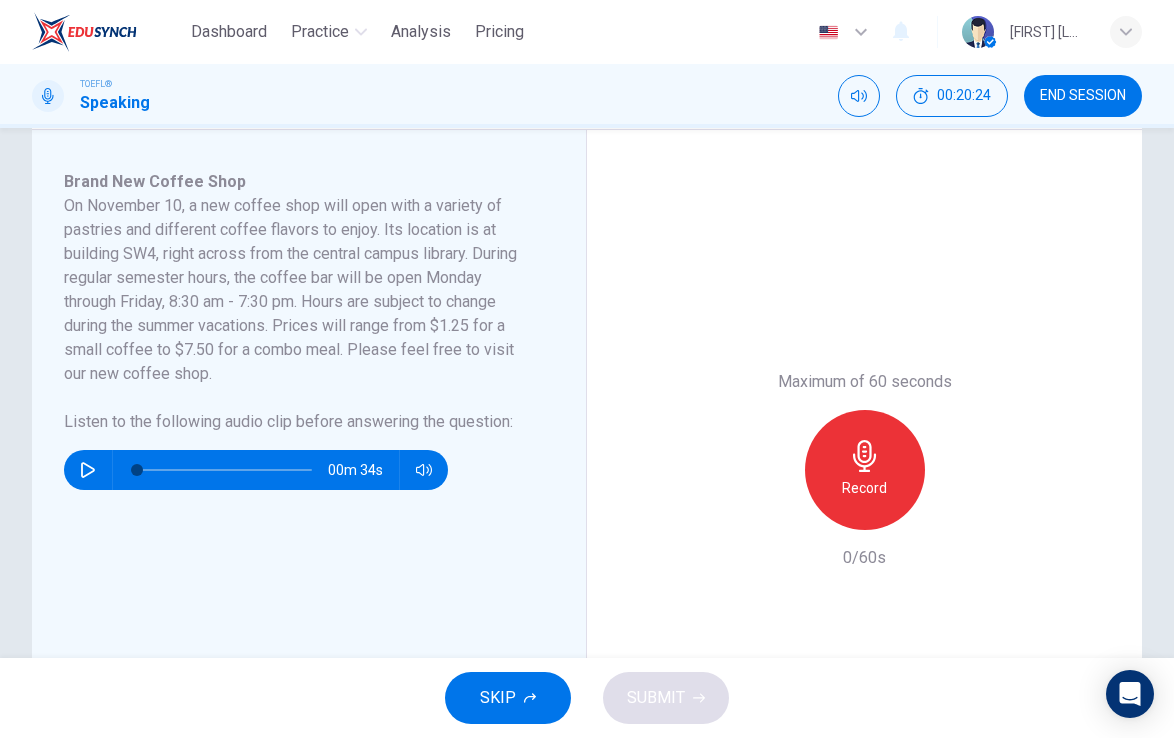 click at bounding box center (88, 470) 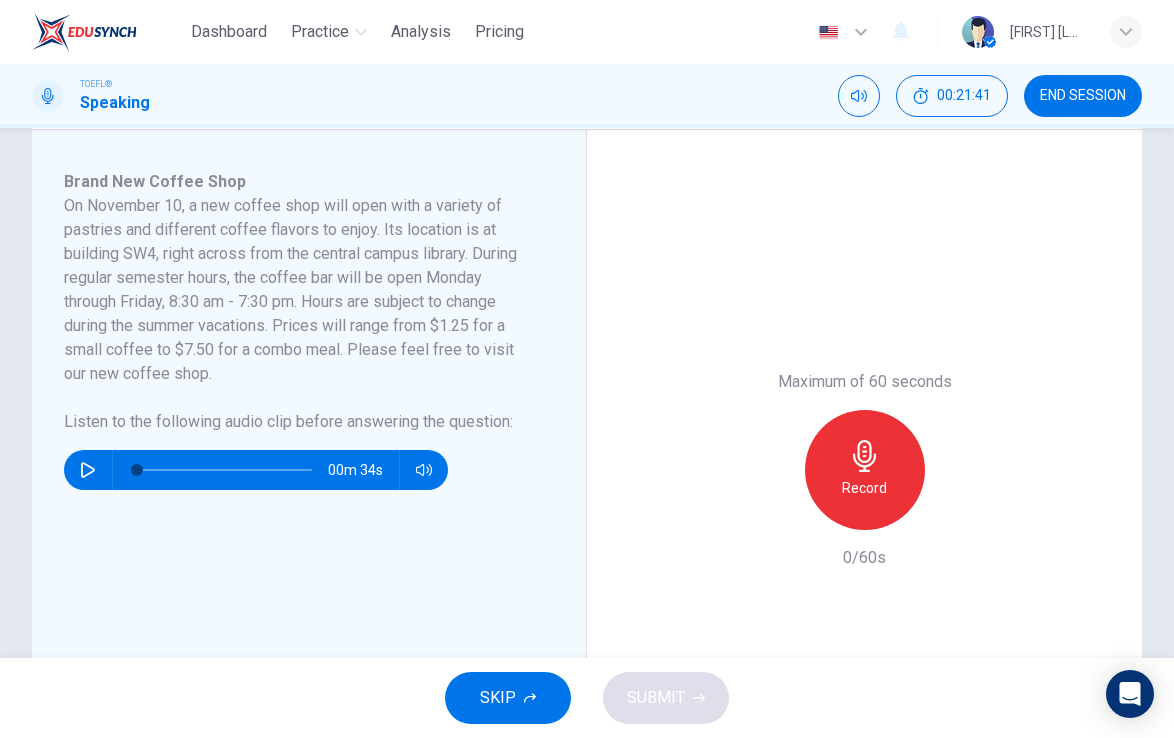click at bounding box center [864, 456] 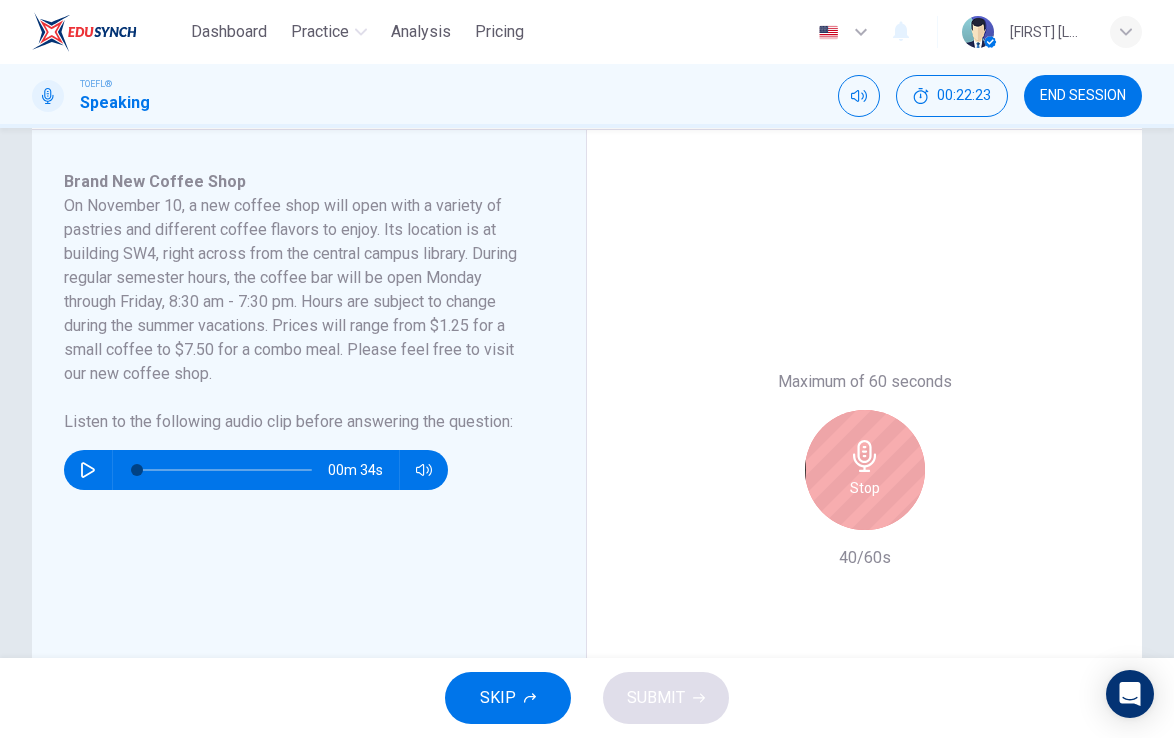 click at bounding box center [864, 456] 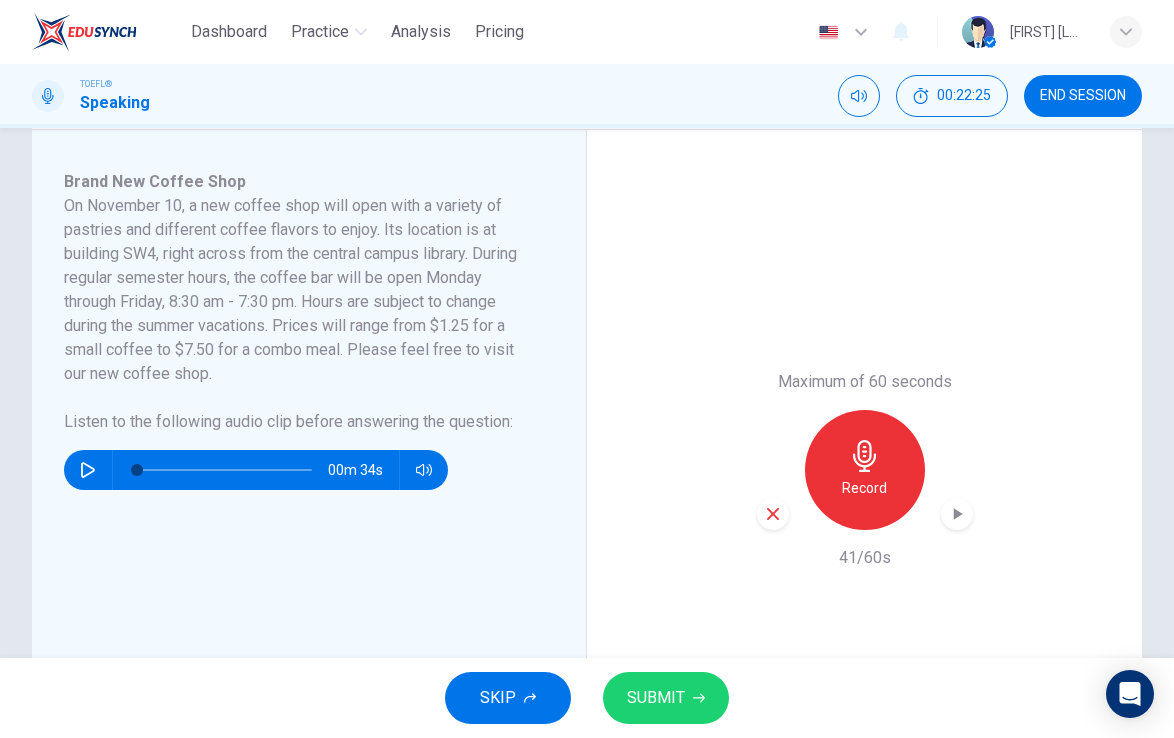 click on "SUBMIT" at bounding box center (666, 698) 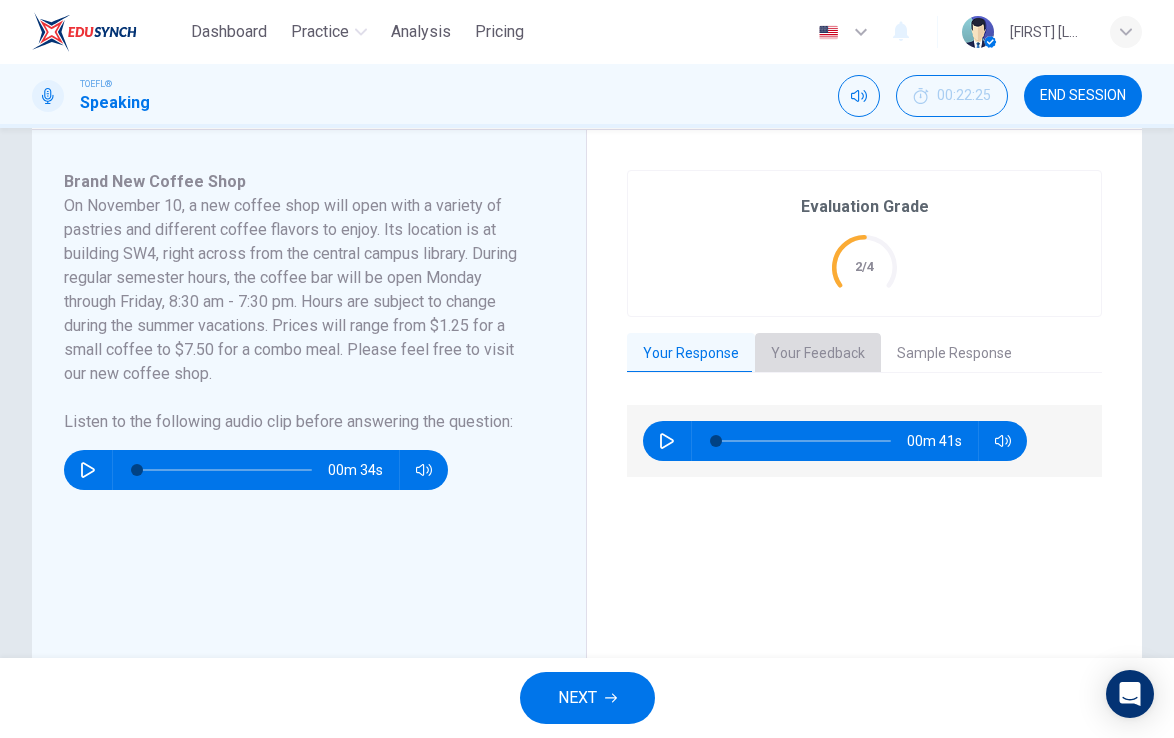 click on "Your Feedback" at bounding box center [818, 354] 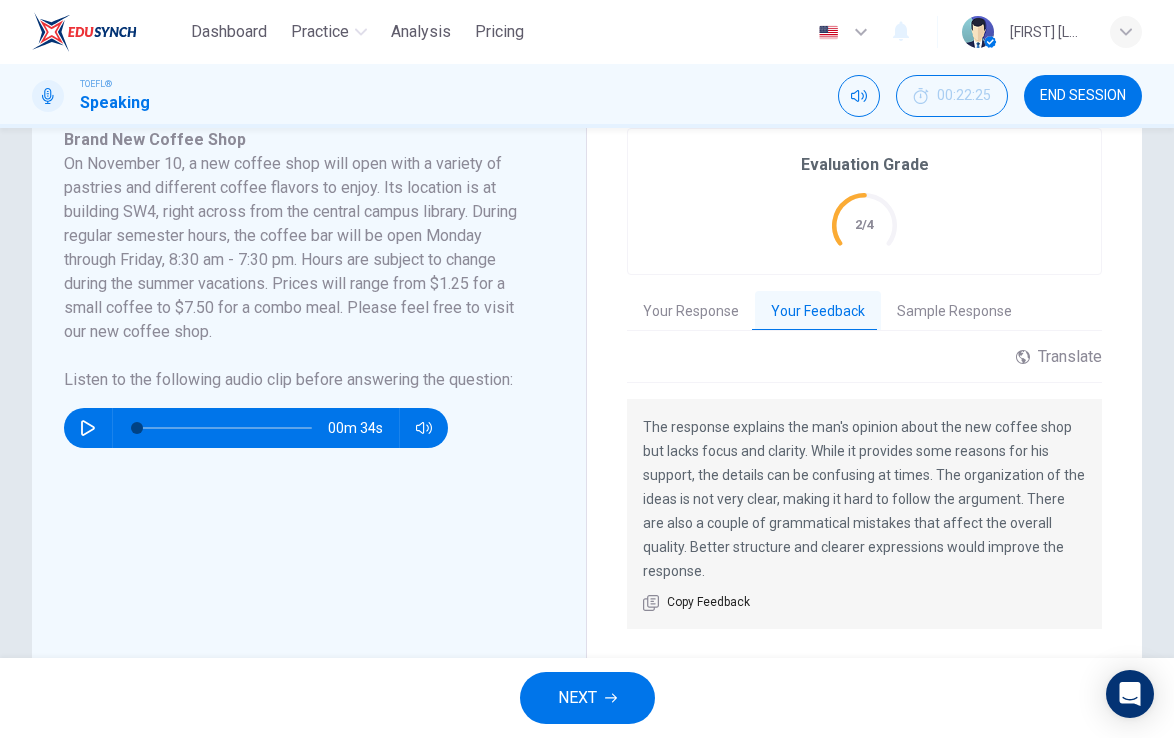 scroll, scrollTop: 370, scrollLeft: 0, axis: vertical 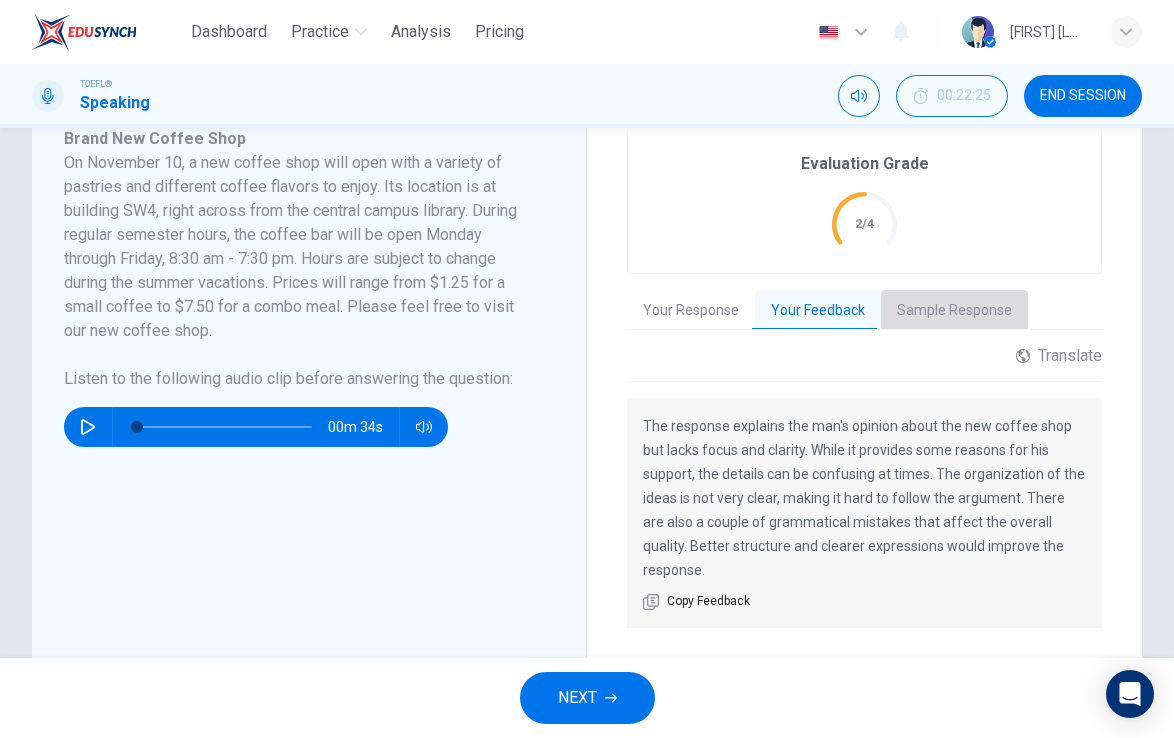 click on "Sample Response" at bounding box center (954, 311) 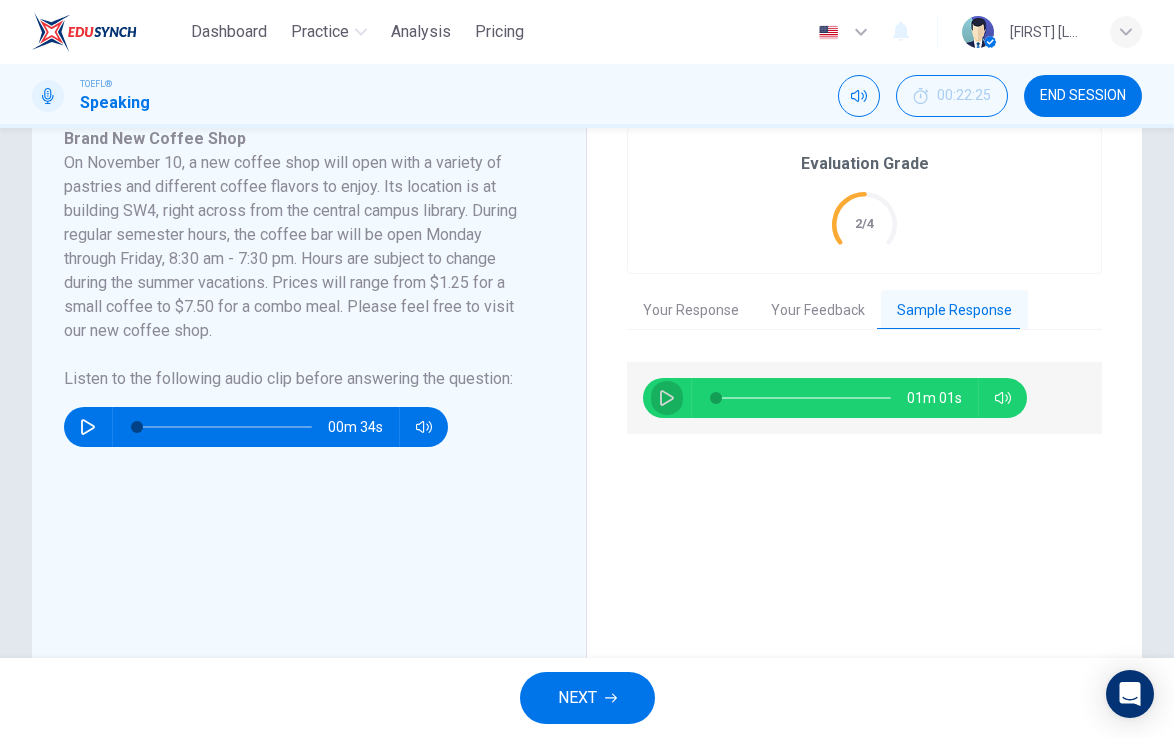 click at bounding box center (667, 398) 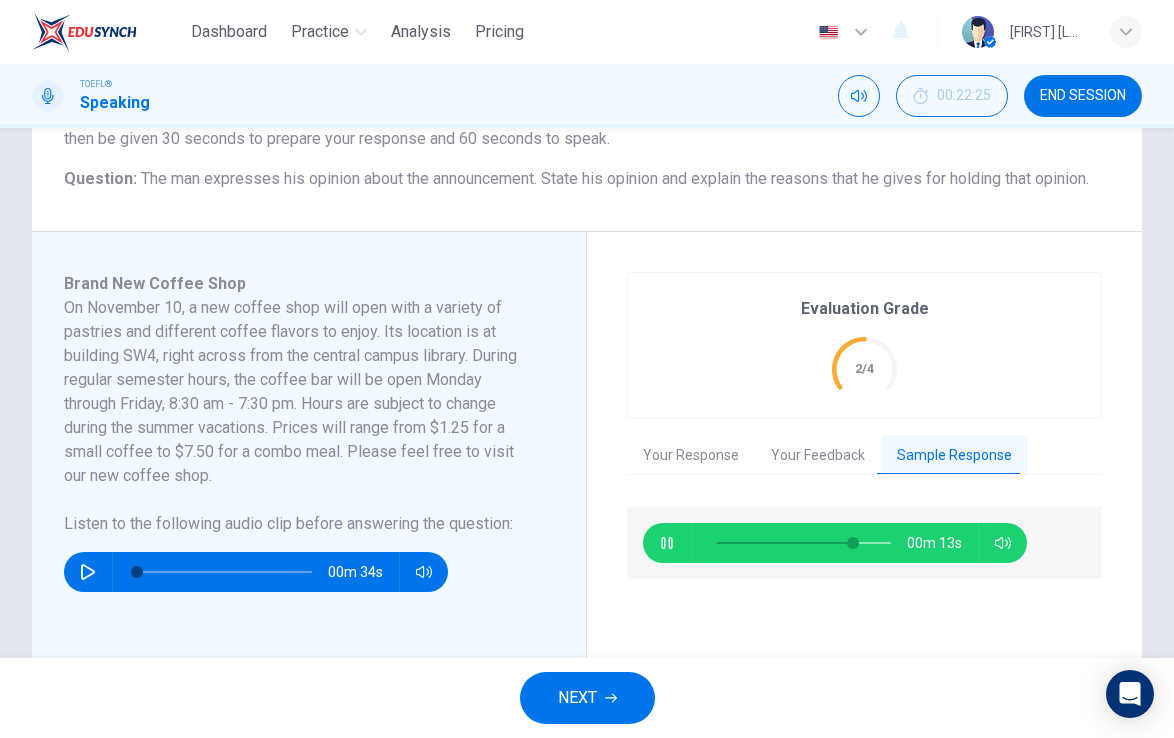 scroll, scrollTop: 235, scrollLeft: 0, axis: vertical 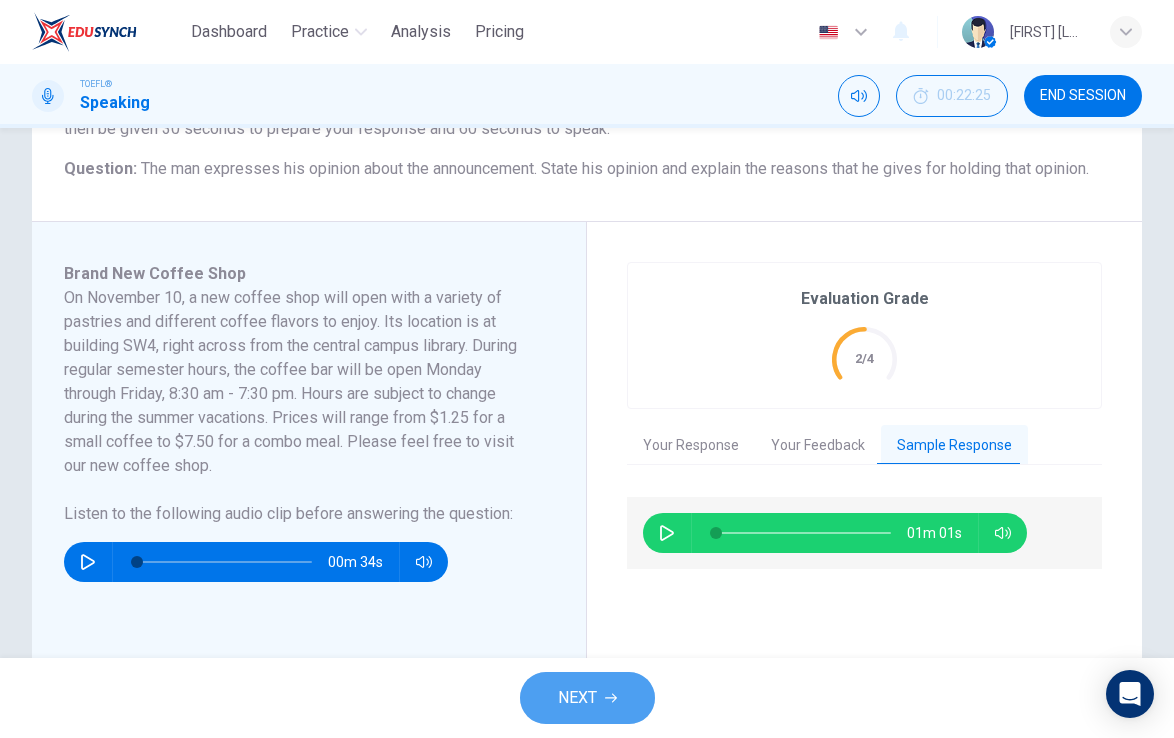 click on "NEXT" at bounding box center (587, 698) 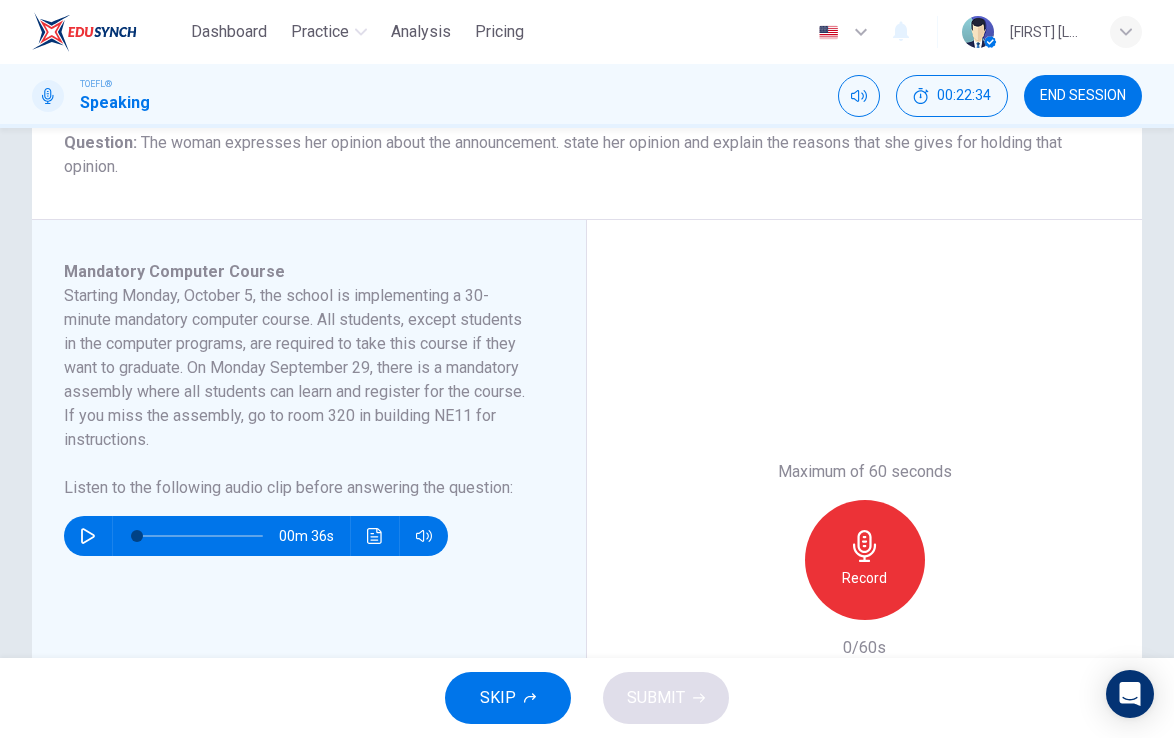 scroll, scrollTop: 262, scrollLeft: 0, axis: vertical 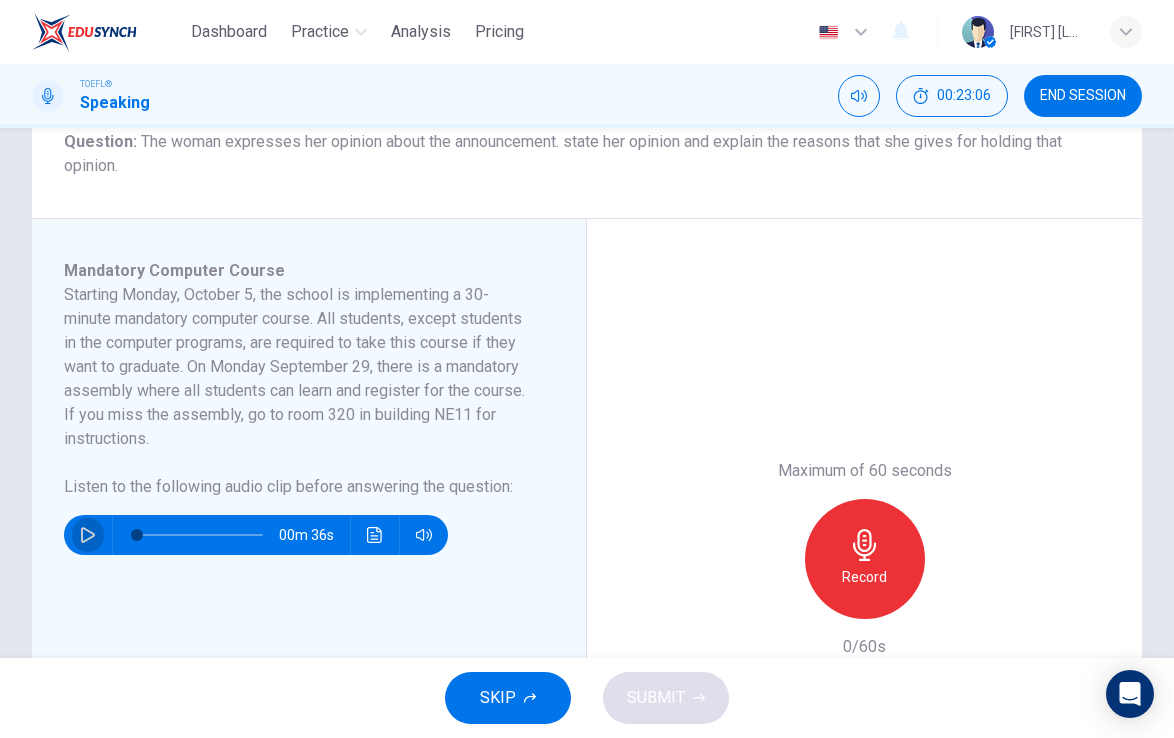 click at bounding box center (88, 535) 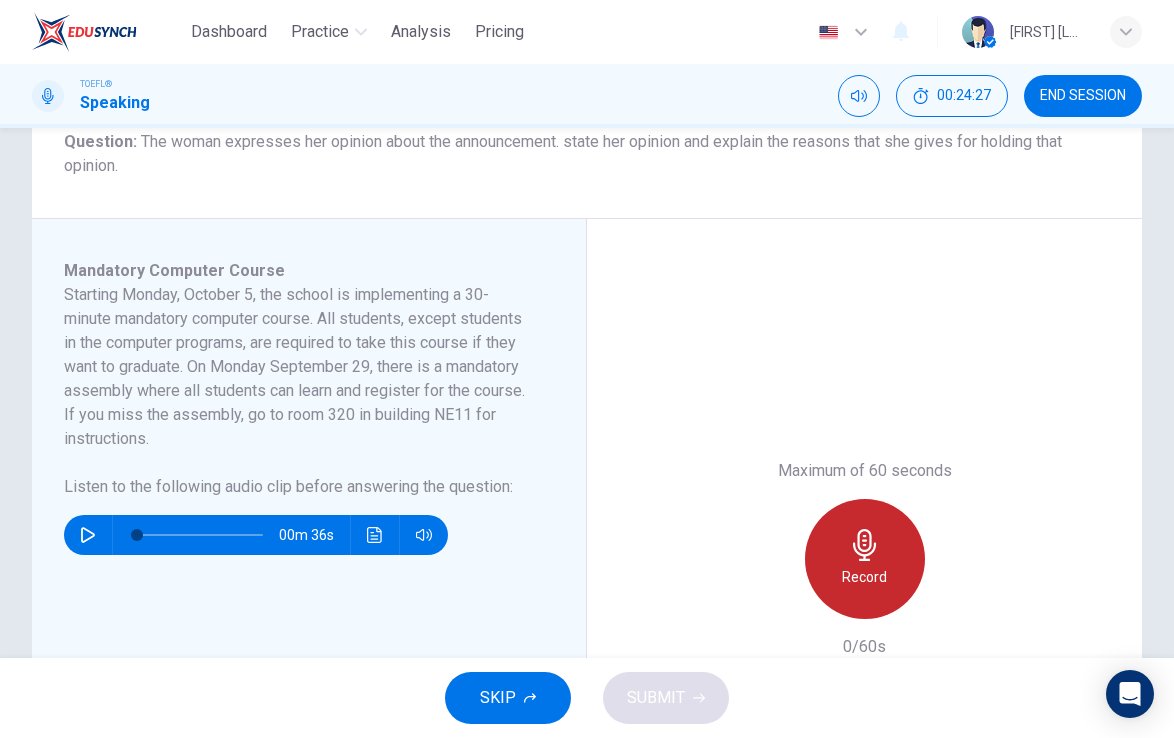 click on "Record" at bounding box center (865, 559) 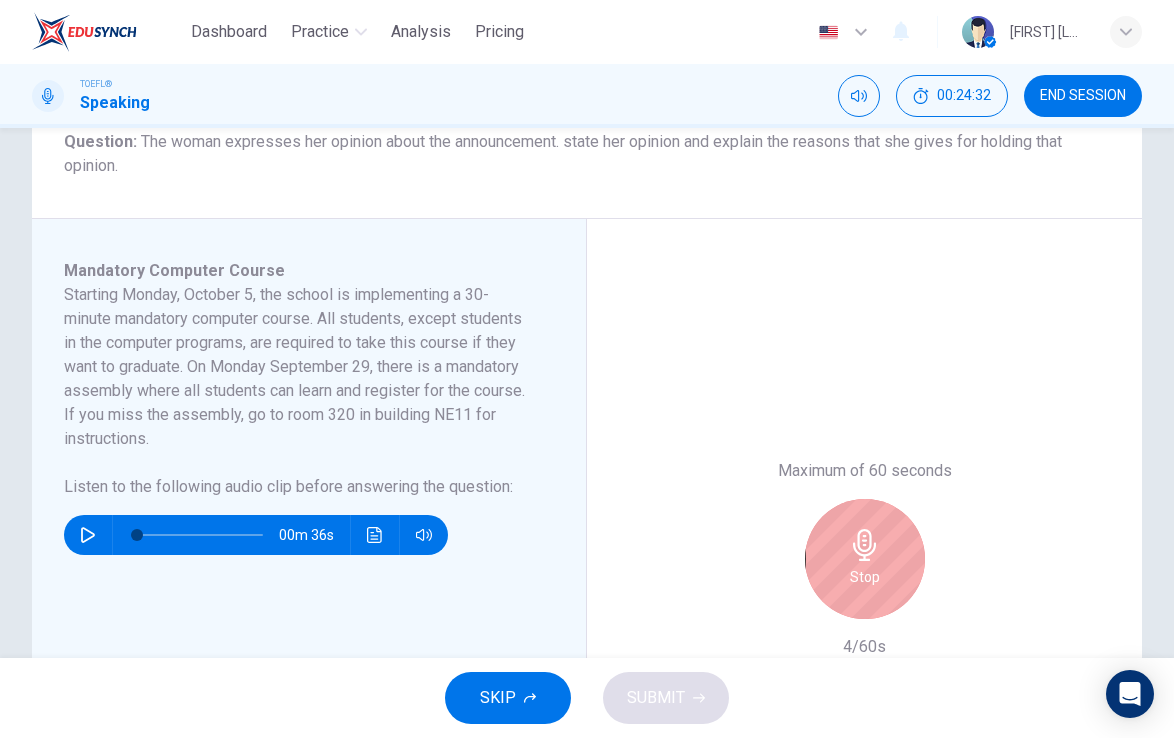 click on "Stop" at bounding box center (865, 559) 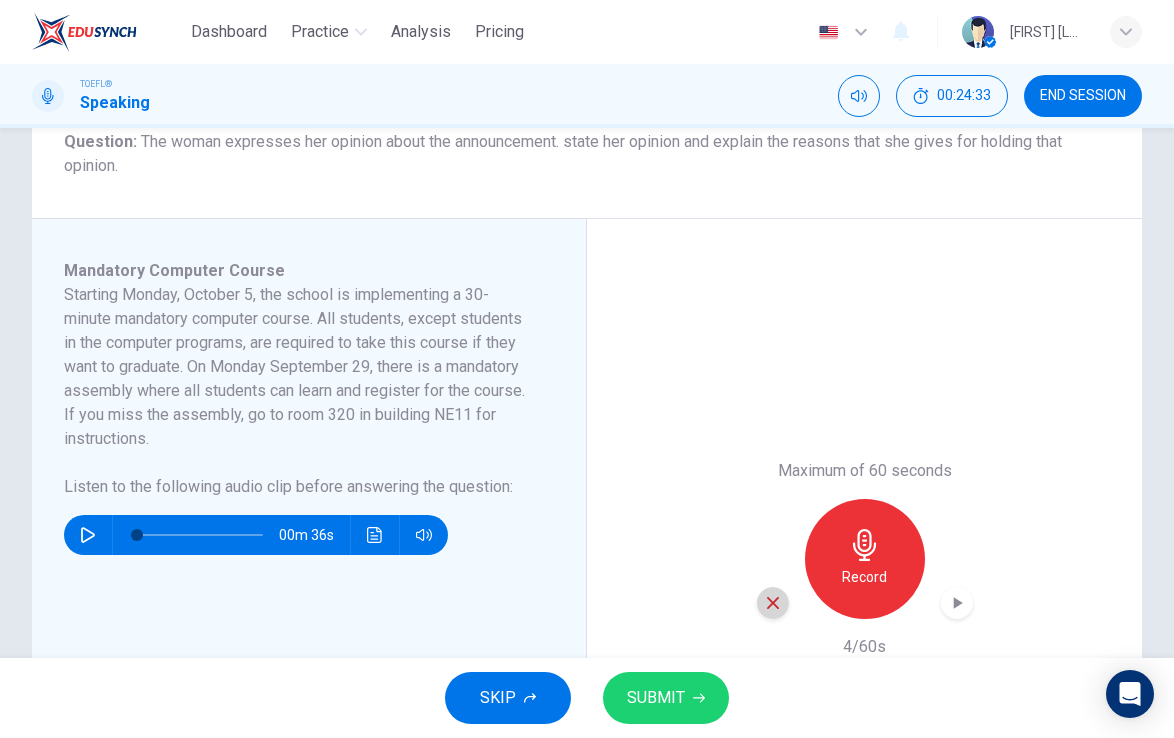 click at bounding box center [773, 603] 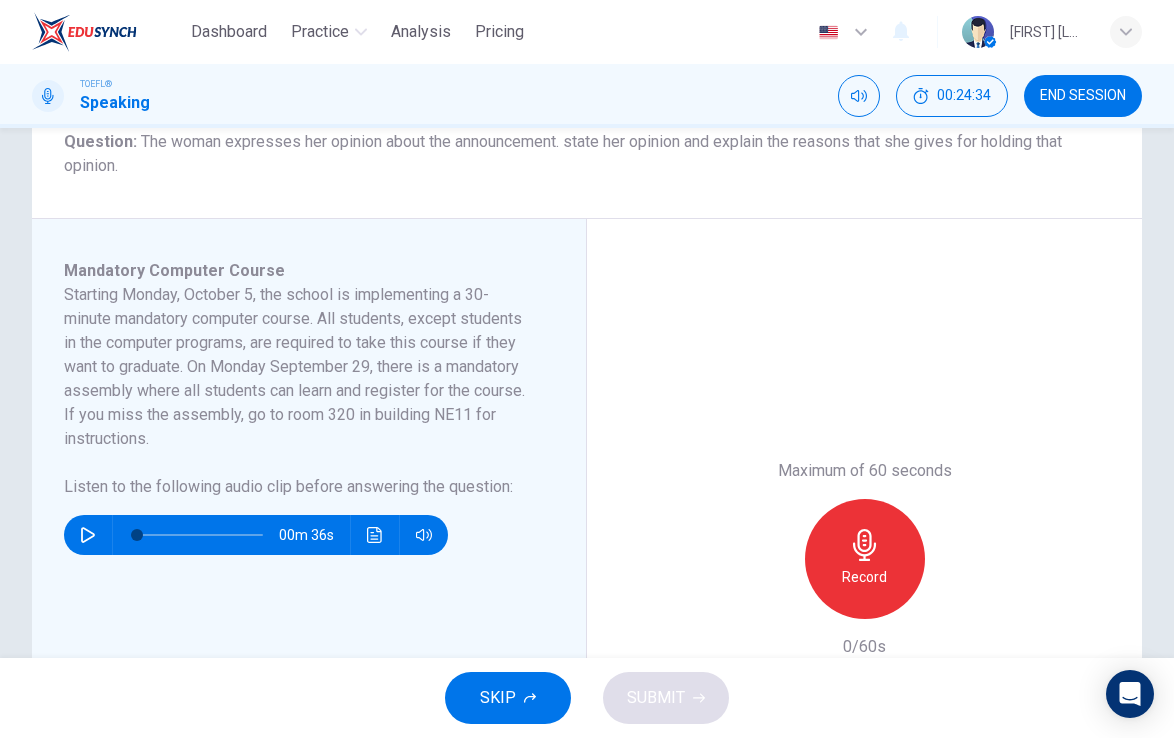 click at bounding box center (865, 545) 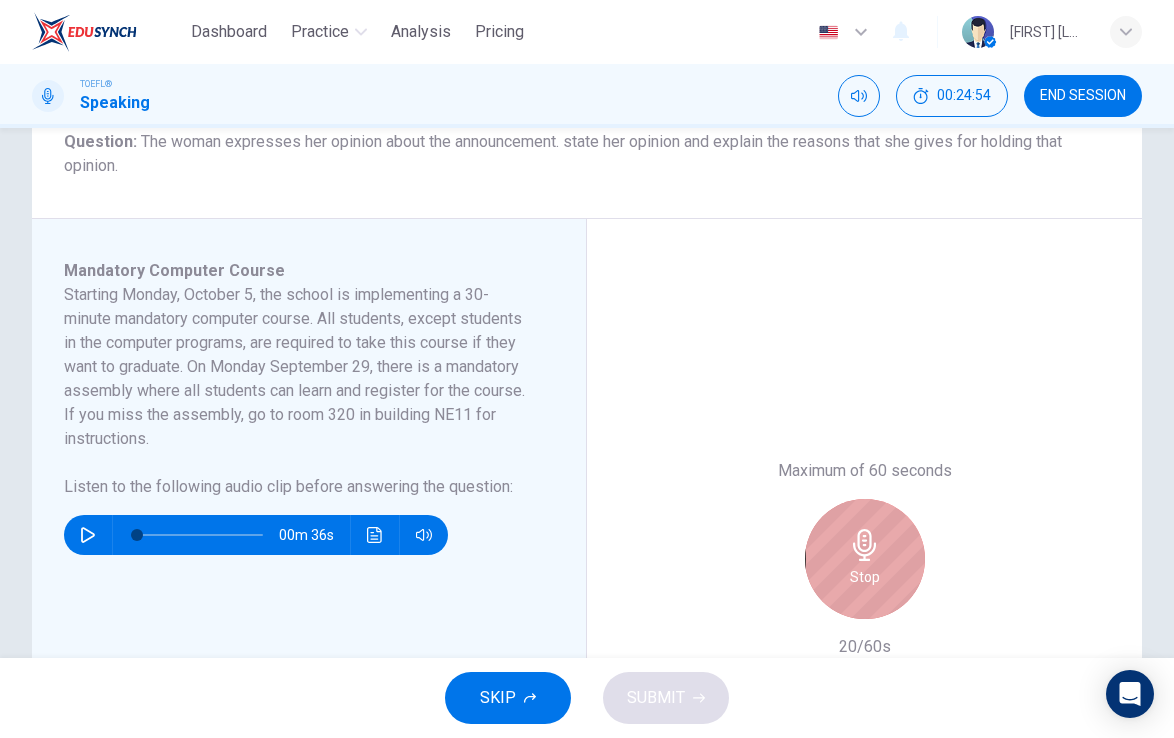 click at bounding box center (865, 545) 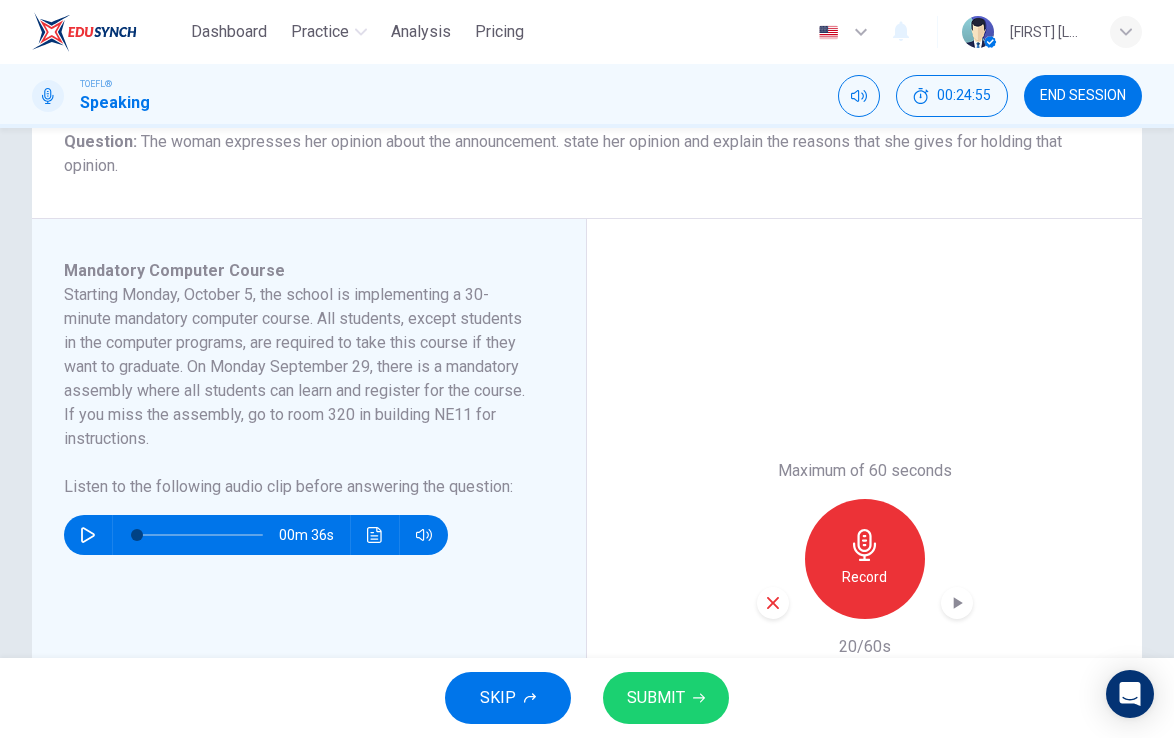 click on "Maximum of 60 seconds Record 20/60s" at bounding box center [864, 559] 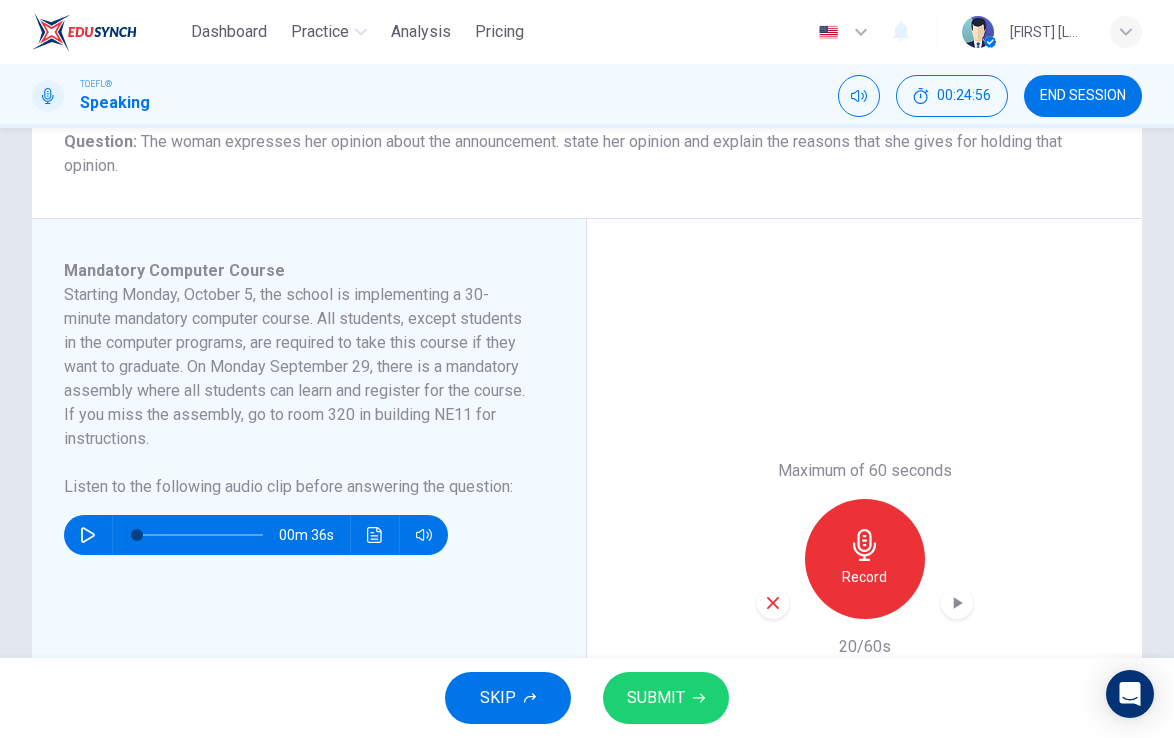 click at bounding box center (773, 603) 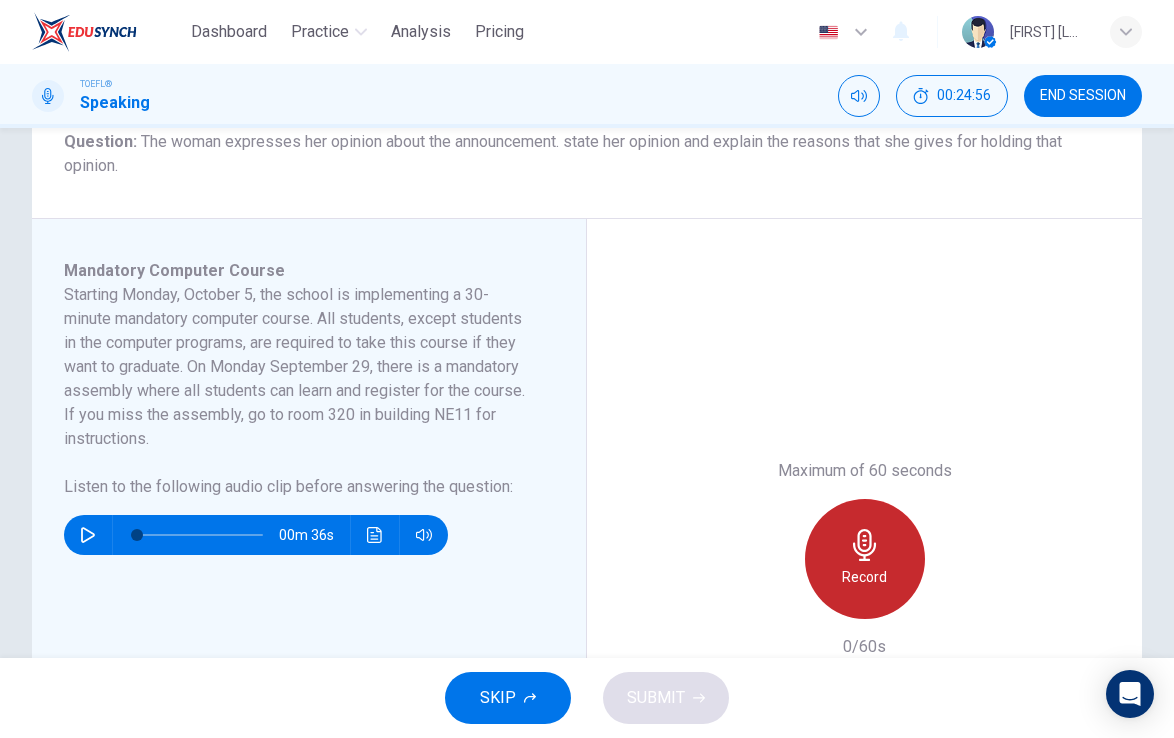 click on "Record" at bounding box center (864, 577) 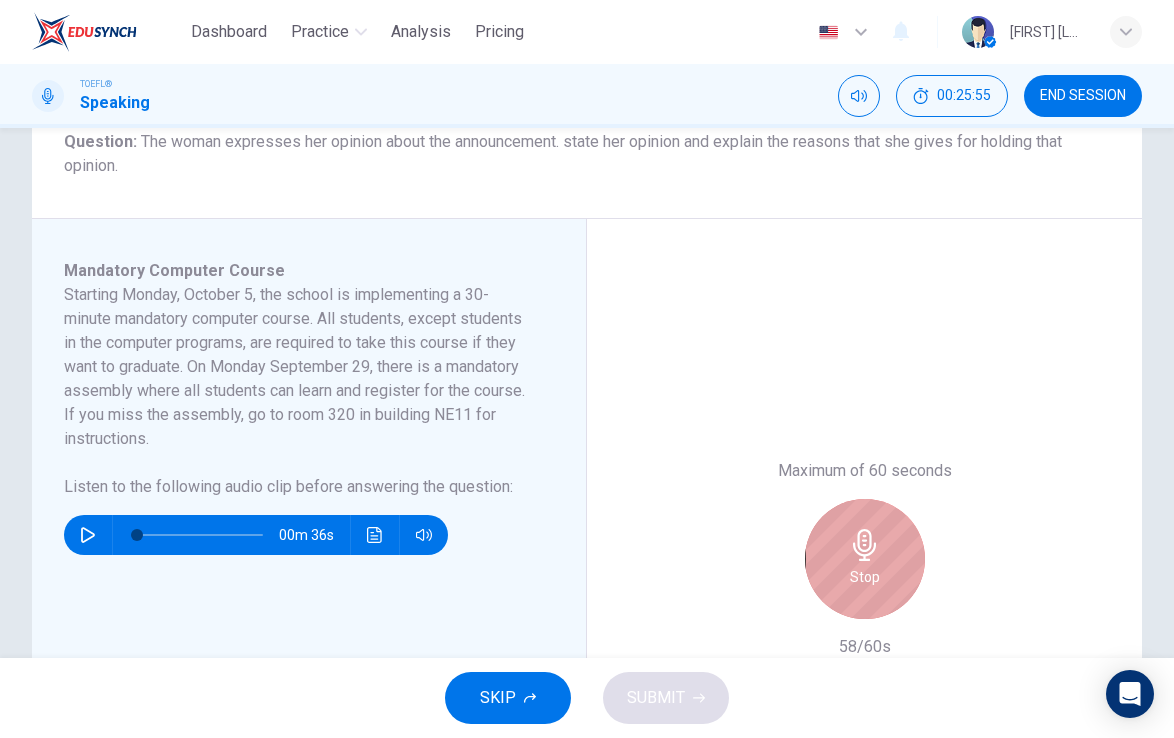 click on "Stop" at bounding box center [865, 577] 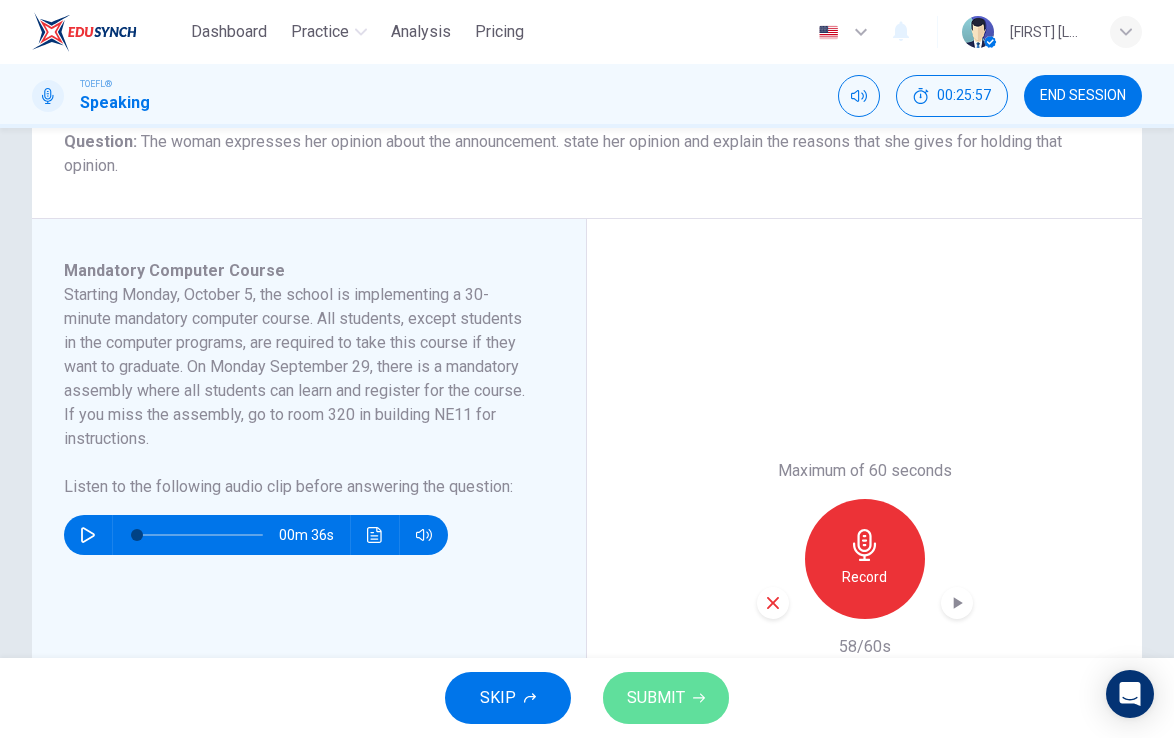 click on "SUBMIT" at bounding box center [666, 698] 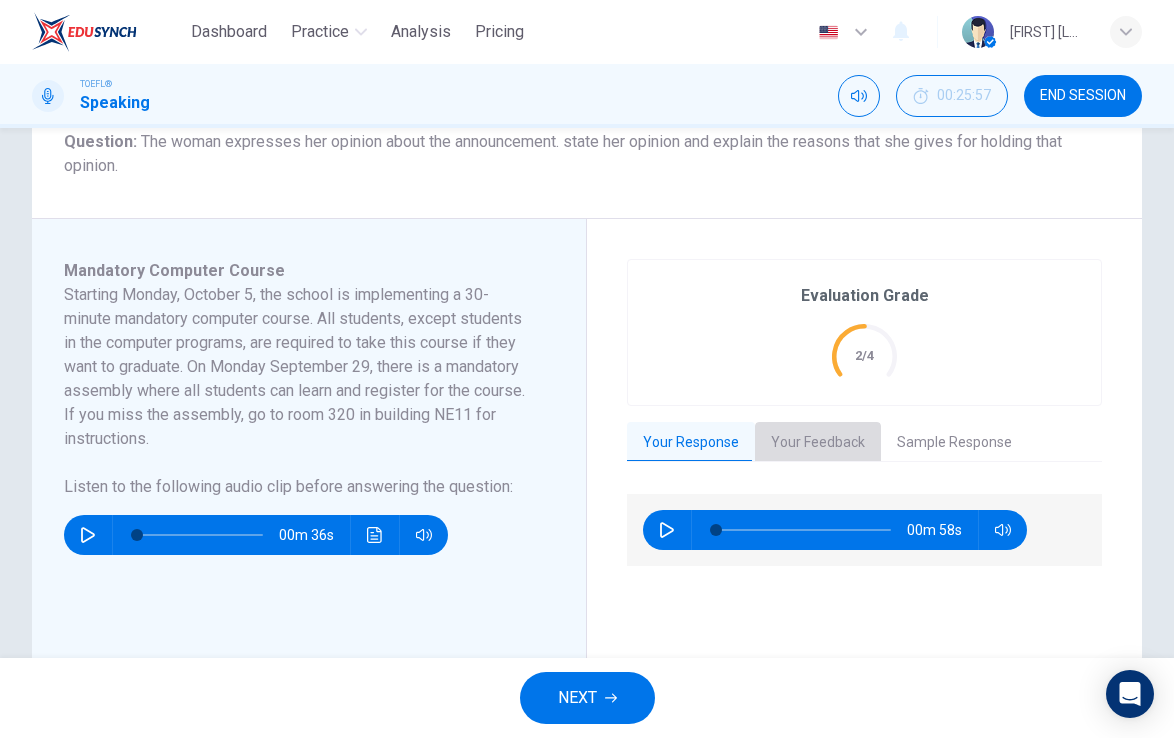 click on "Your Feedback" at bounding box center (818, 443) 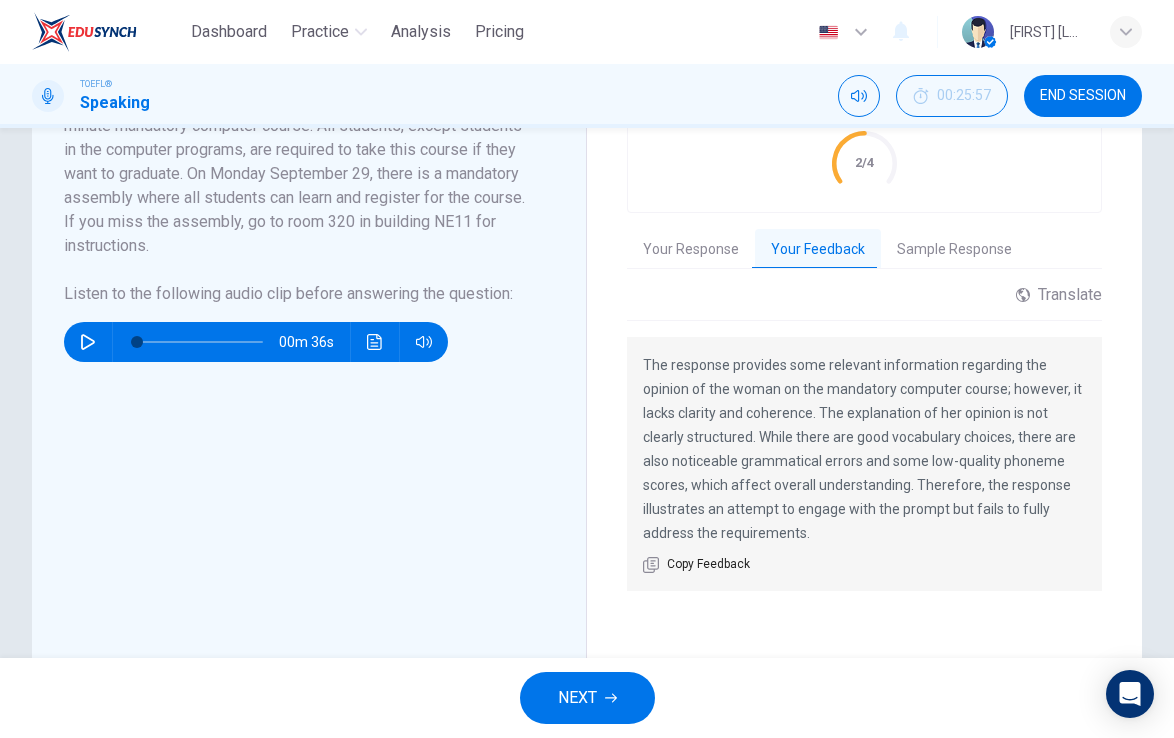 scroll, scrollTop: 459, scrollLeft: 0, axis: vertical 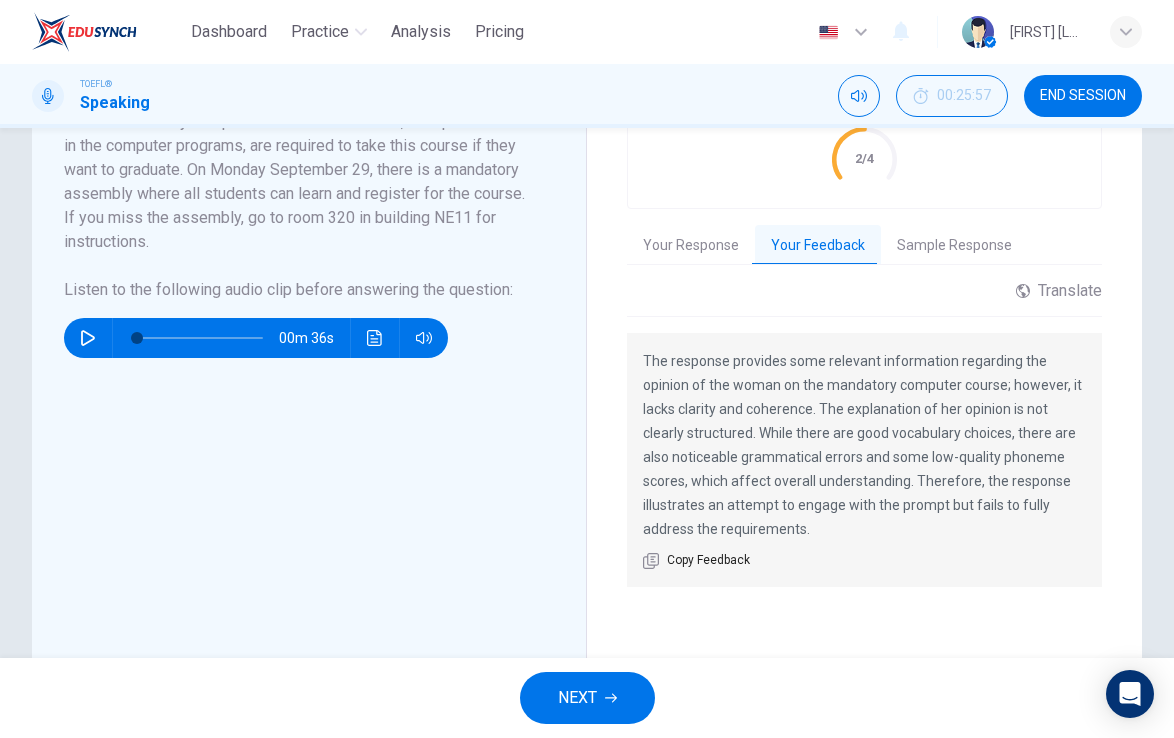 click on "Sample Response" at bounding box center (954, 246) 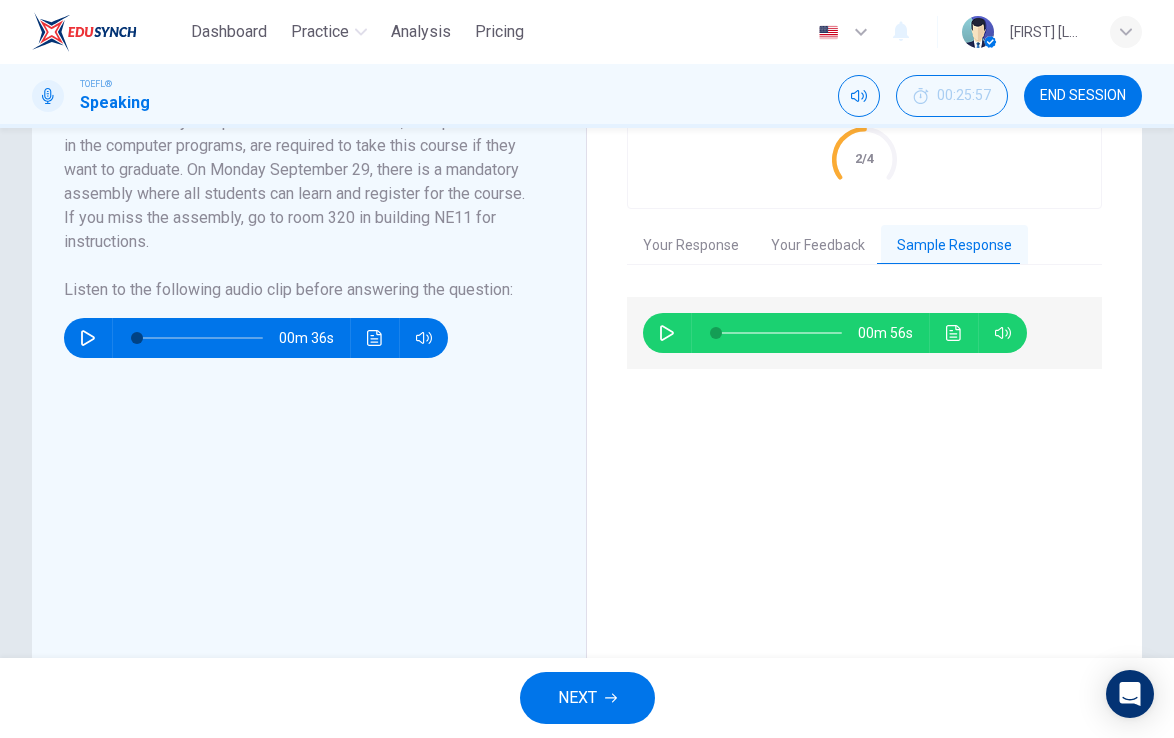 click at bounding box center [667, 333] 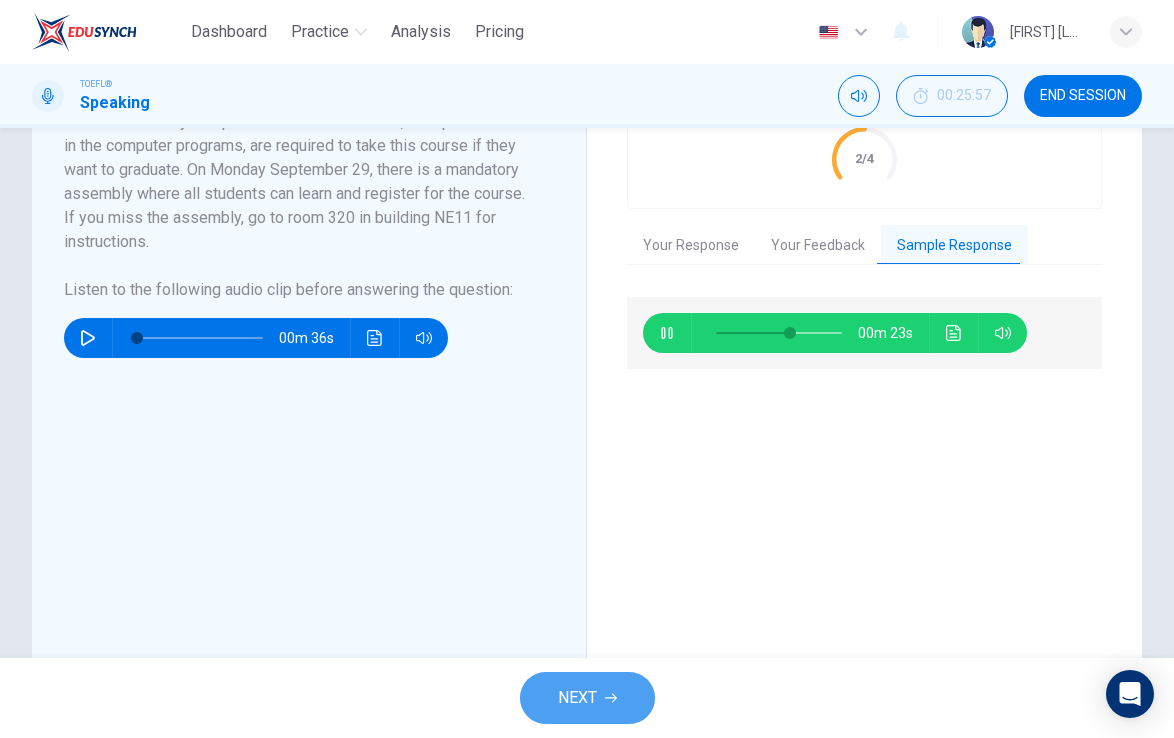 click on "NEXT" at bounding box center (577, 698) 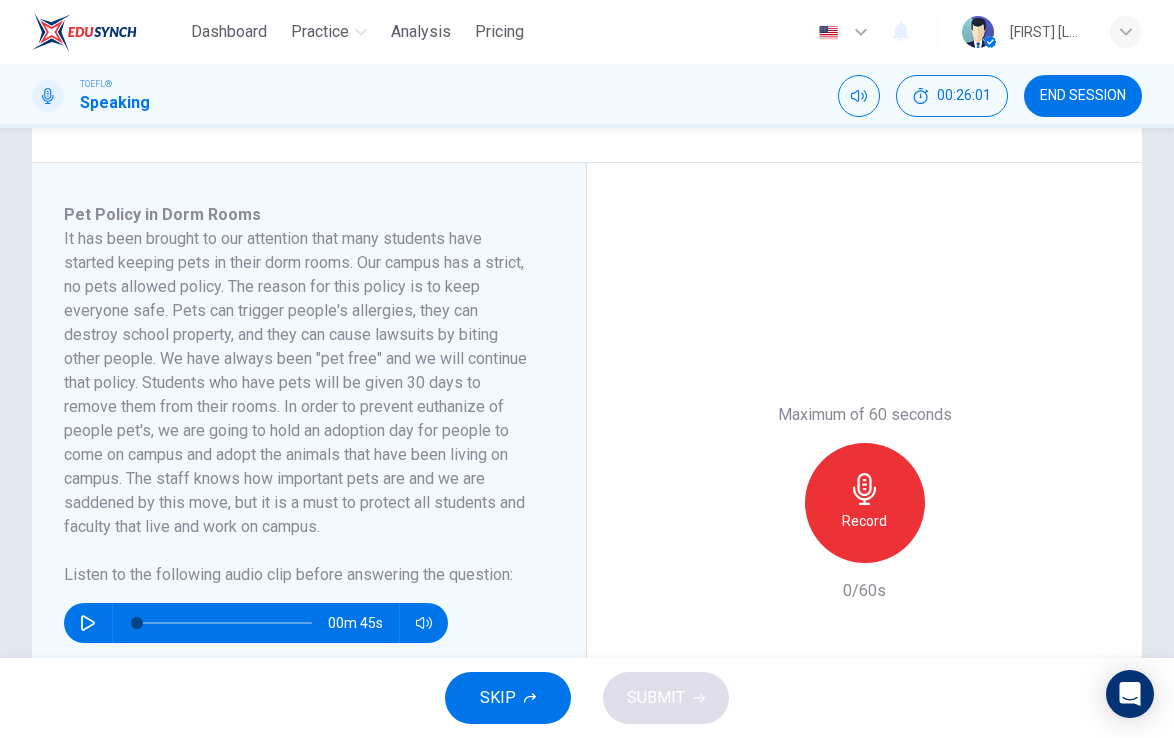 scroll, scrollTop: 313, scrollLeft: 0, axis: vertical 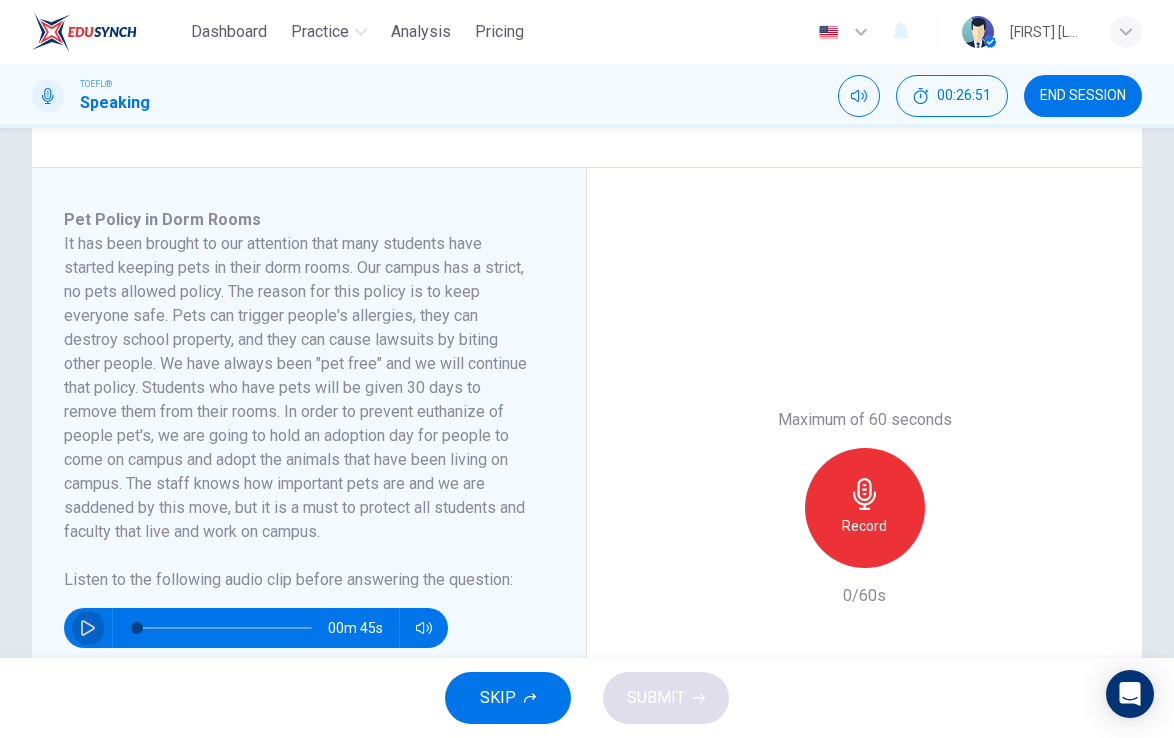 click at bounding box center (88, 628) 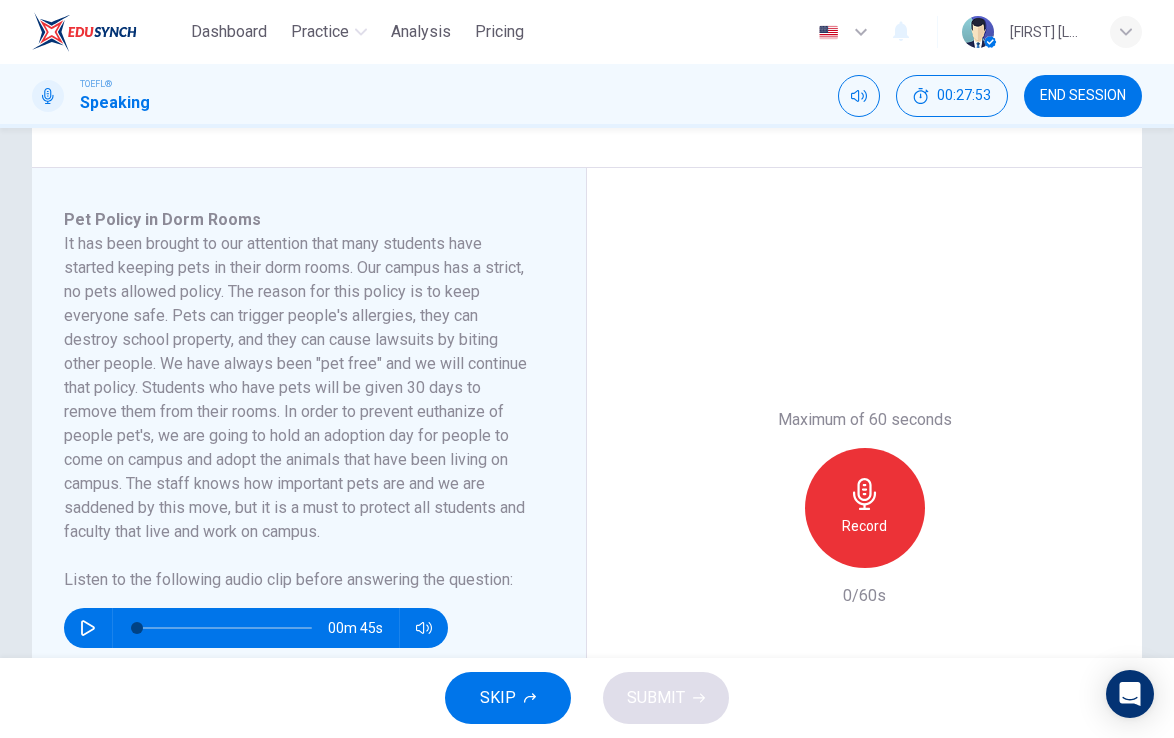 click at bounding box center (865, 494) 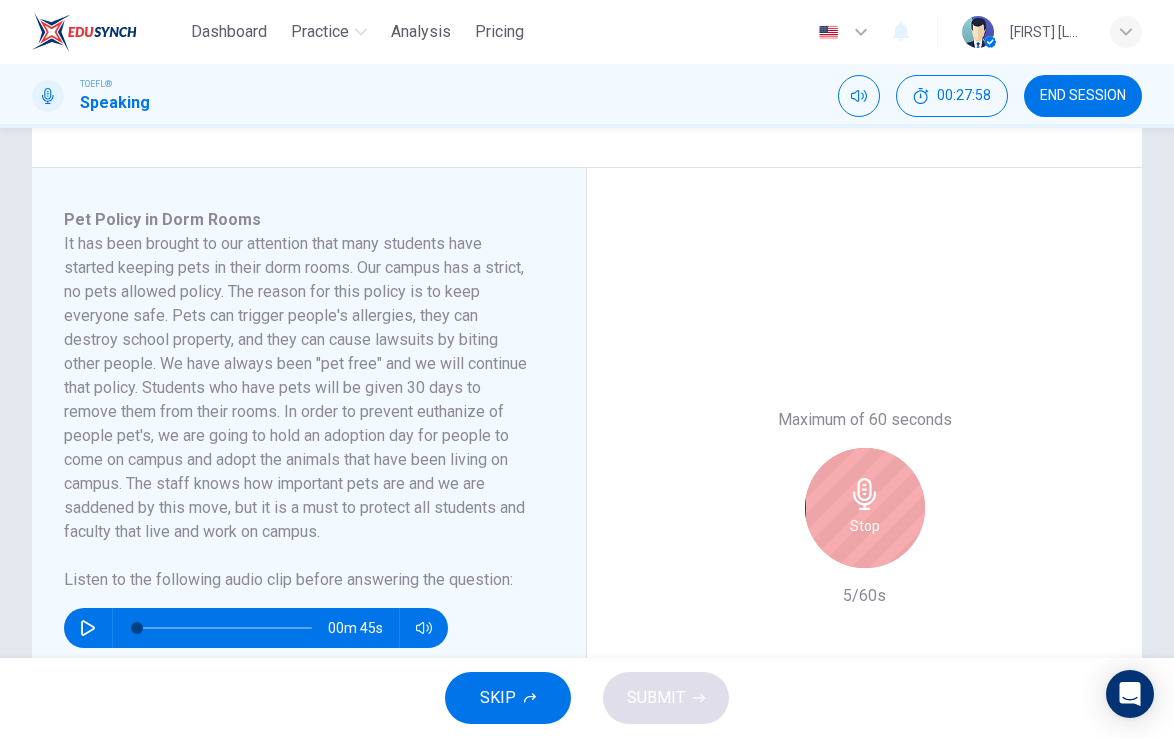 click at bounding box center [865, 494] 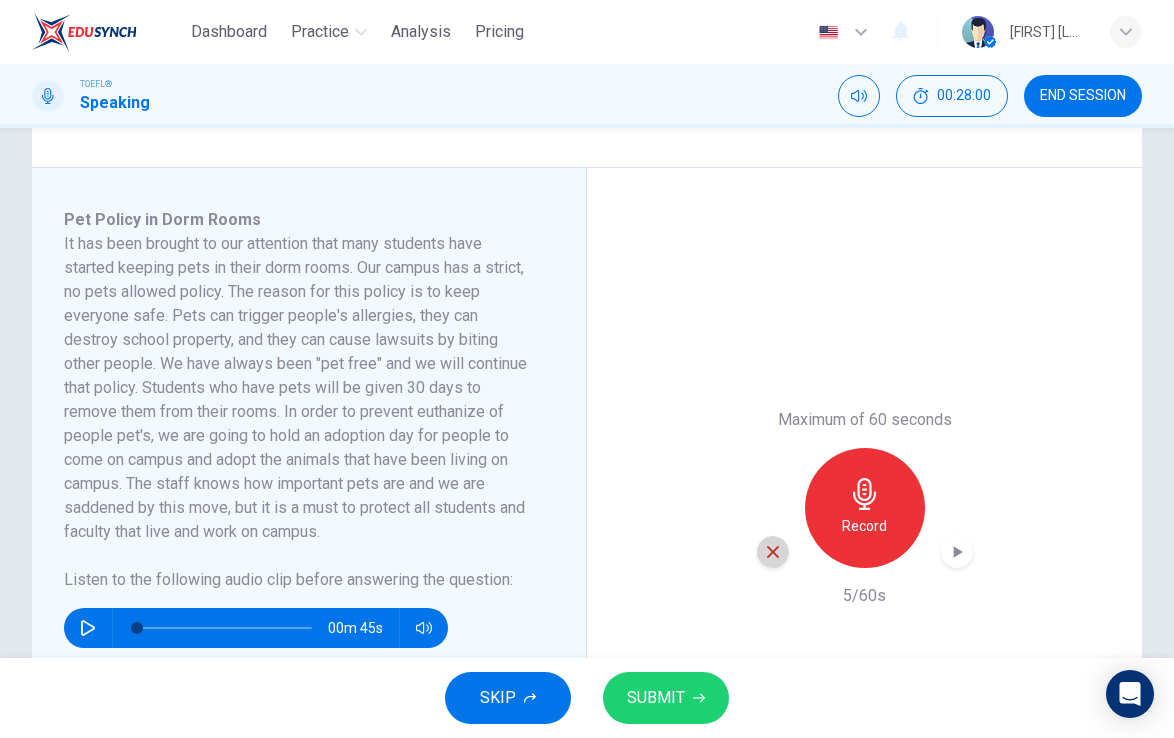 click at bounding box center [773, 552] 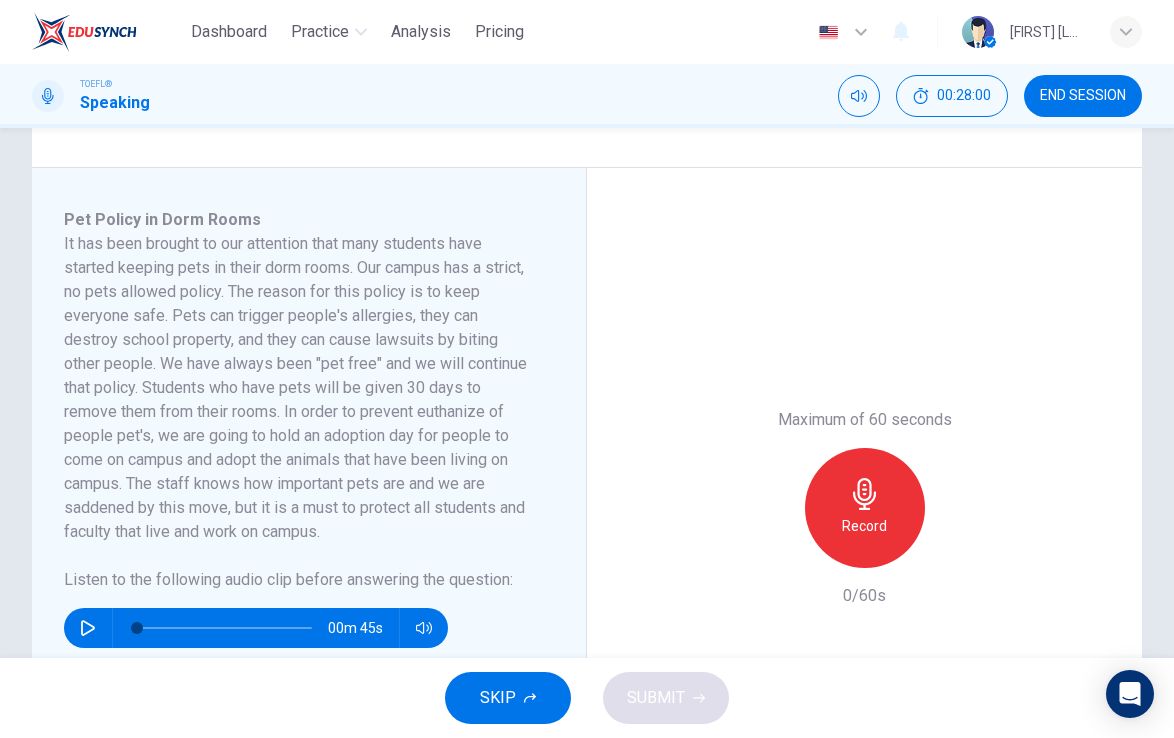 click on "Record" at bounding box center (865, 508) 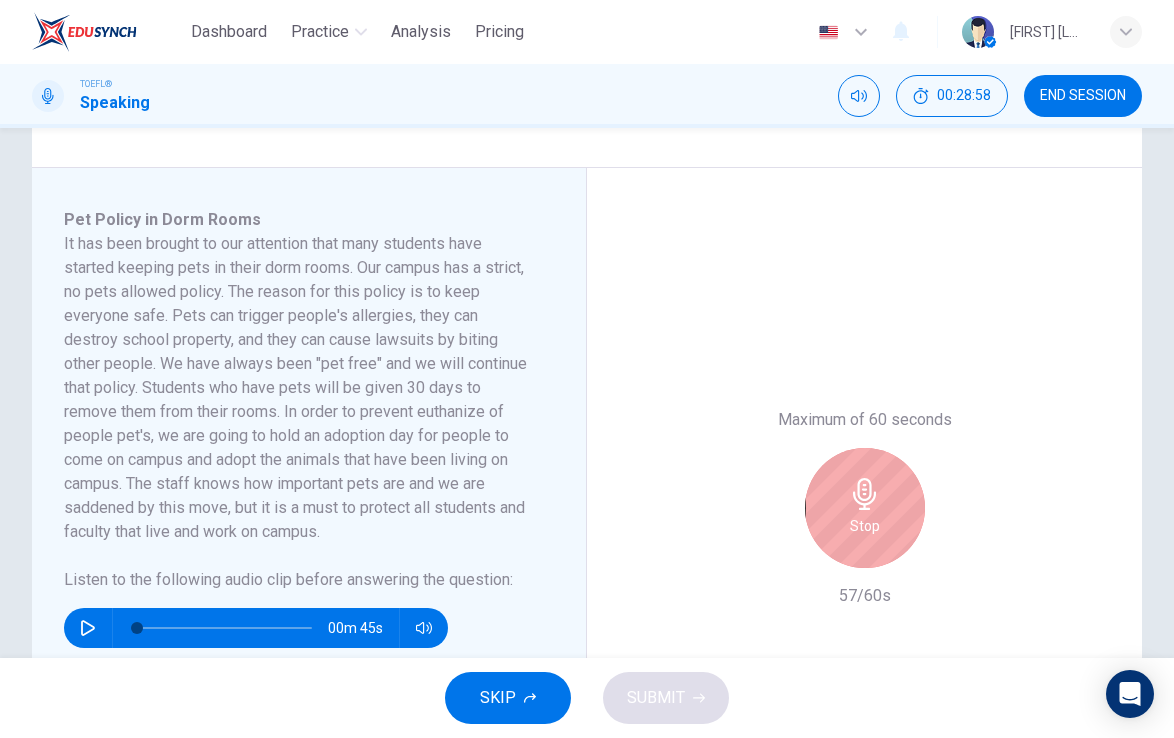 click on "Stop" at bounding box center [865, 508] 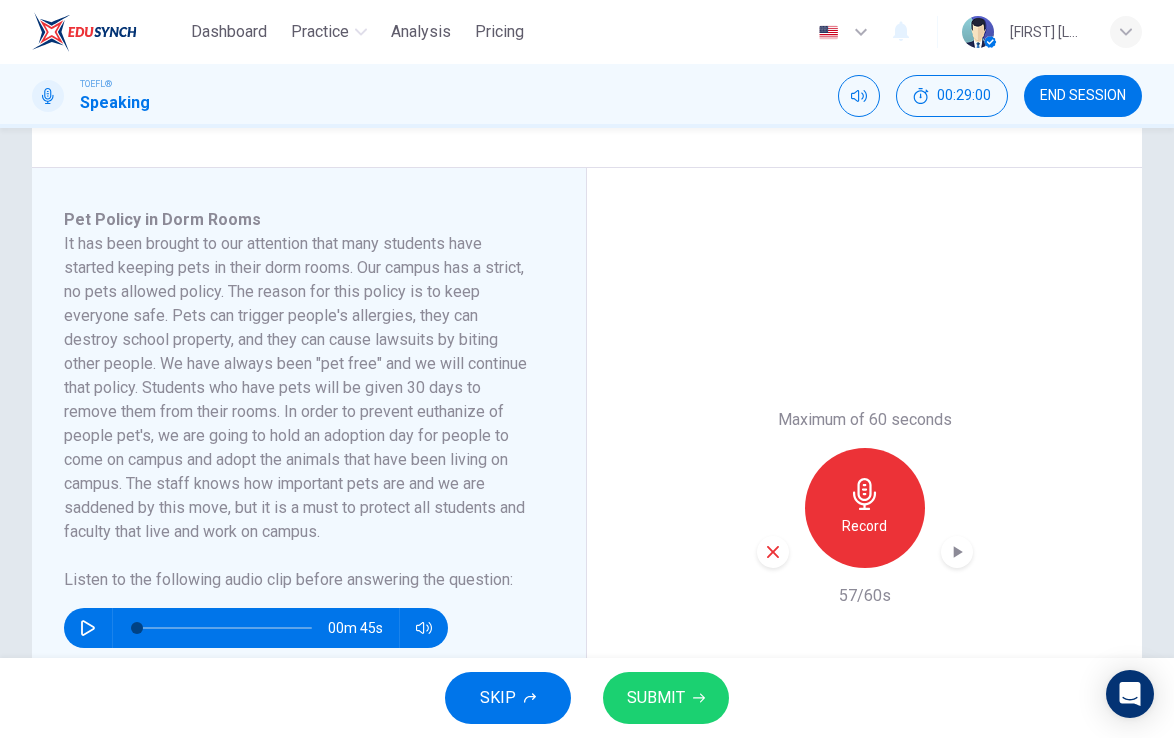 click on "SUBMIT" at bounding box center (656, 698) 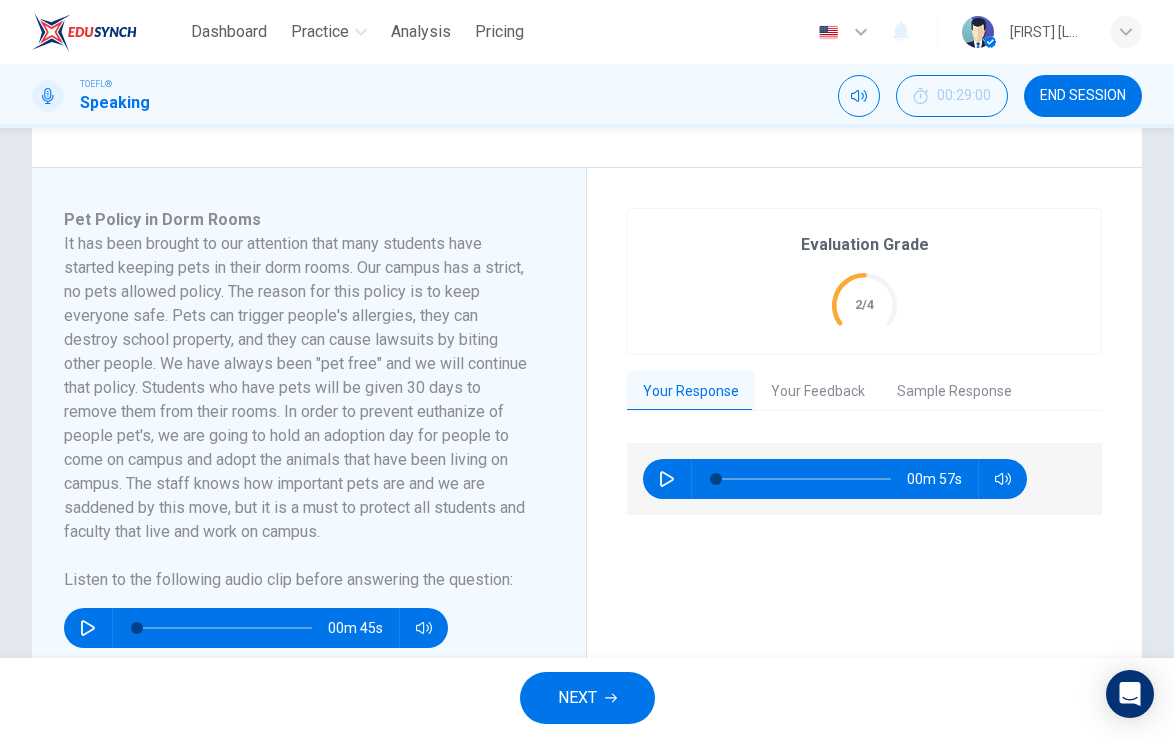 click at bounding box center [667, 479] 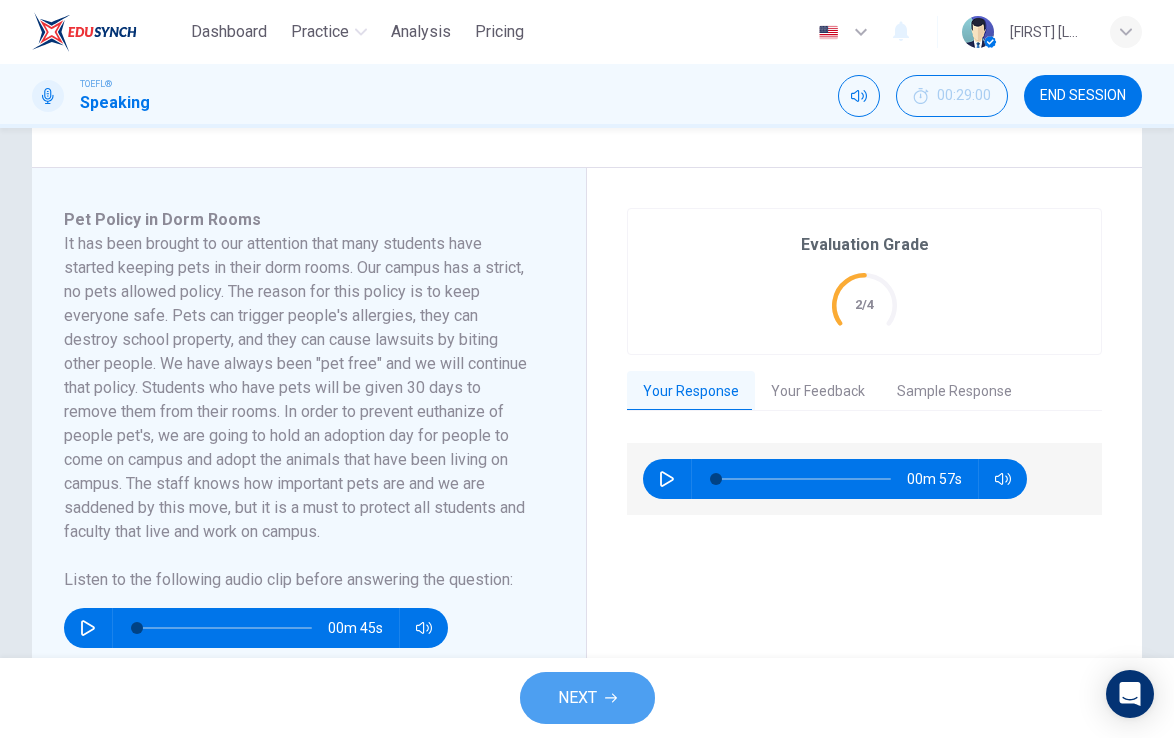 click on "NEXT" at bounding box center [587, 698] 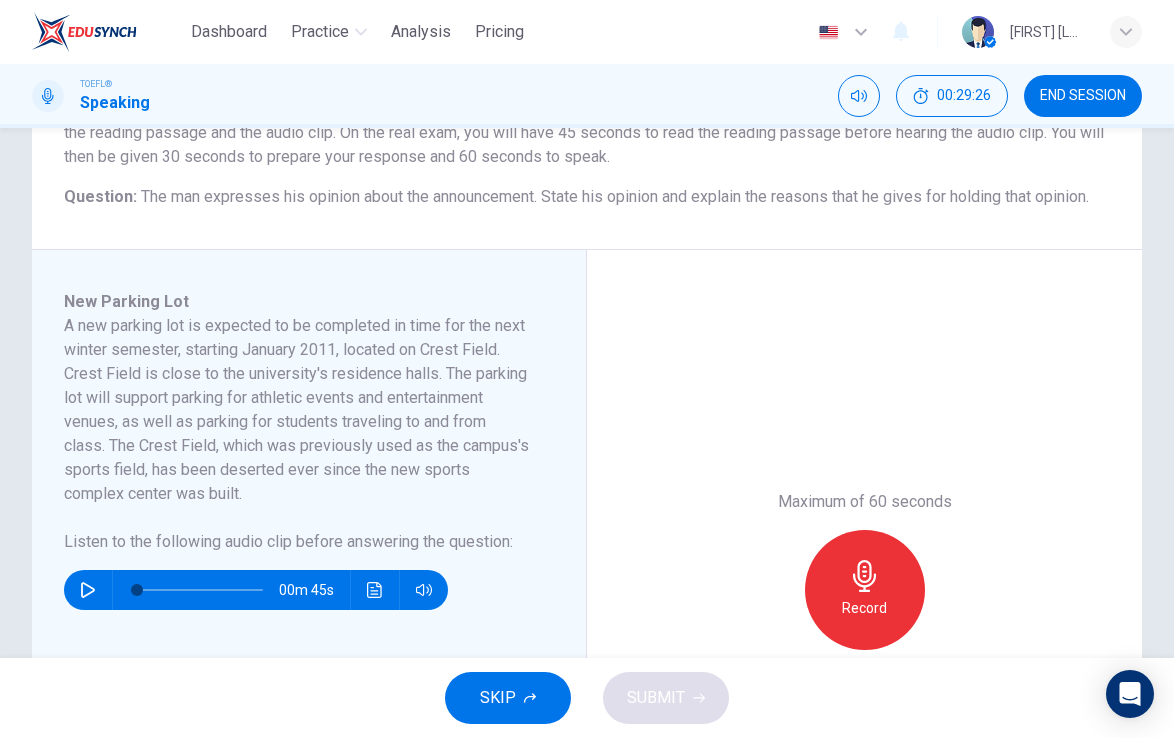 scroll, scrollTop: 212, scrollLeft: 0, axis: vertical 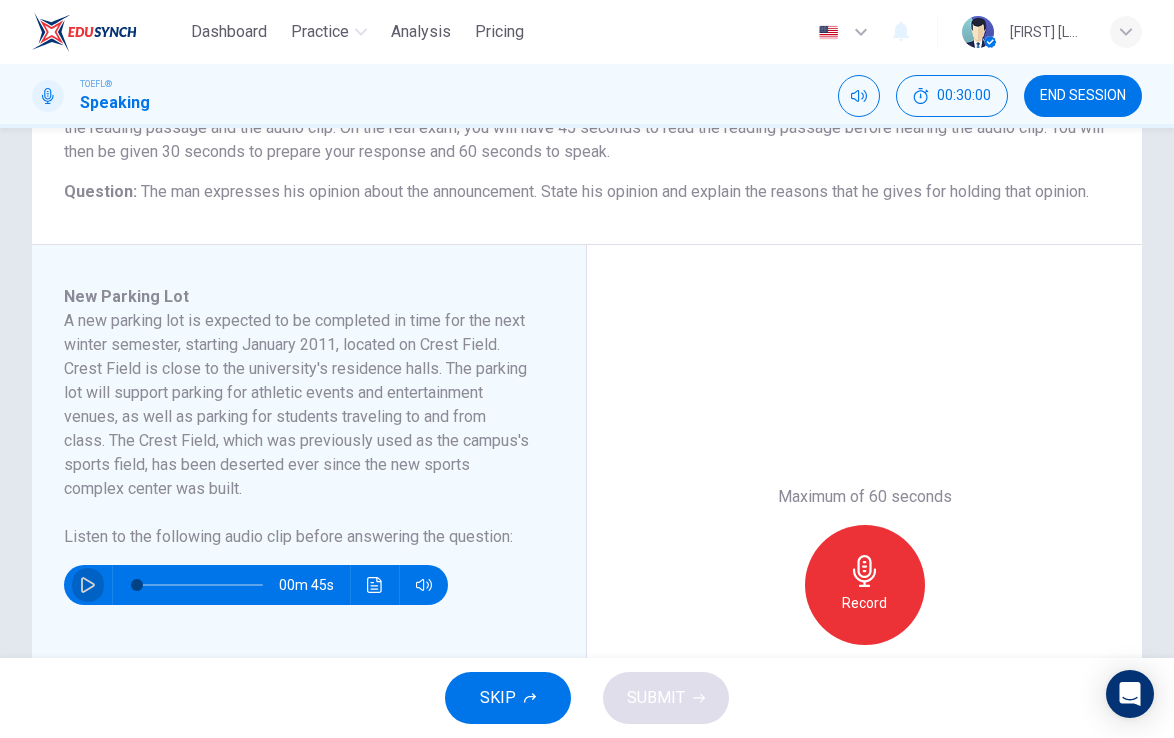 click at bounding box center [88, 585] 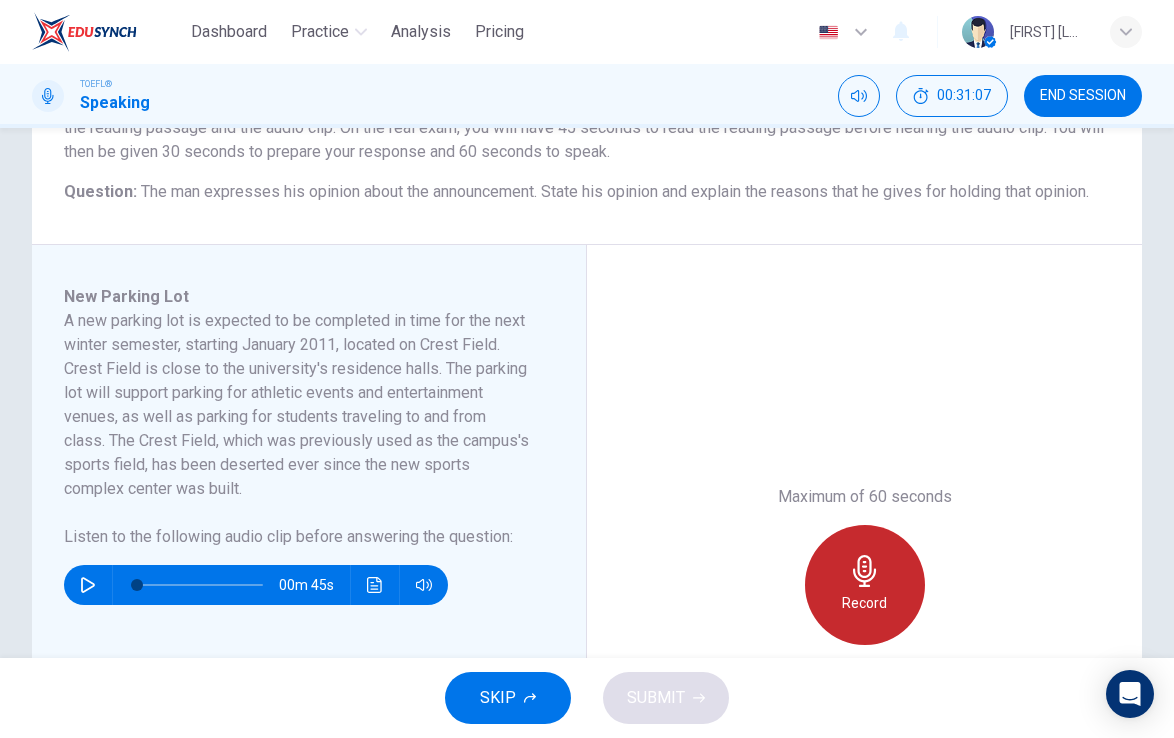 click at bounding box center [865, 571] 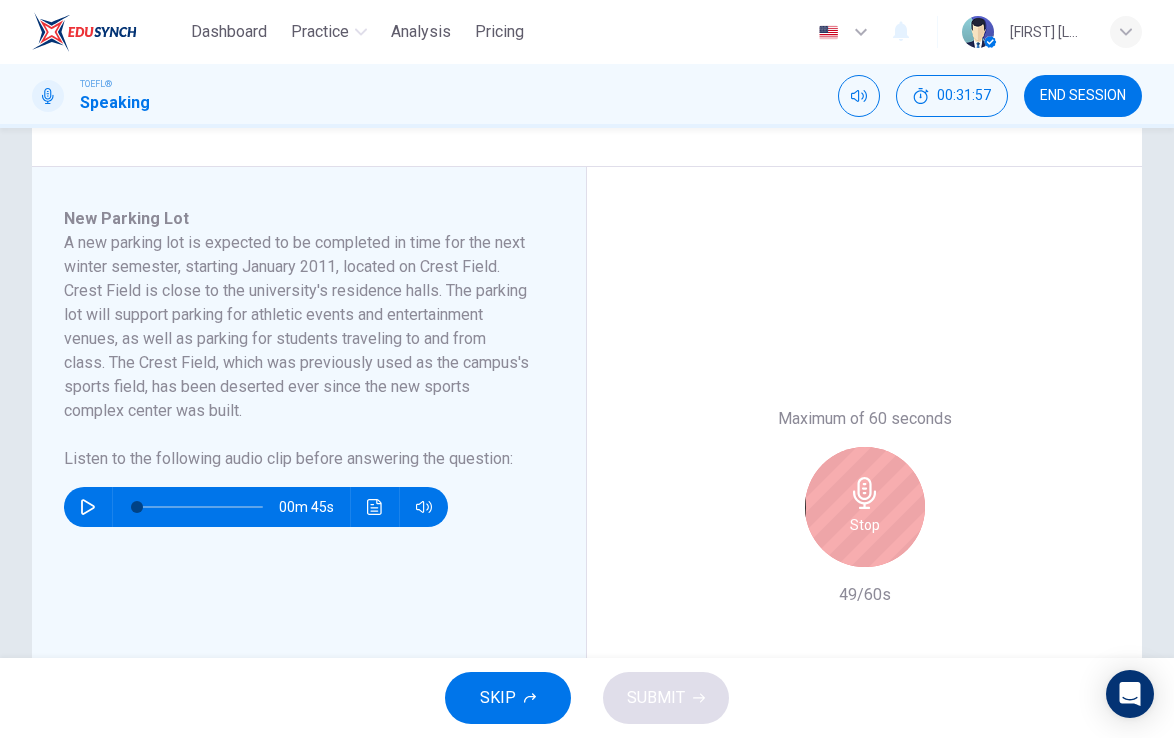 scroll, scrollTop: 321, scrollLeft: 0, axis: vertical 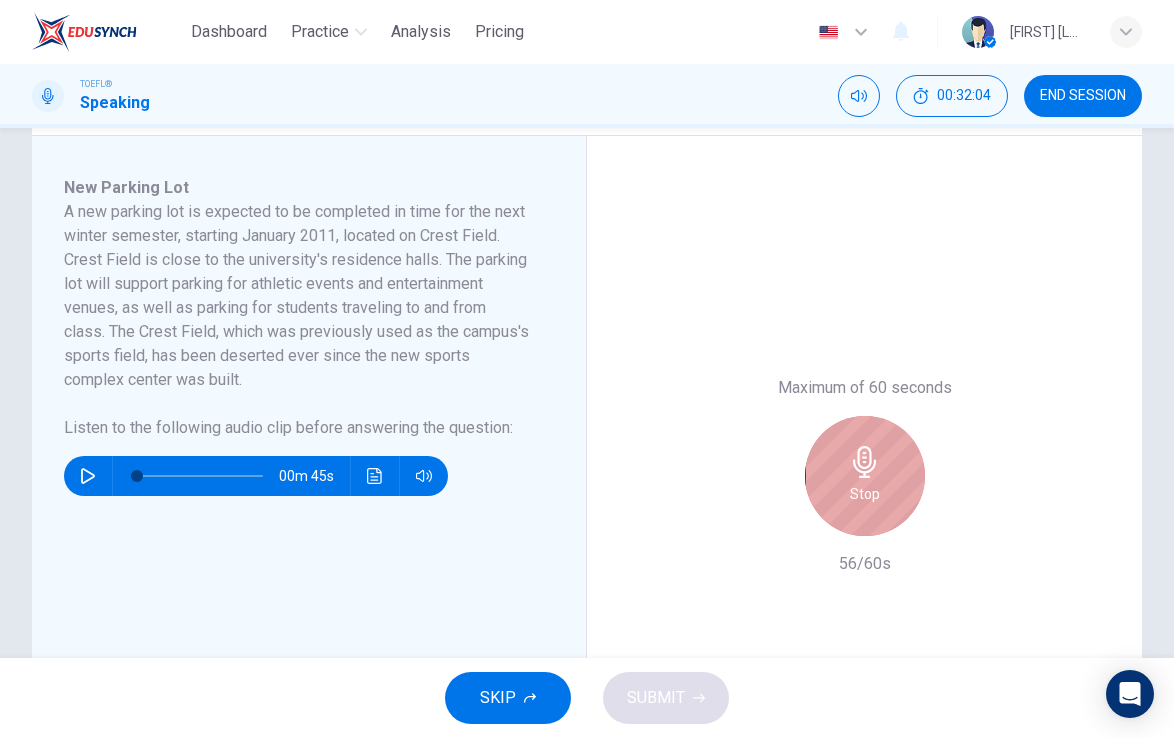 click on "Stop" at bounding box center [865, 476] 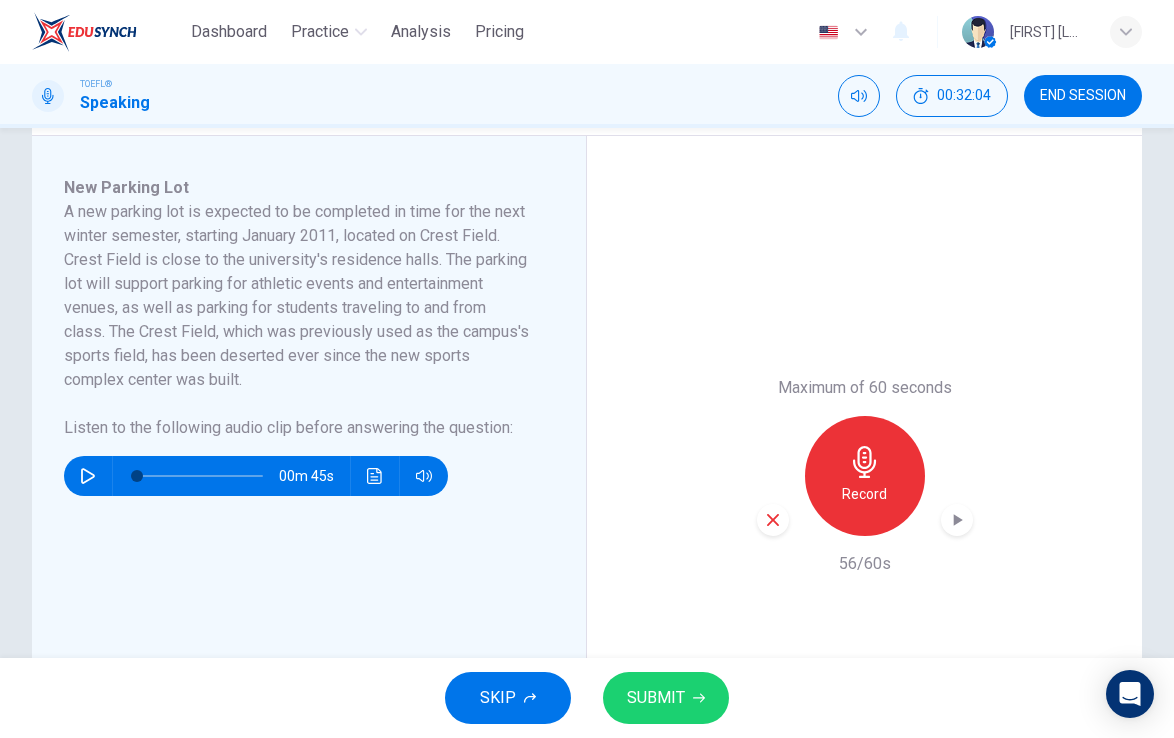 click at bounding box center (773, 520) 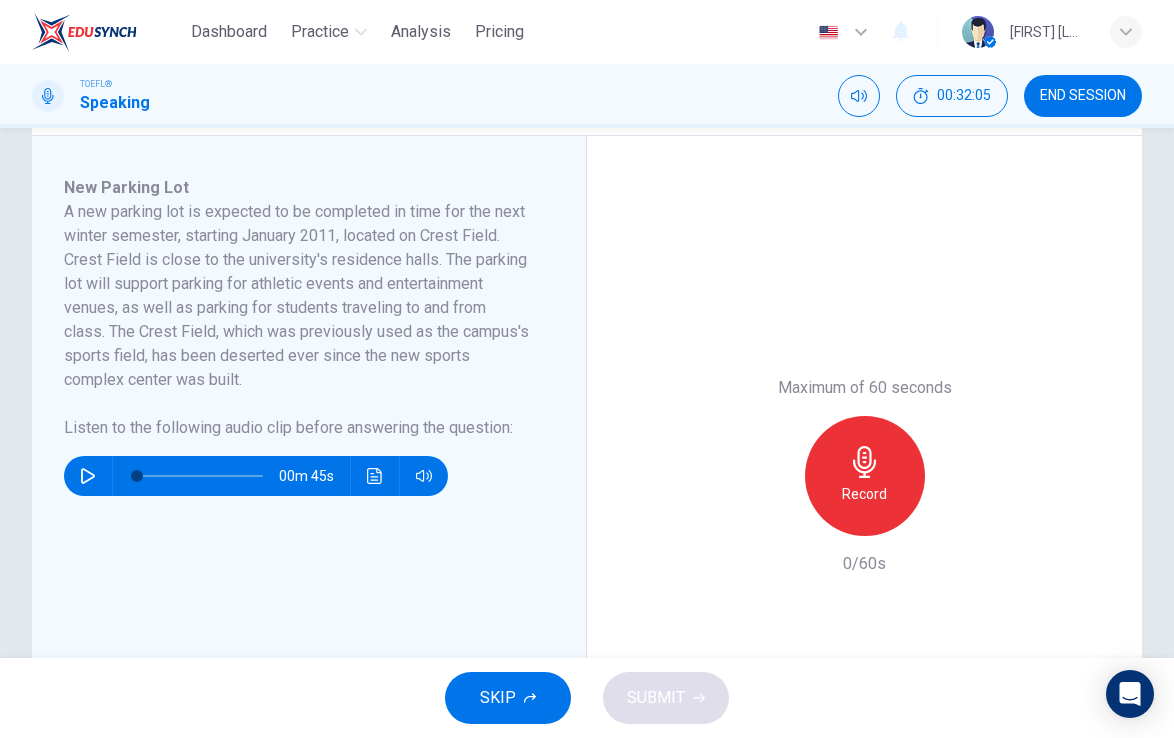 click on "Record" at bounding box center (864, 494) 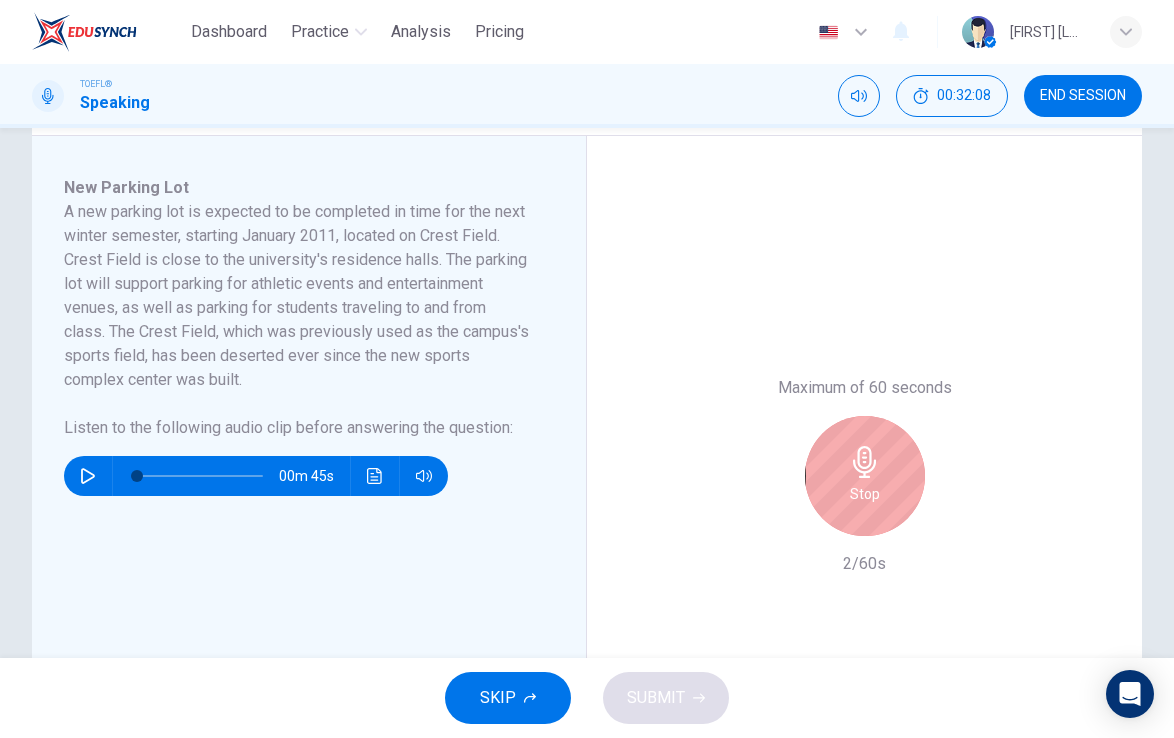 click on "Stop" at bounding box center (865, 494) 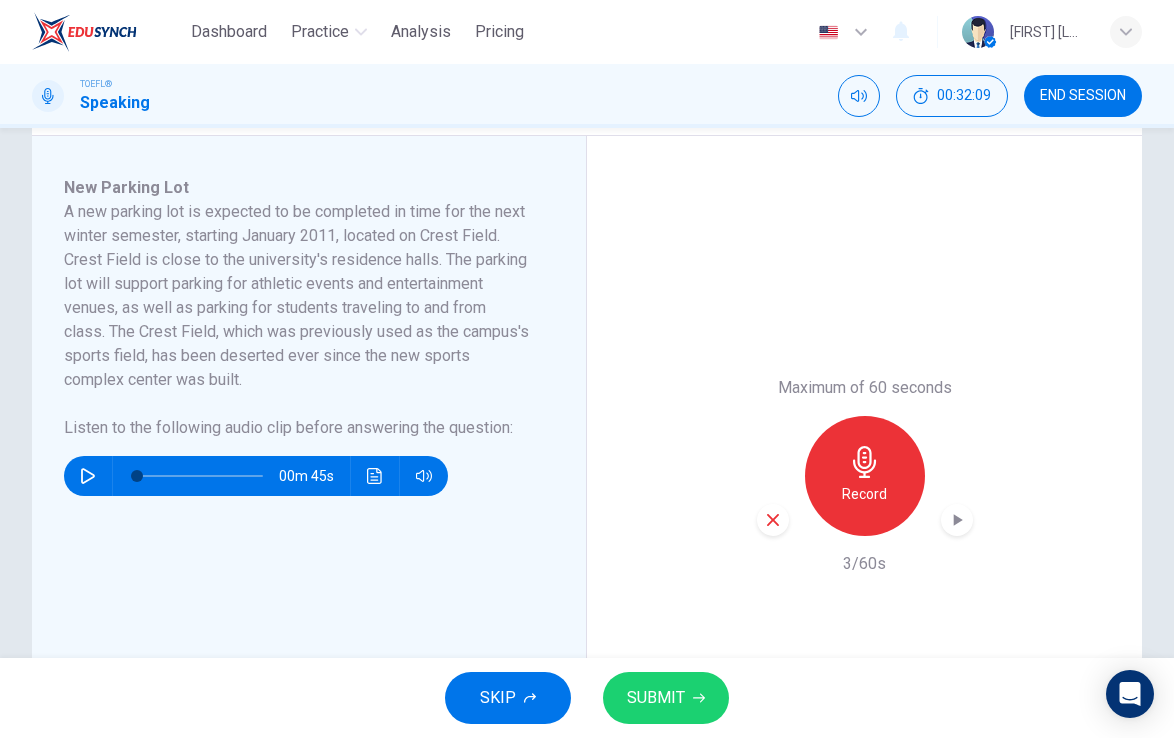 click at bounding box center [773, 520] 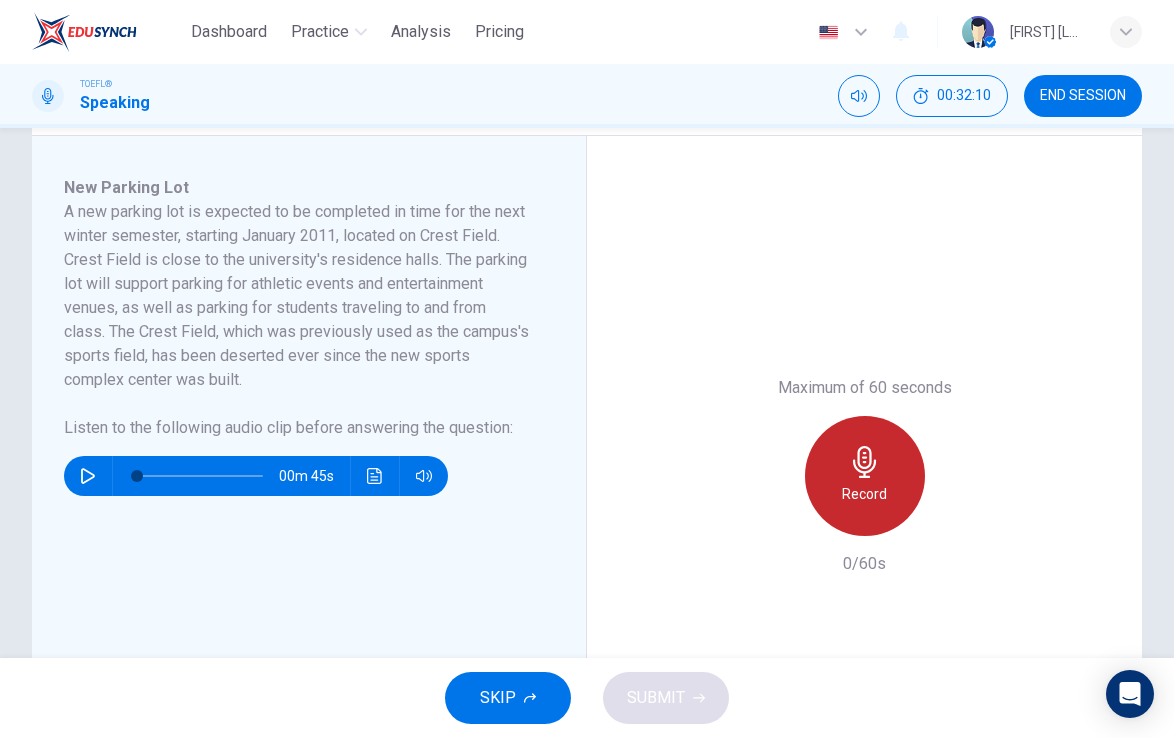 click on "Record" at bounding box center (865, 476) 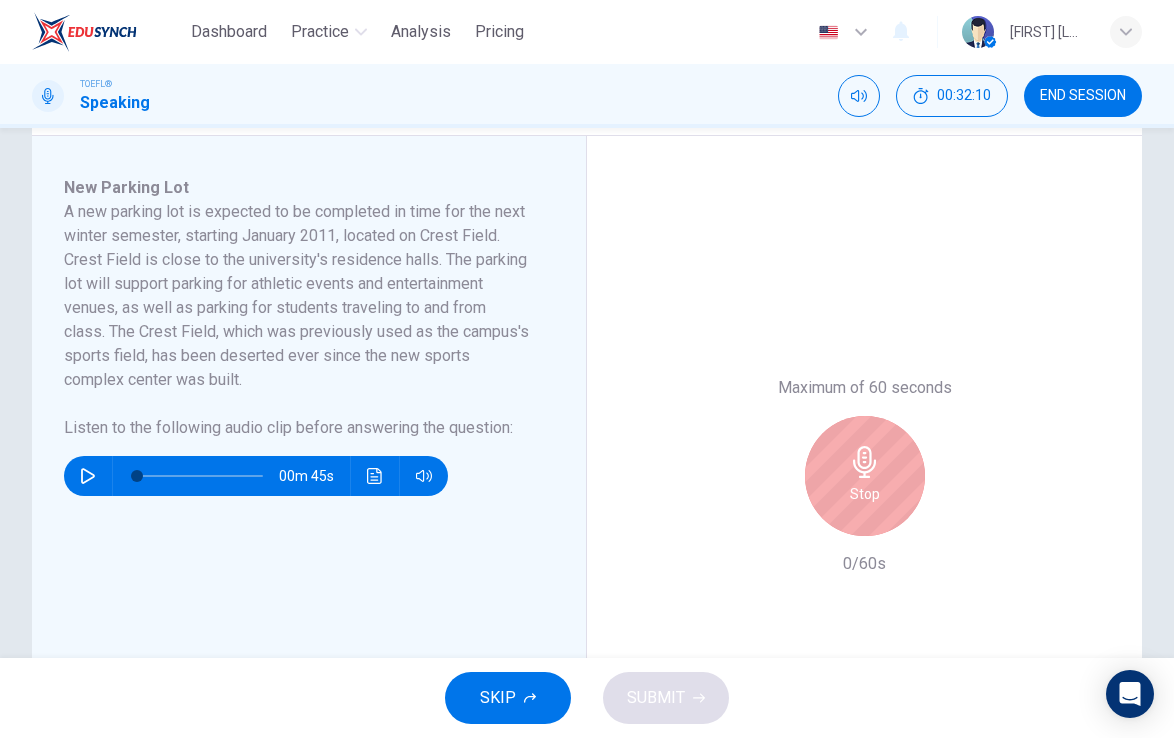 click on "Stop" at bounding box center (865, 476) 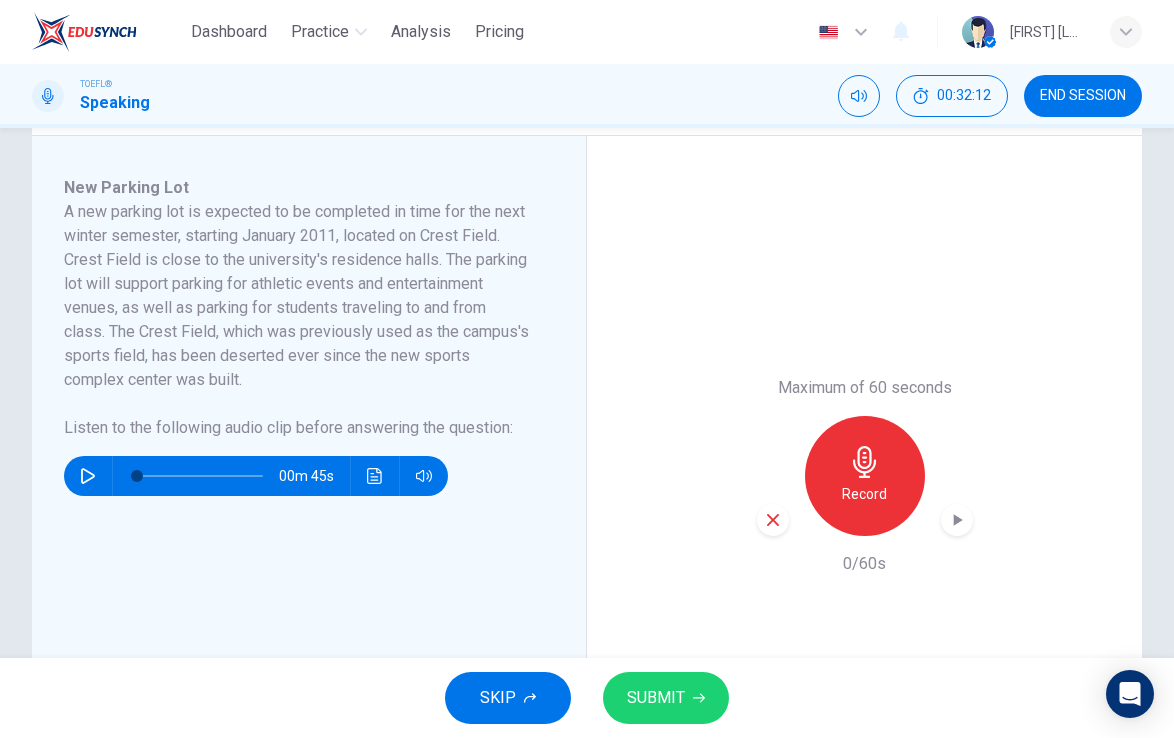 click at bounding box center [773, 520] 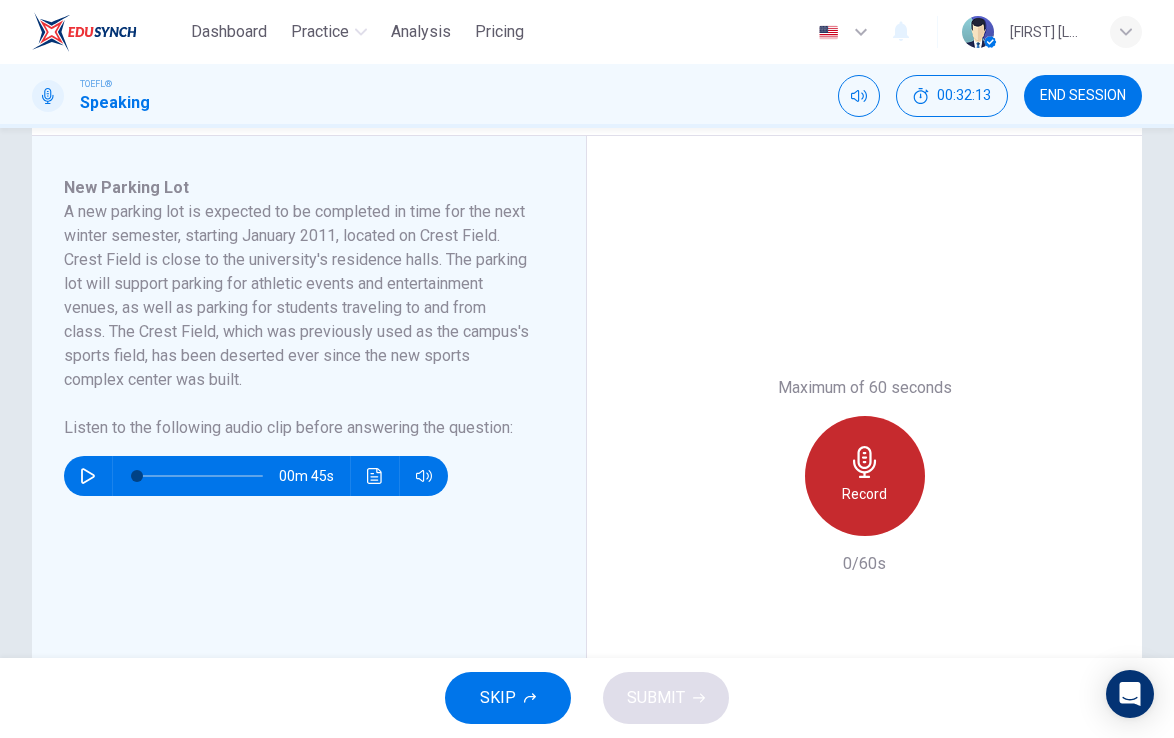 click on "Record" at bounding box center (864, 494) 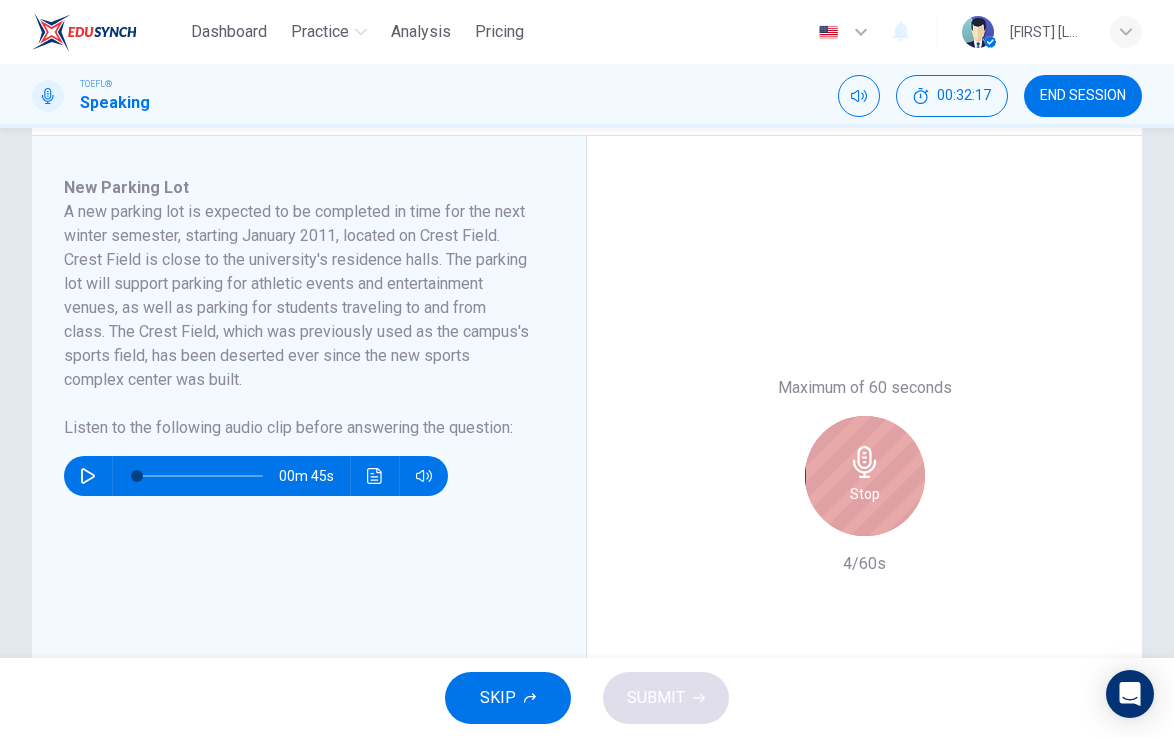 click on "Stop" at bounding box center (865, 476) 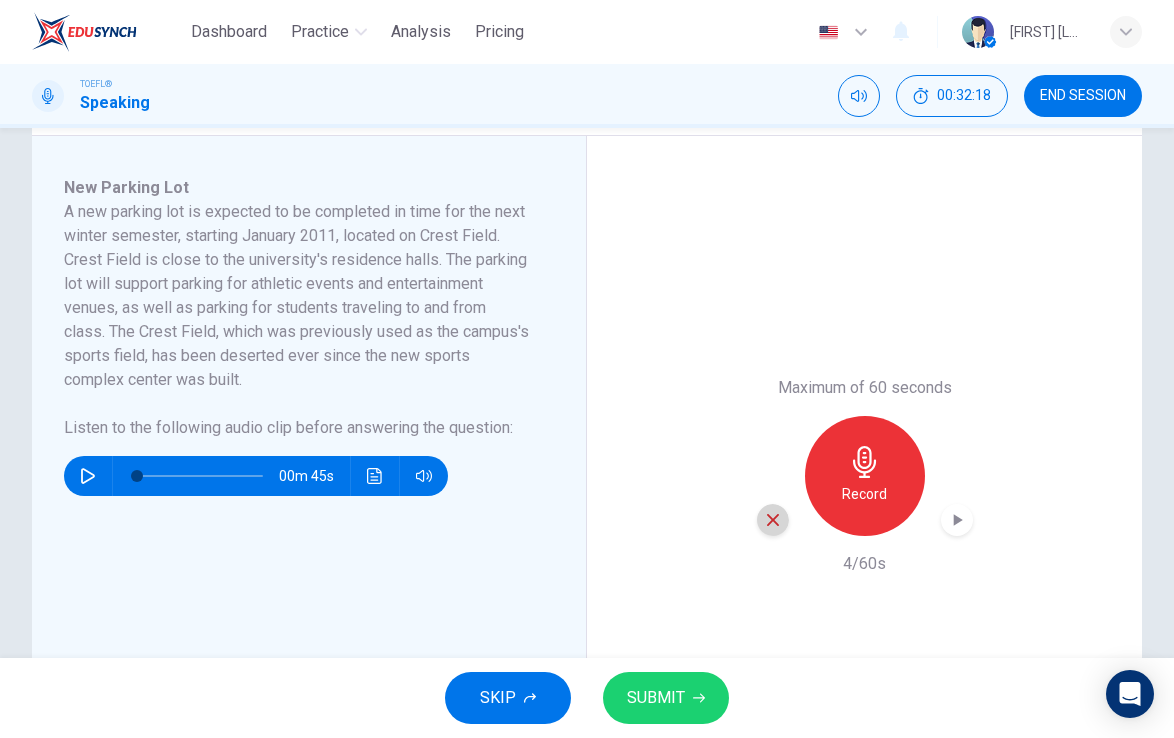 click at bounding box center [773, 520] 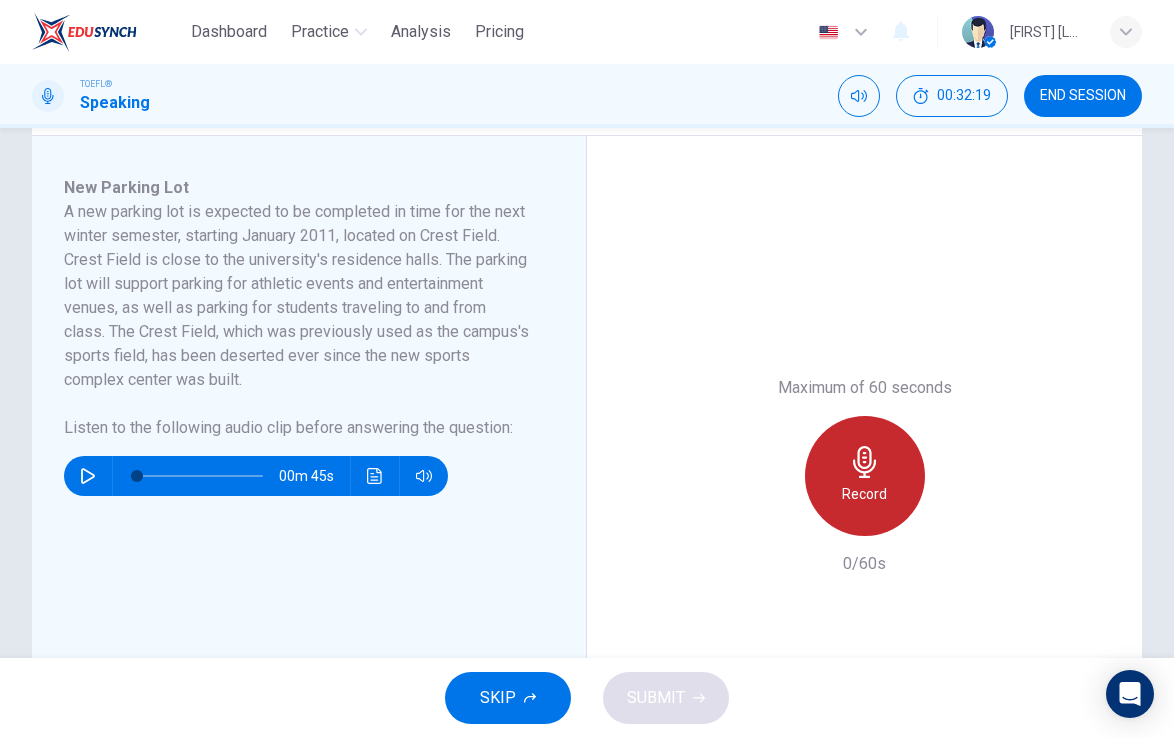 click on "Record" at bounding box center [865, 476] 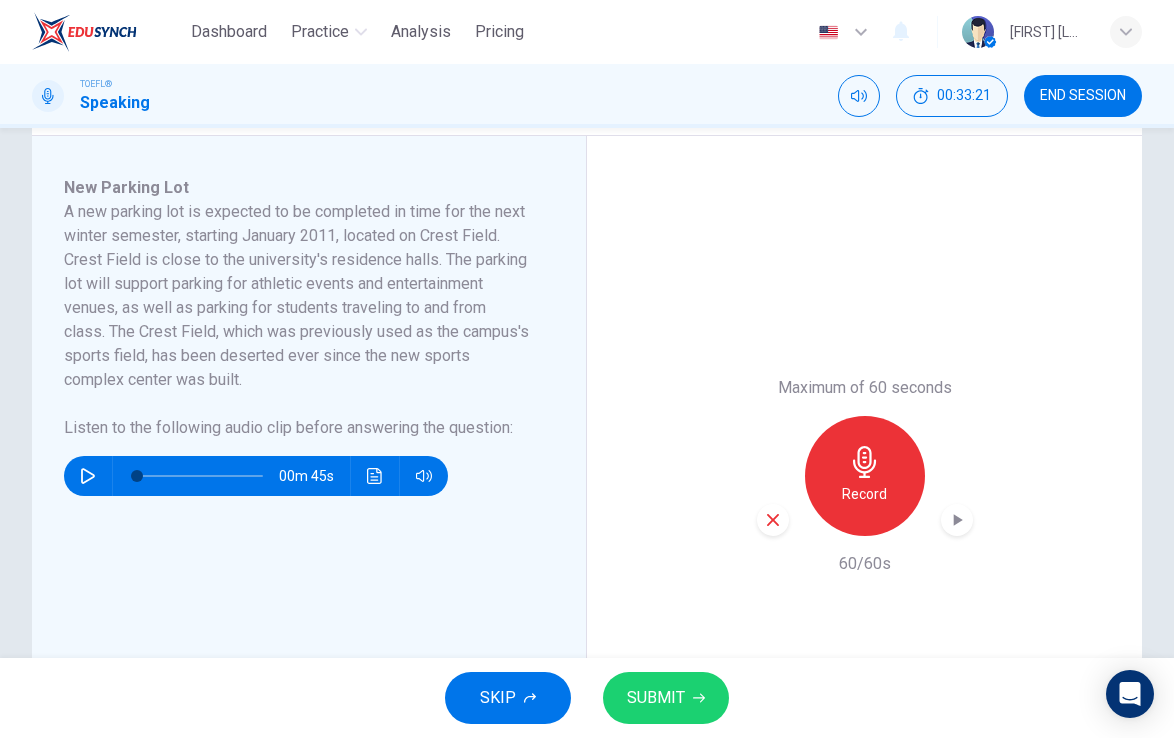 click on "SUBMIT" at bounding box center [656, 698] 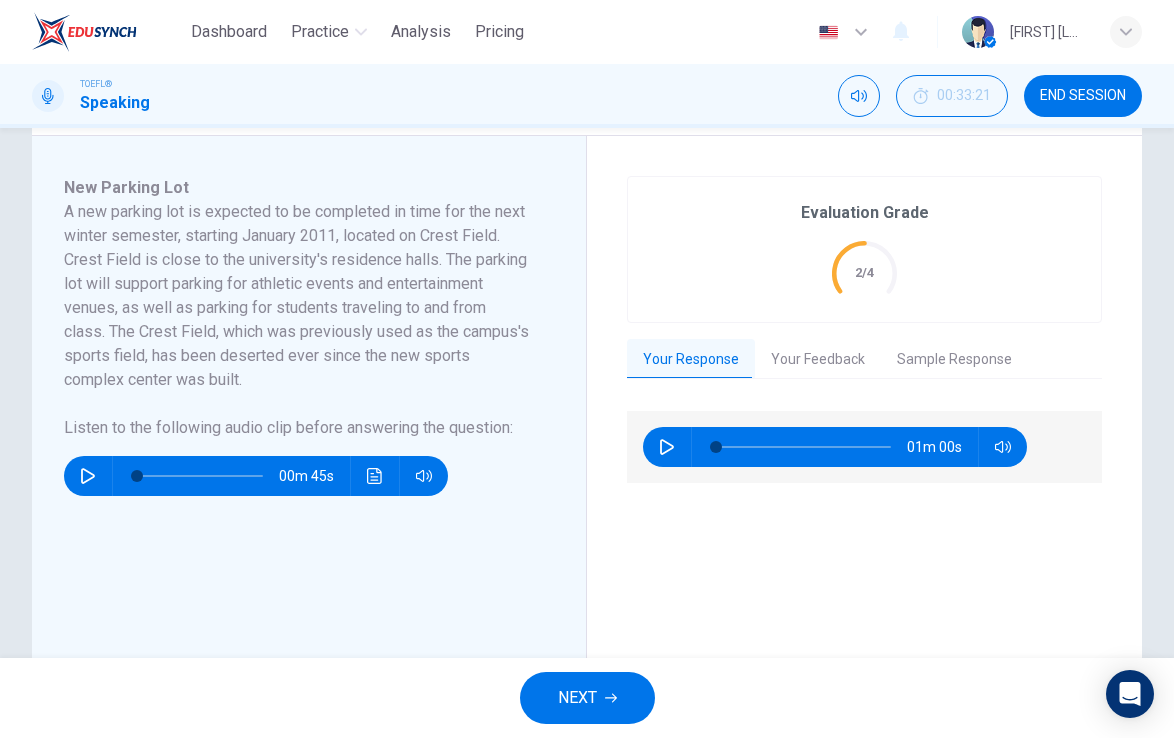 click at bounding box center (667, 447) 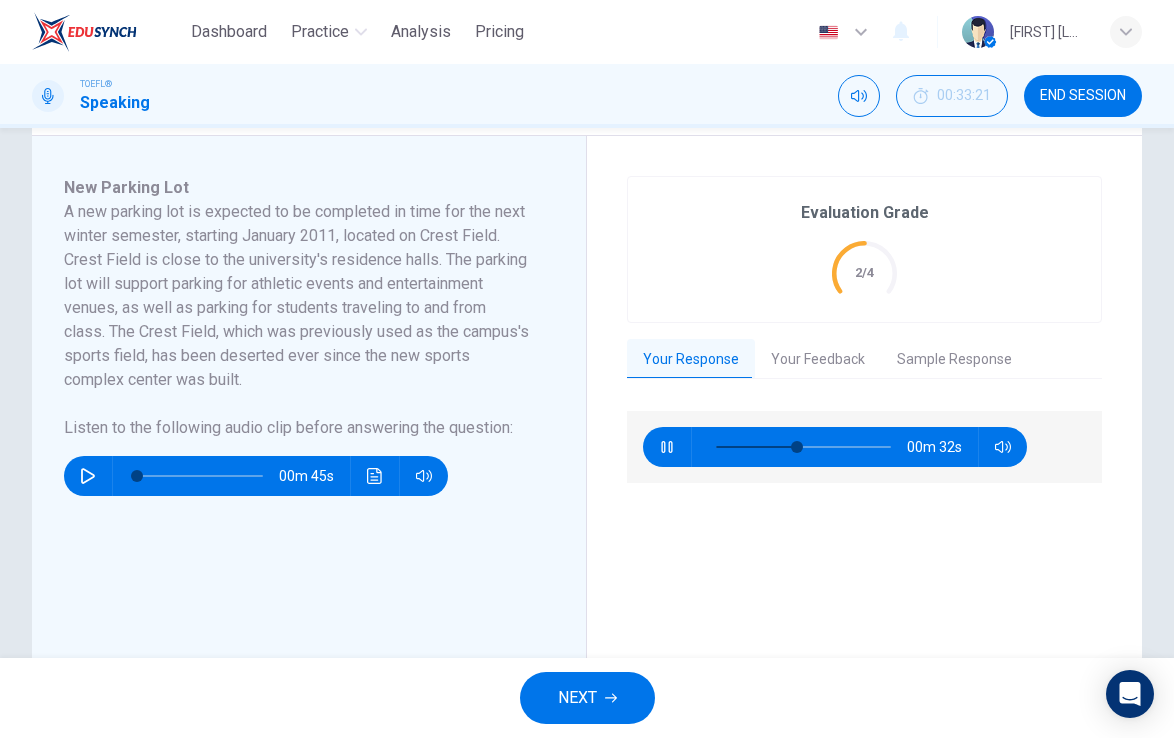 click on "Your Feedback" at bounding box center (818, 360) 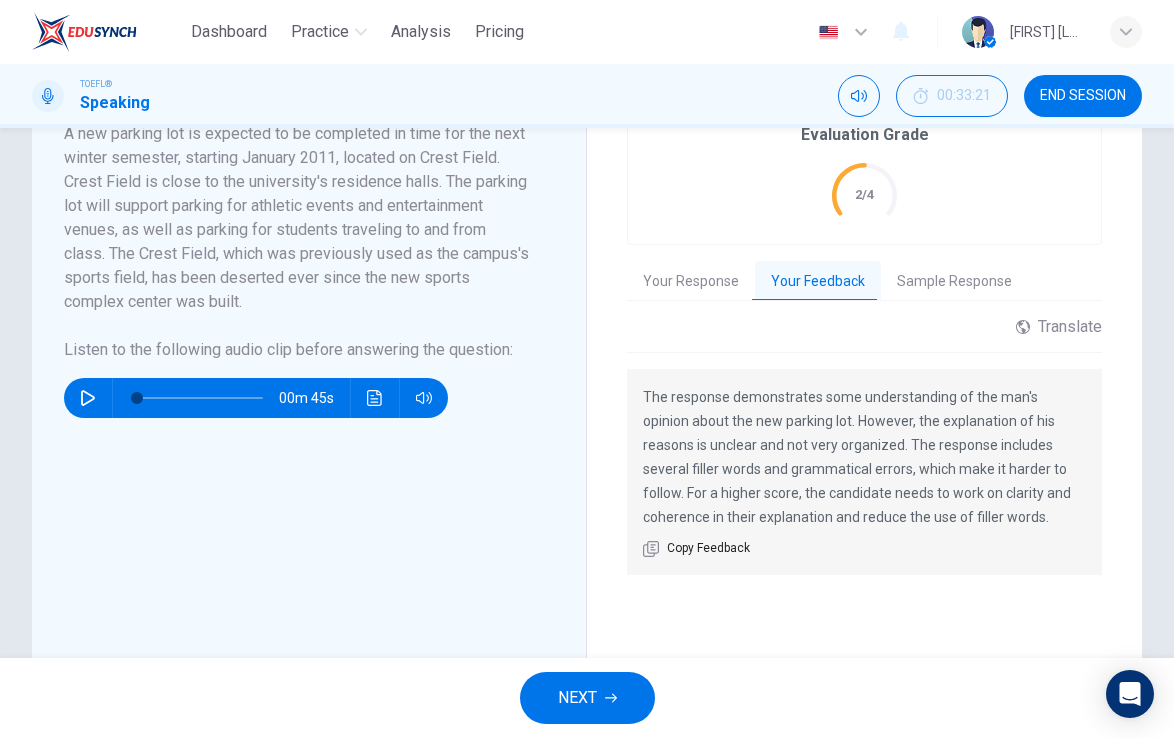 scroll, scrollTop: 405, scrollLeft: 0, axis: vertical 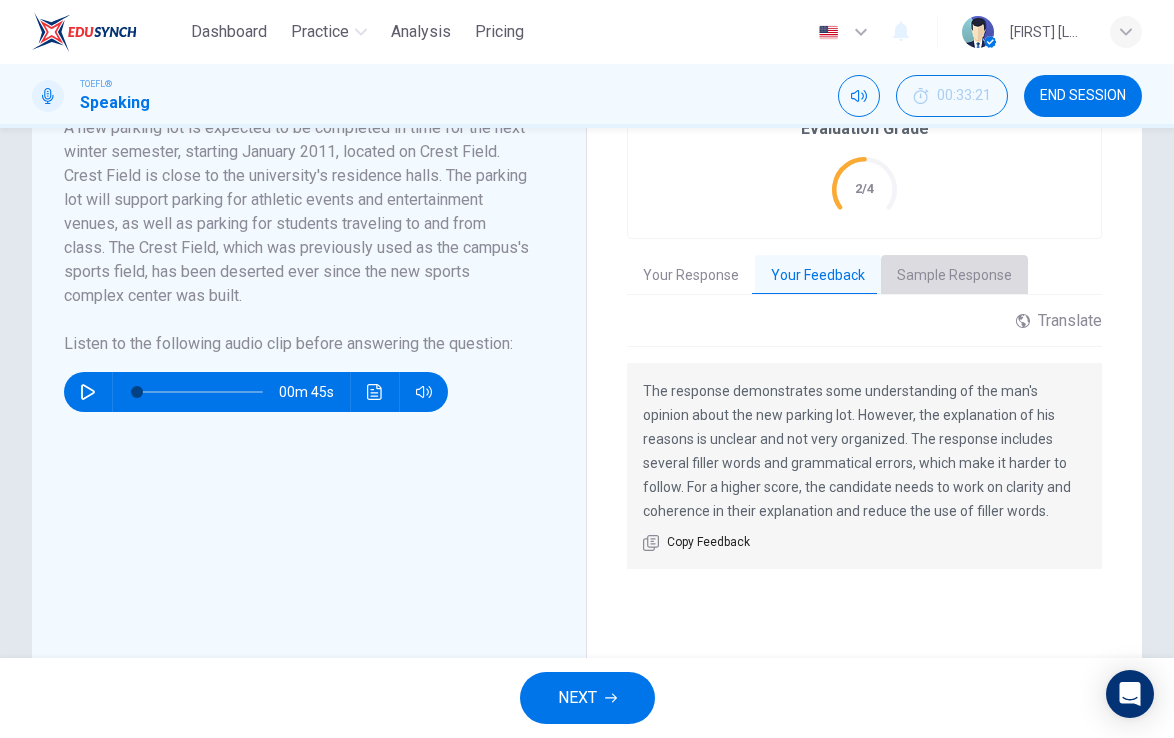 click on "Sample Response" at bounding box center (954, 276) 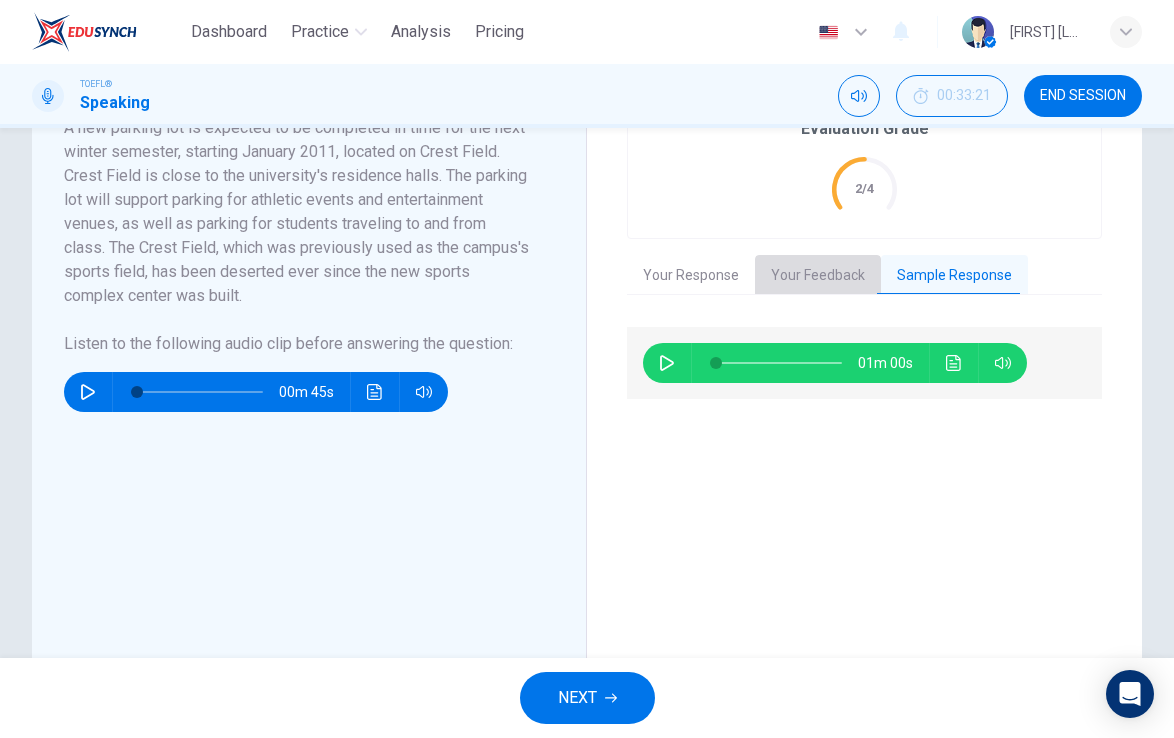 click on "Your Feedback" at bounding box center (818, 276) 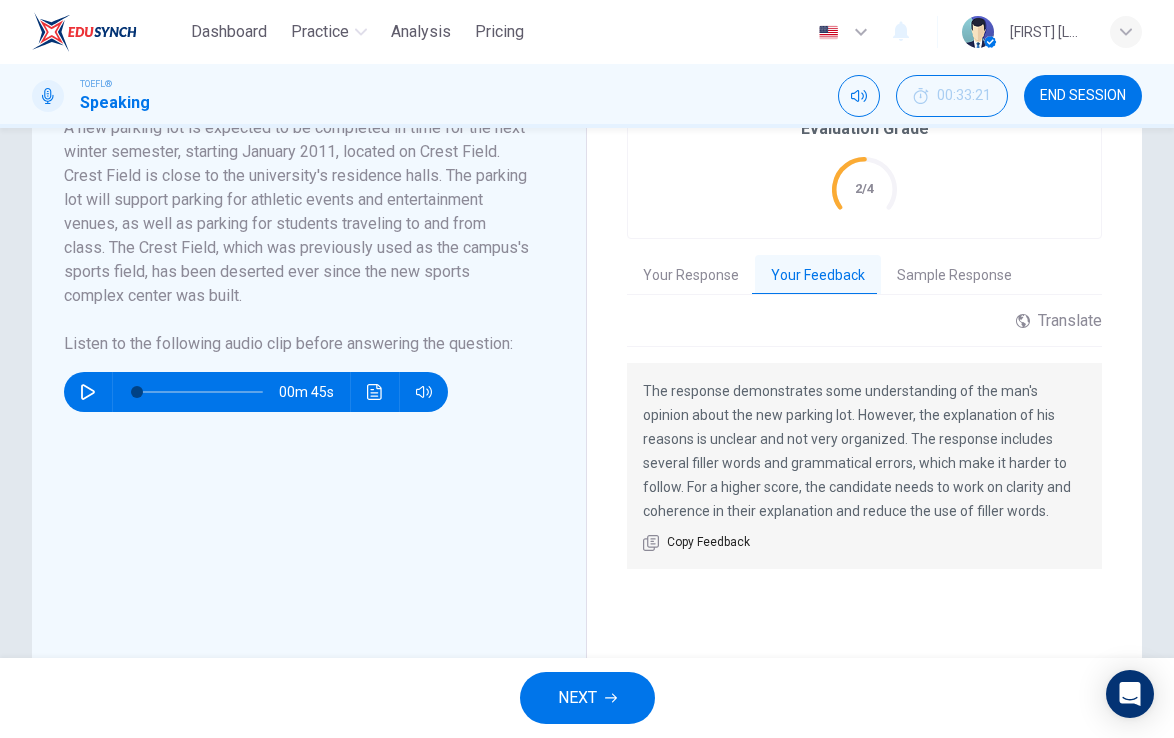 click on "Sample Response" at bounding box center [954, 276] 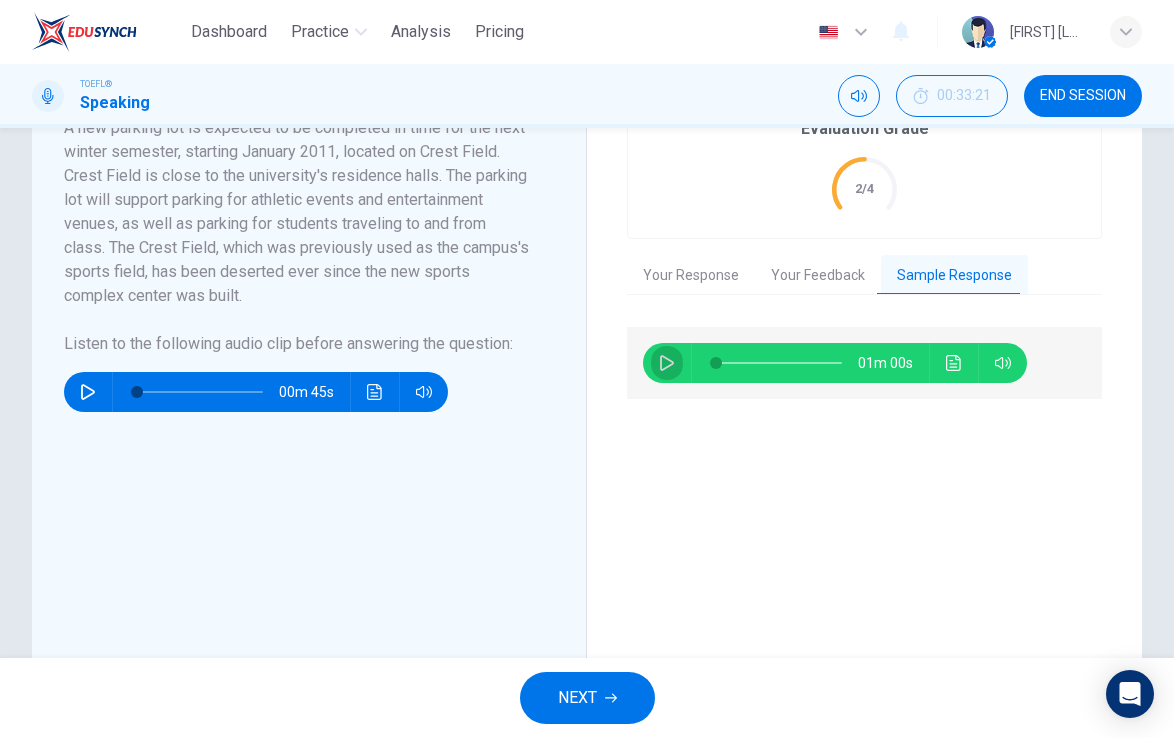 click at bounding box center (667, 363) 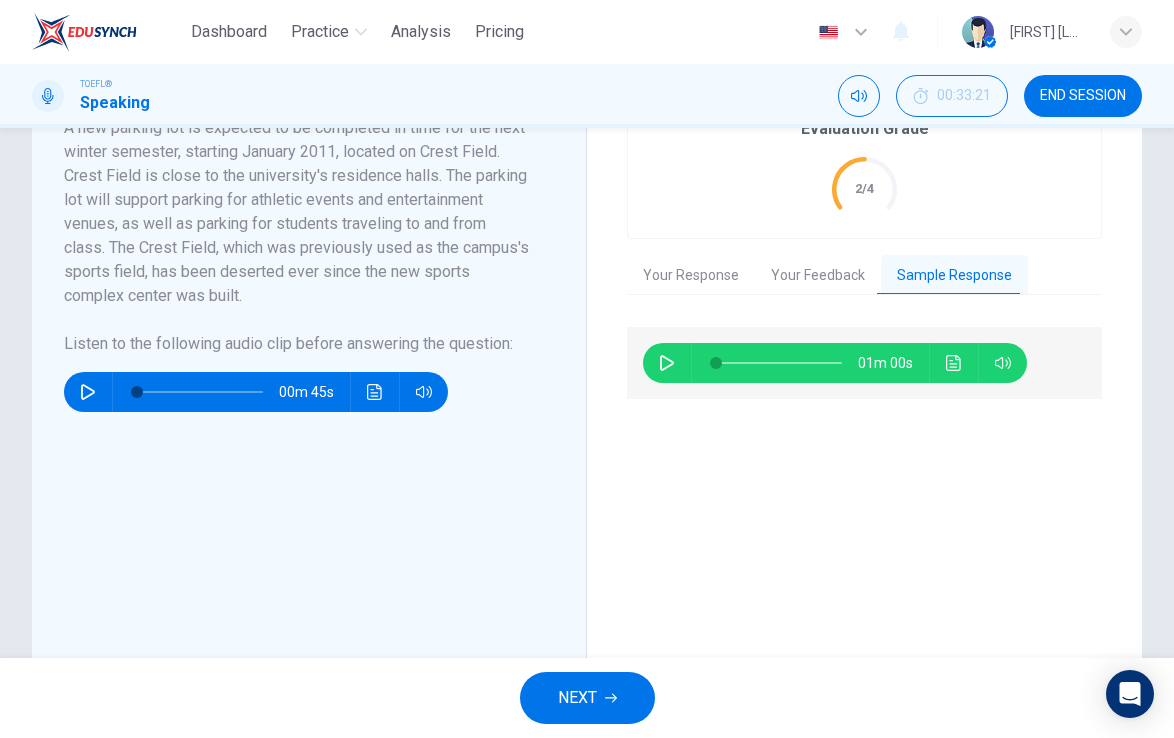 click on "END SESSION" at bounding box center (1083, 96) 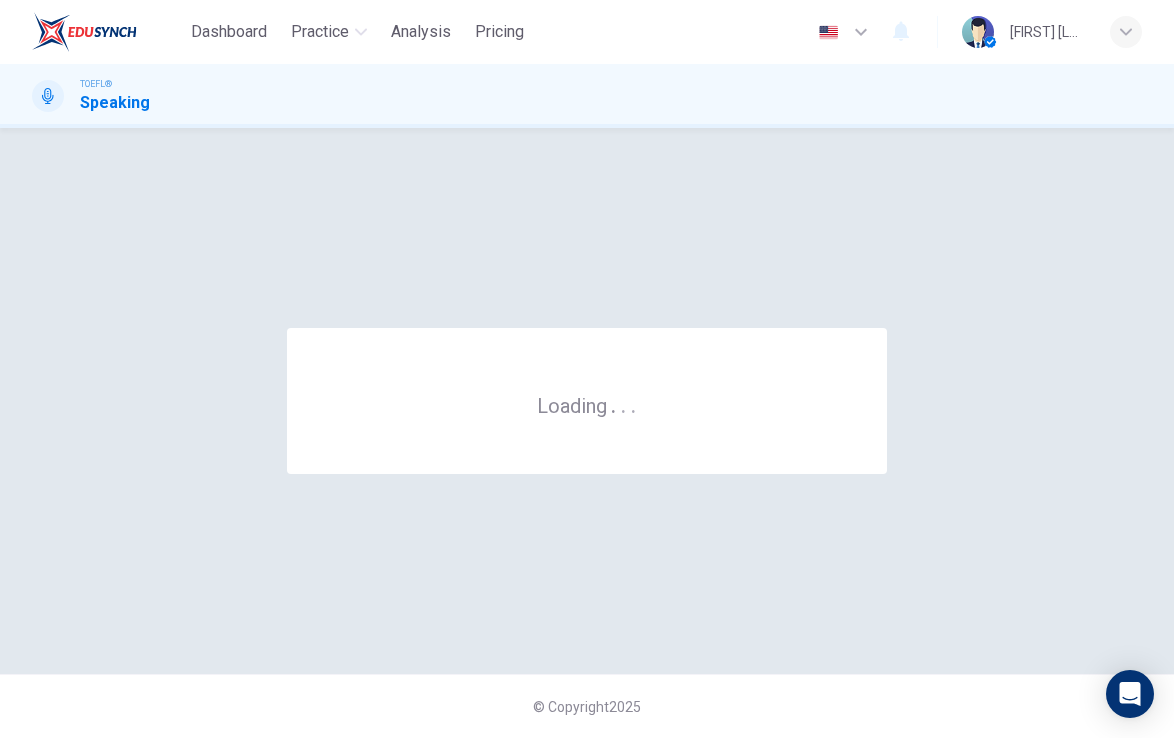 scroll, scrollTop: 0, scrollLeft: 0, axis: both 